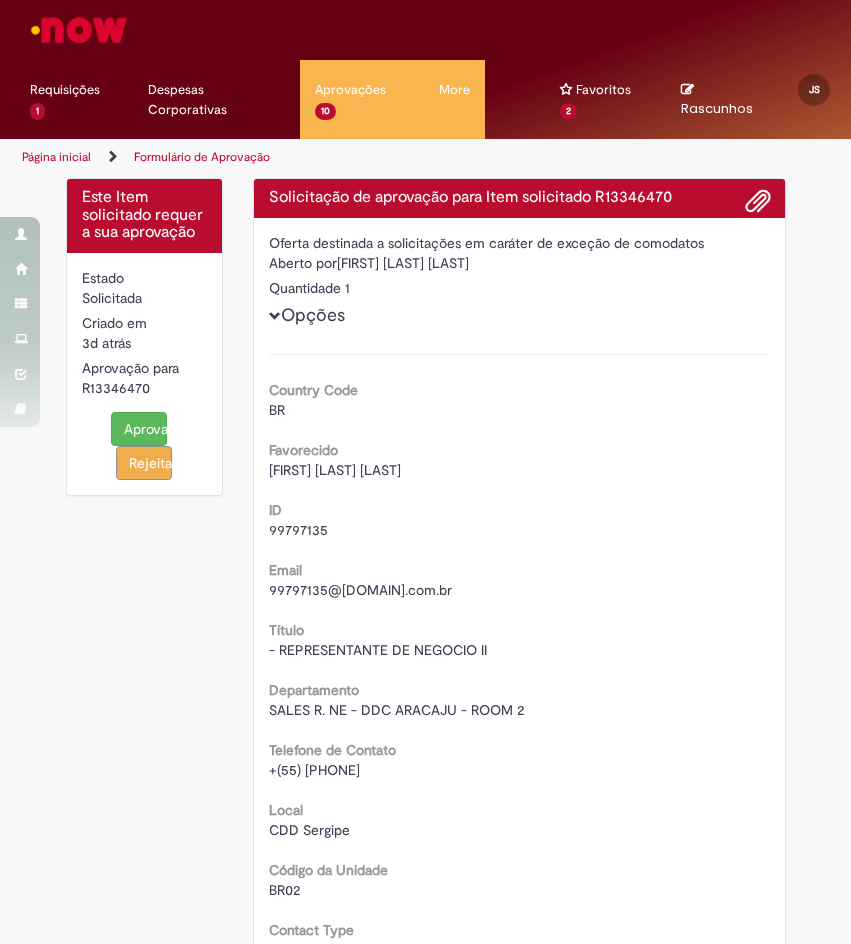 scroll, scrollTop: 0, scrollLeft: 0, axis: both 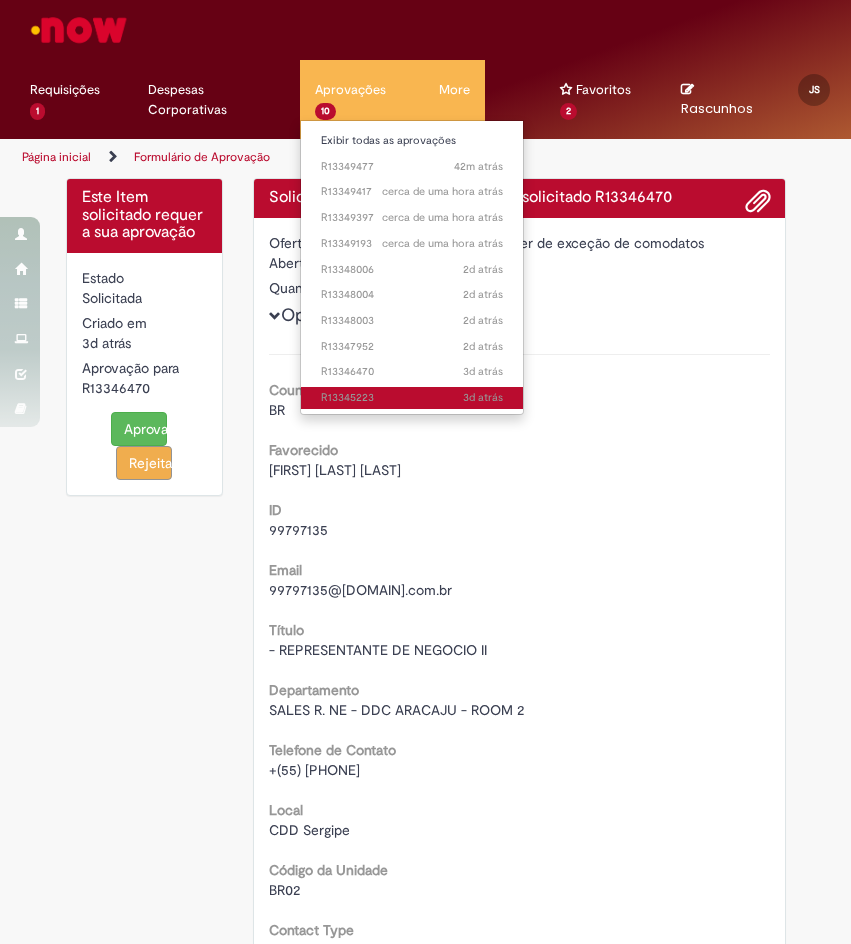 click on "3d atrás 3 dias atrás  R13345223" at bounding box center (412, 398) 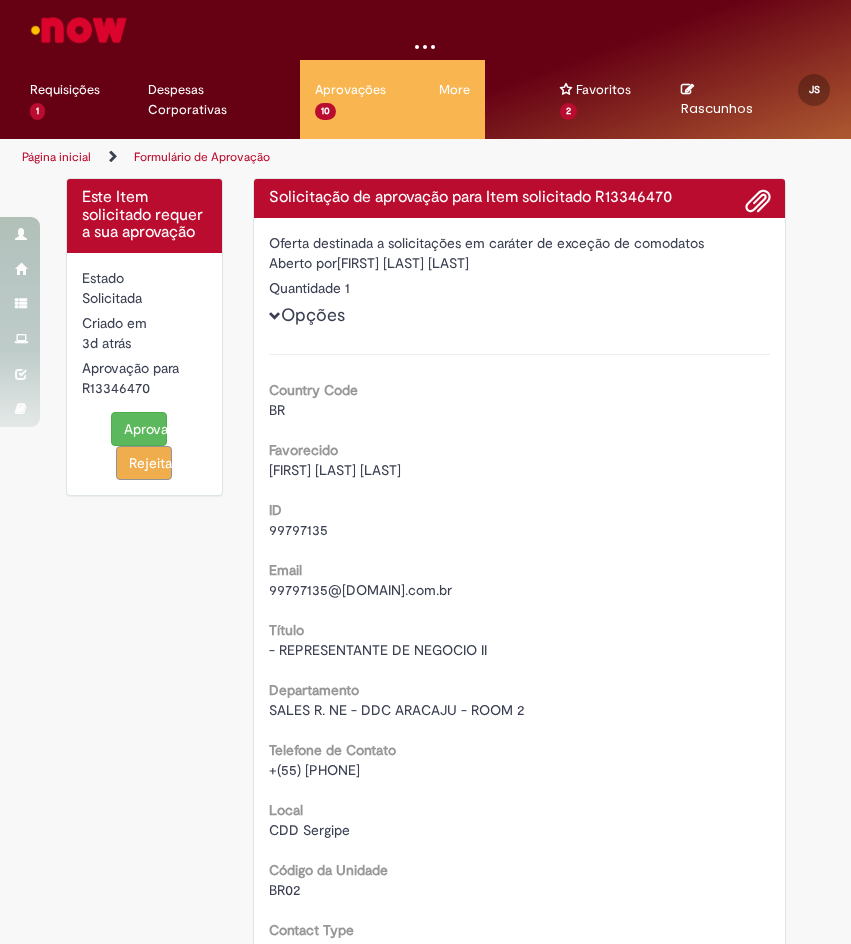 scroll, scrollTop: 700, scrollLeft: 0, axis: vertical 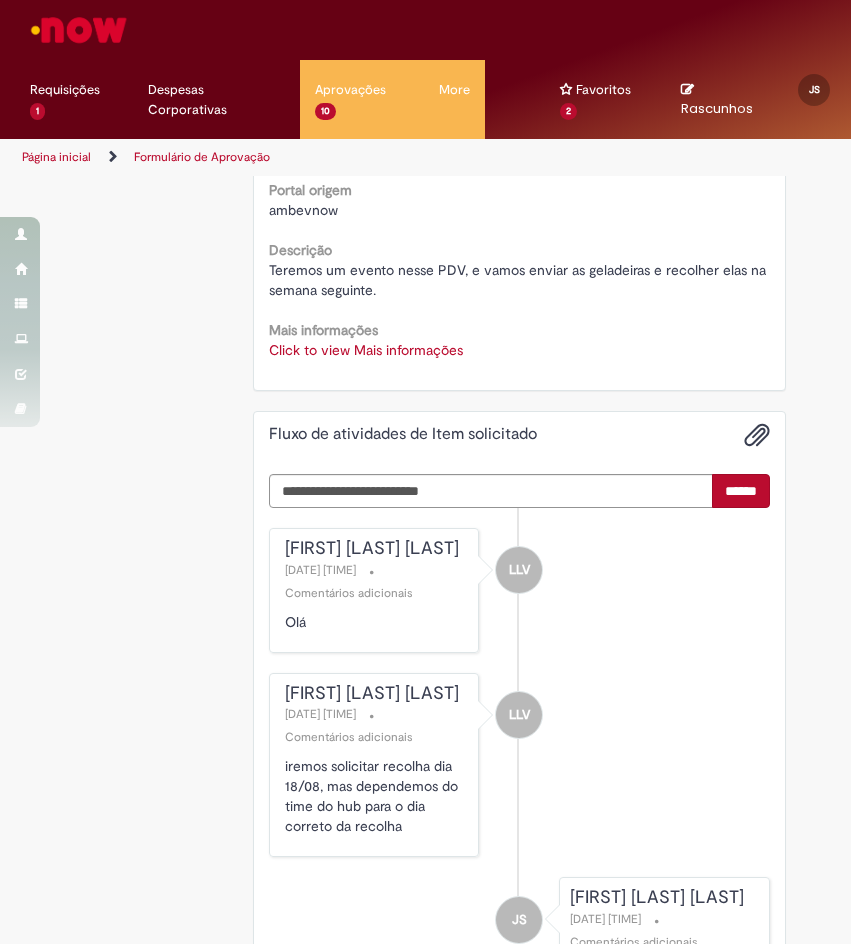 click on "Click to view Mais informações" at bounding box center [366, 350] 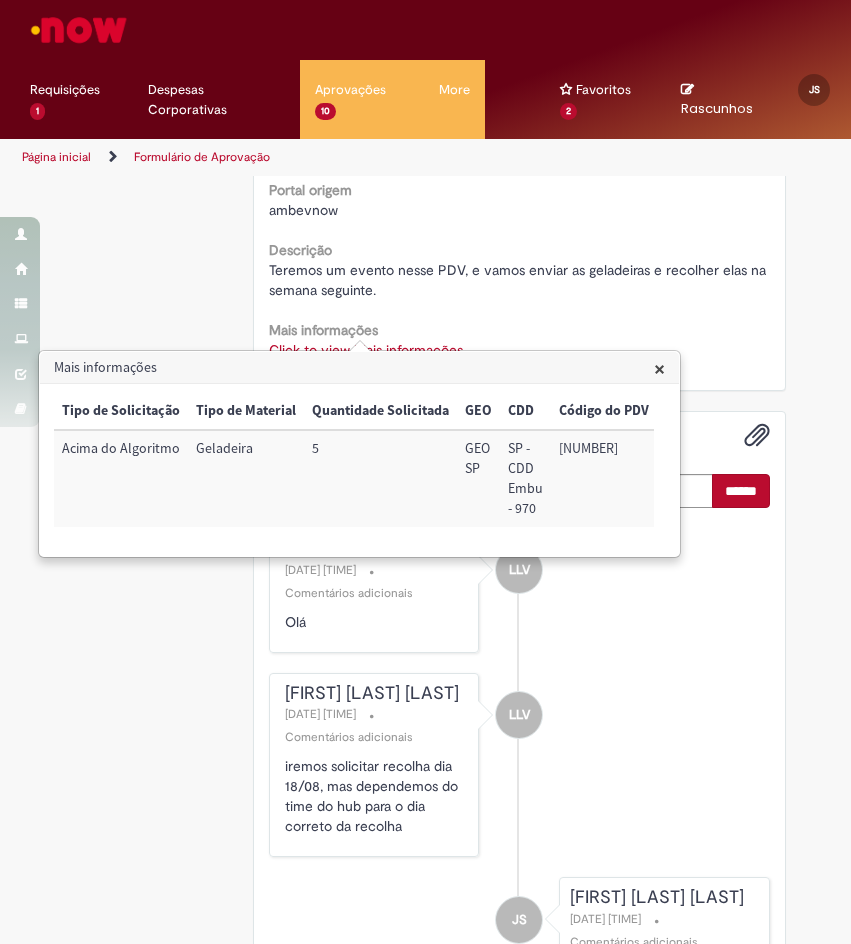 click on "Click to view Mais informações" at bounding box center (366, 350) 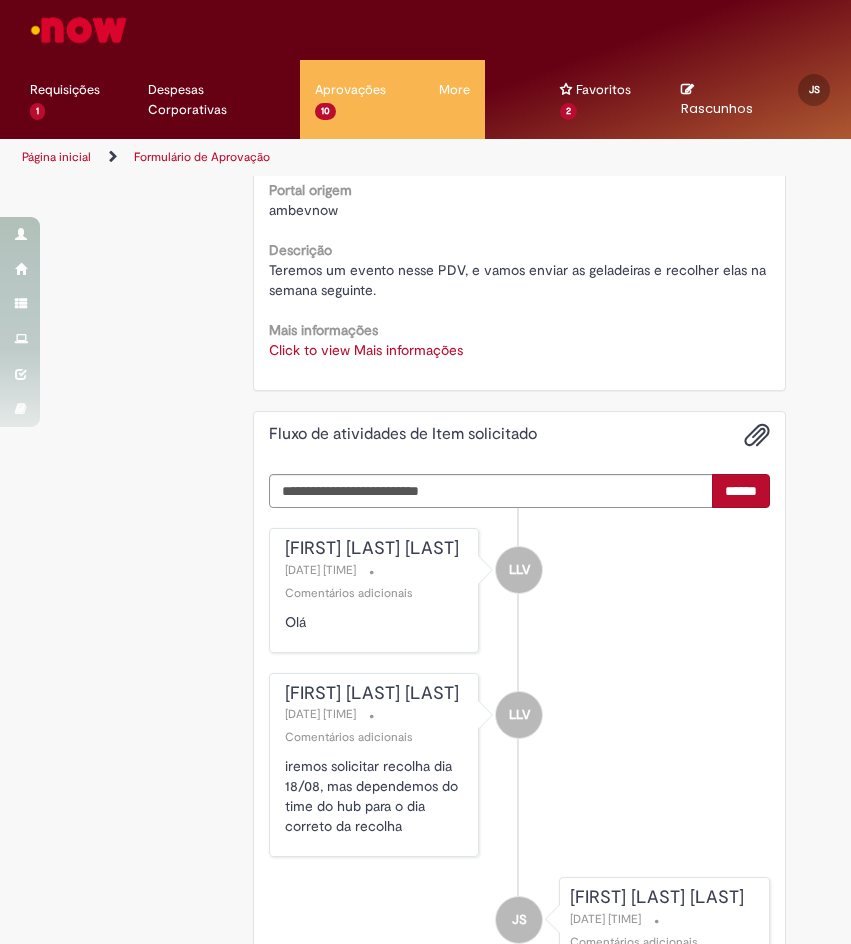 click on "Click to view Mais informações" at bounding box center [366, 350] 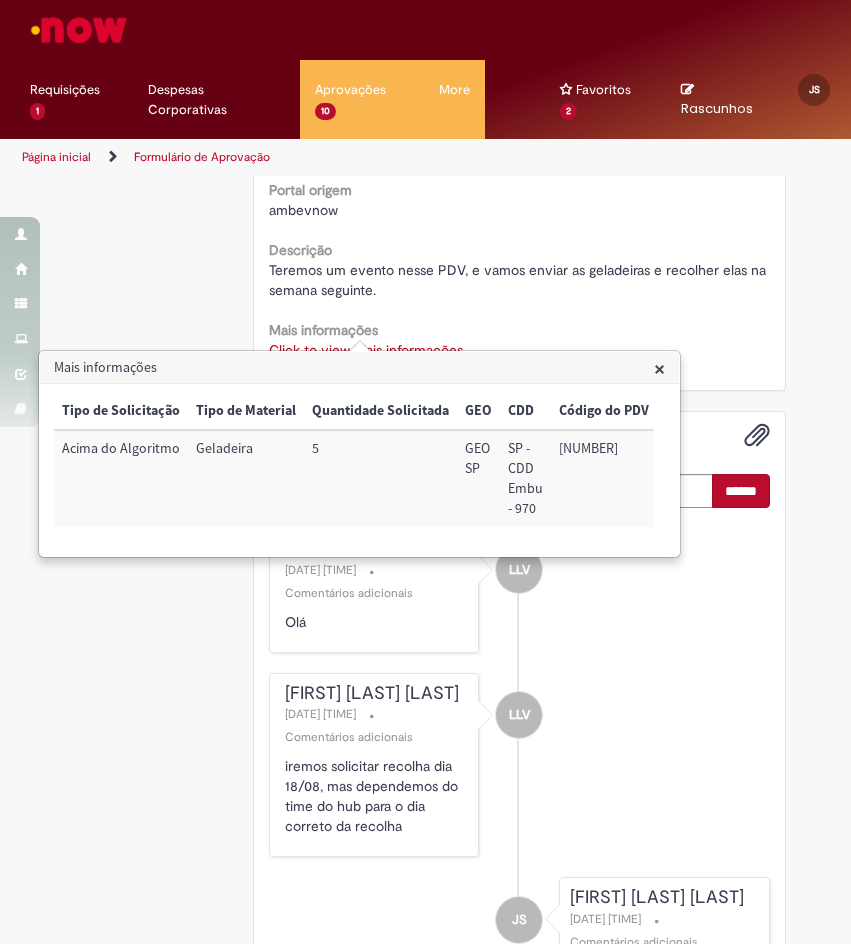click on "23500" at bounding box center [604, 478] 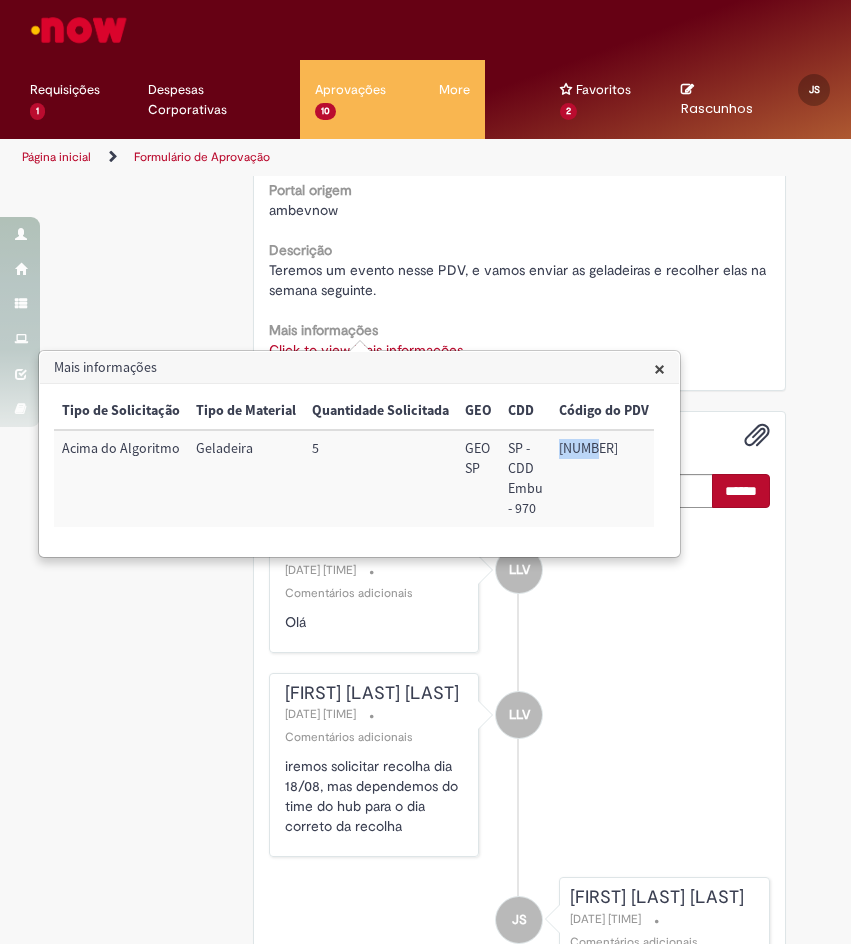 click on "23500" at bounding box center [604, 478] 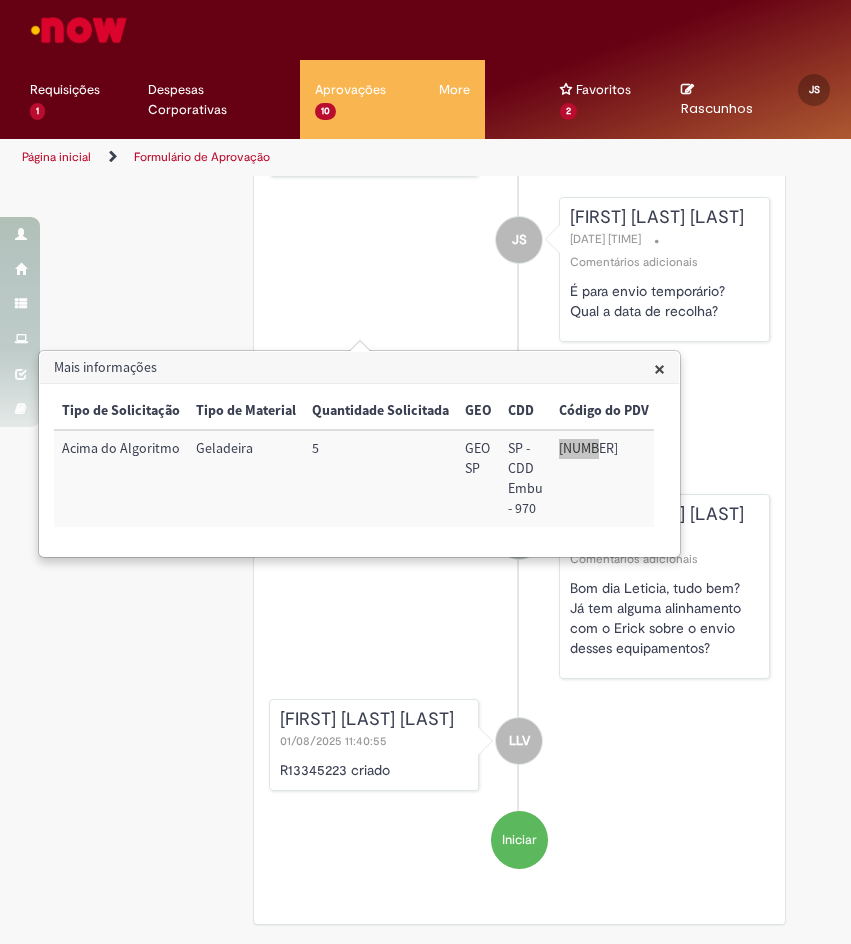 scroll, scrollTop: 1502, scrollLeft: 0, axis: vertical 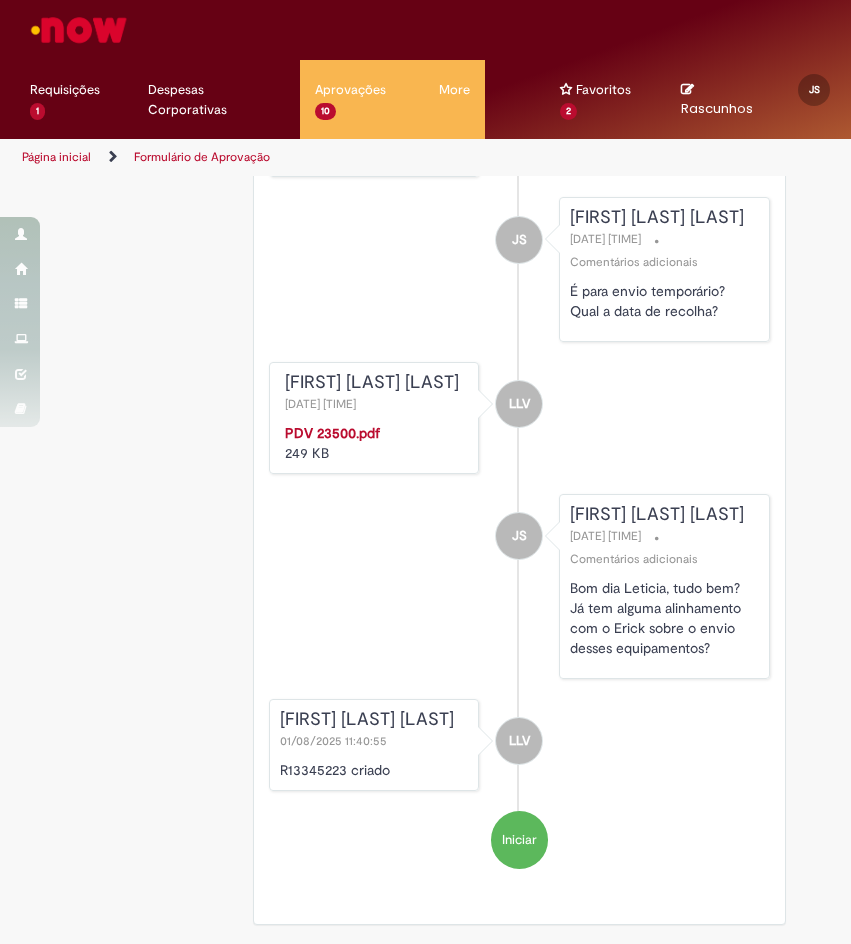 click on "LLV
Leticia Lima Viana
01/08/2025 14:01:51
PDV 23500.pdf  249 KB" at bounding box center (519, 418) 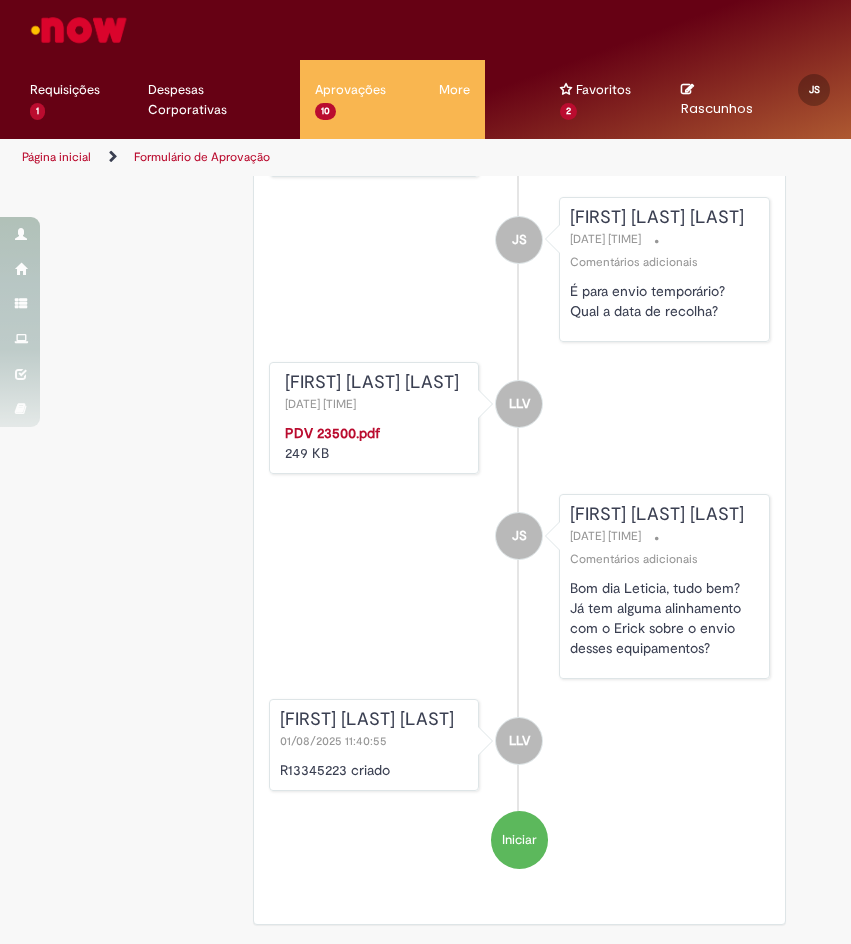 click on "PDV 23500.pdf" at bounding box center (332, 433) 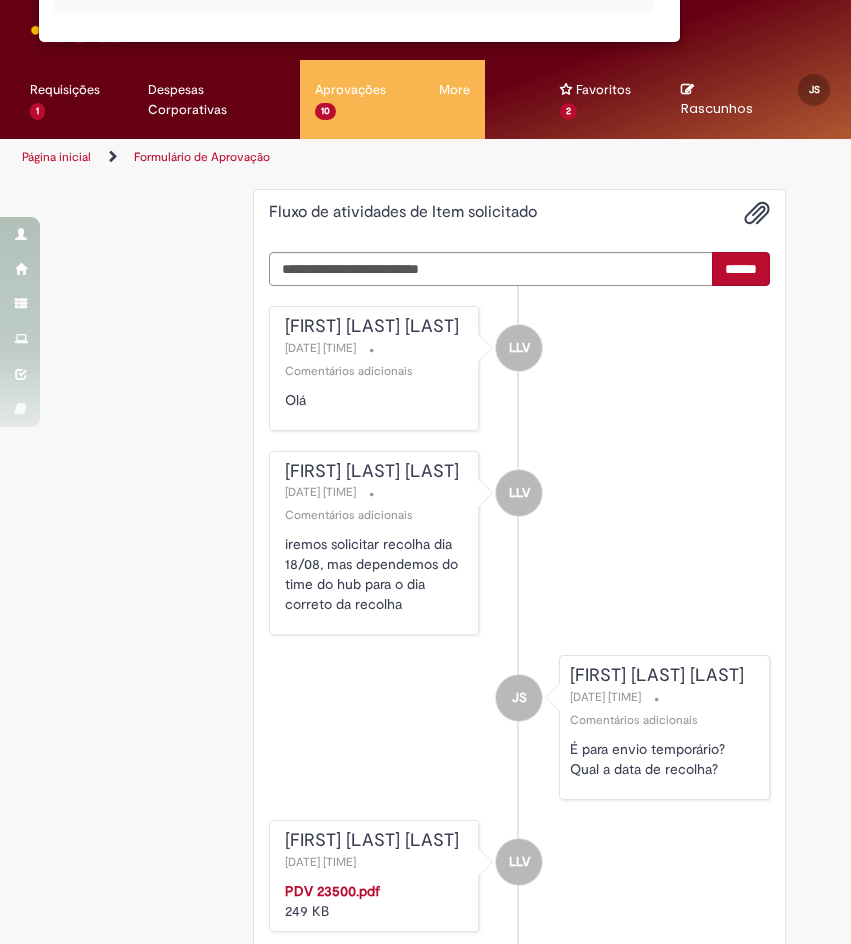 scroll, scrollTop: 902, scrollLeft: 0, axis: vertical 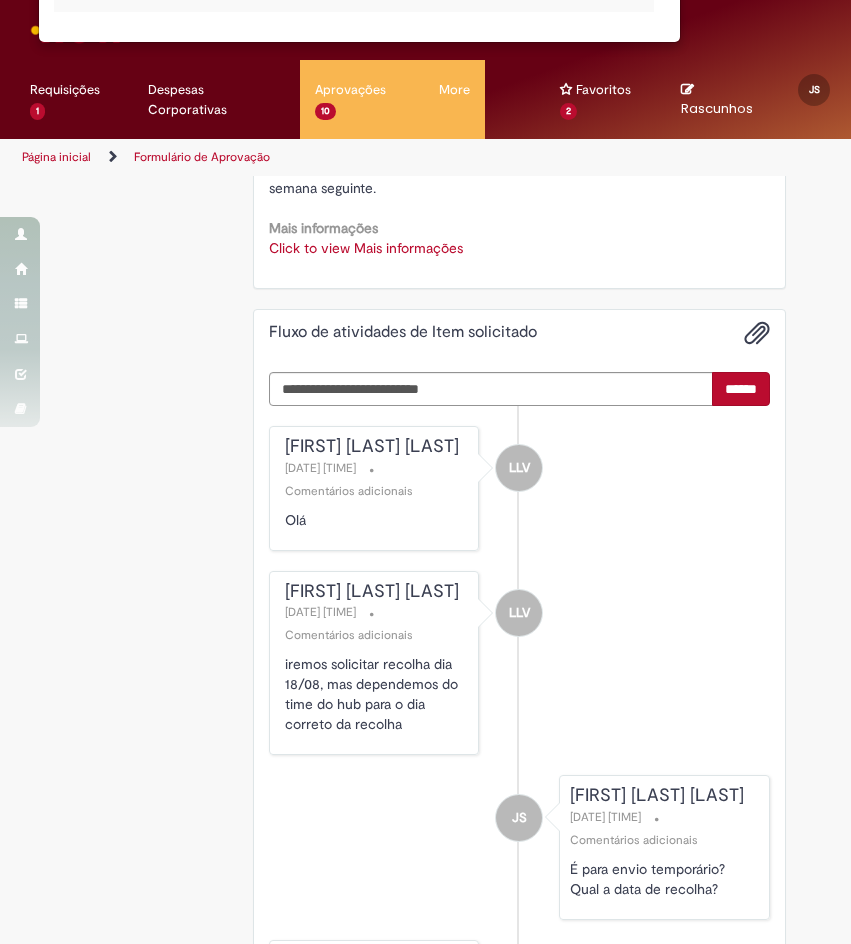 click on "Click to view Mais informações" at bounding box center [366, 248] 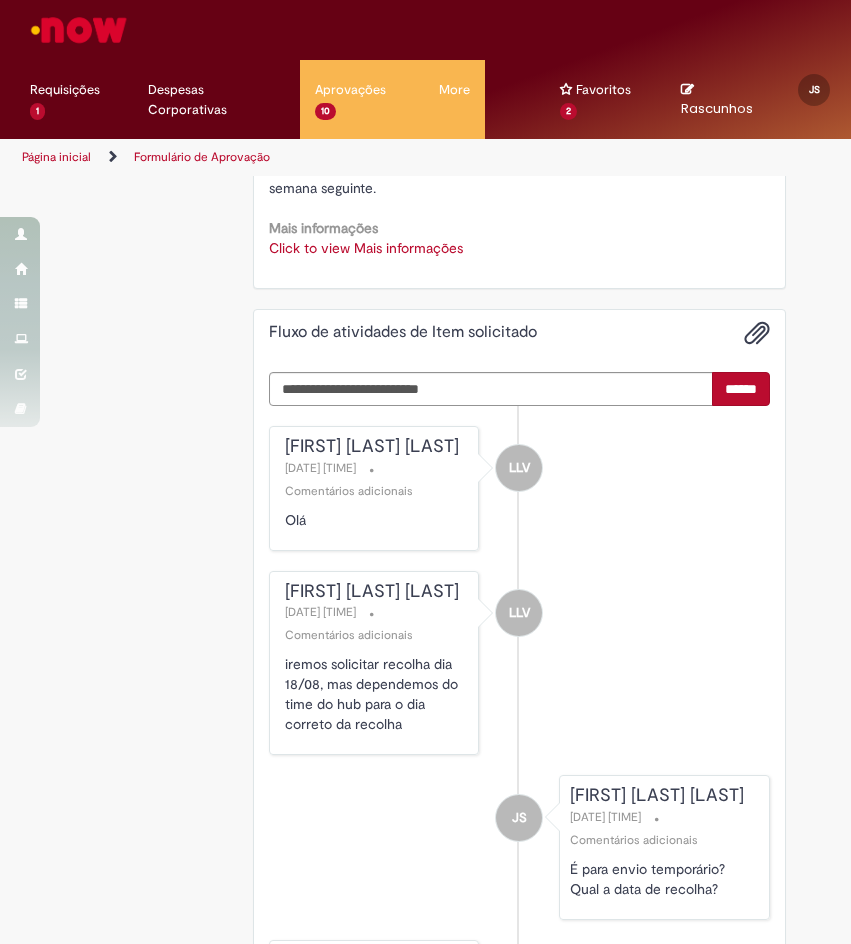 click on "Click to view Mais informações" at bounding box center [366, 248] 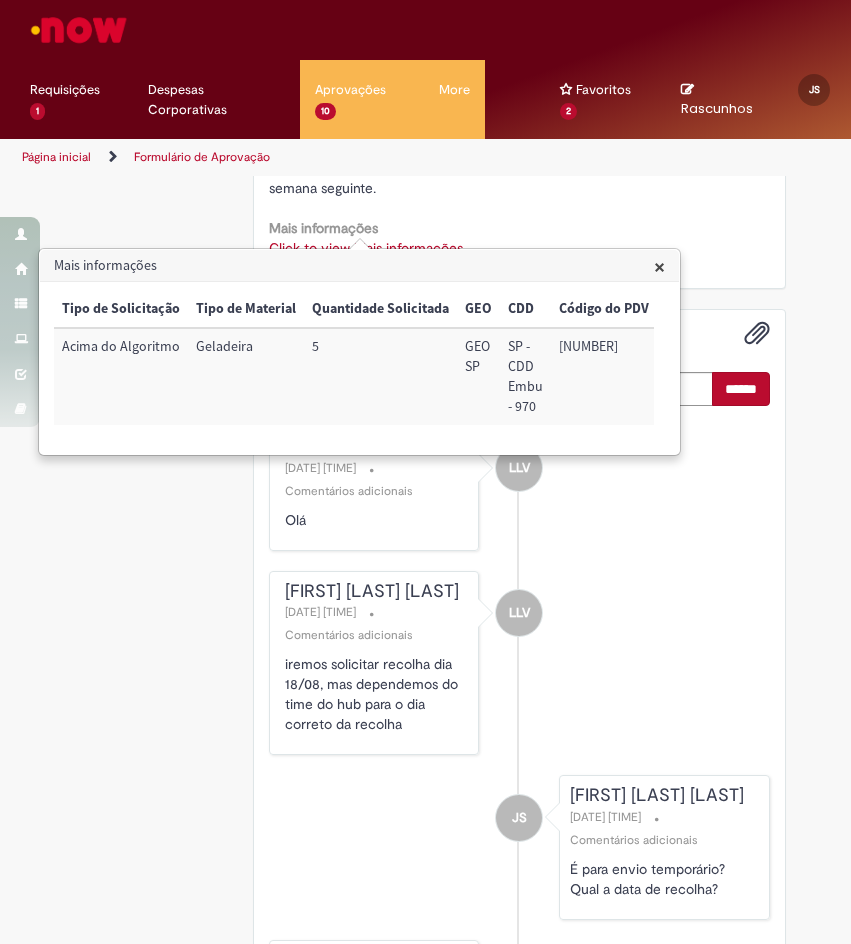 click on "×" at bounding box center [659, 266] 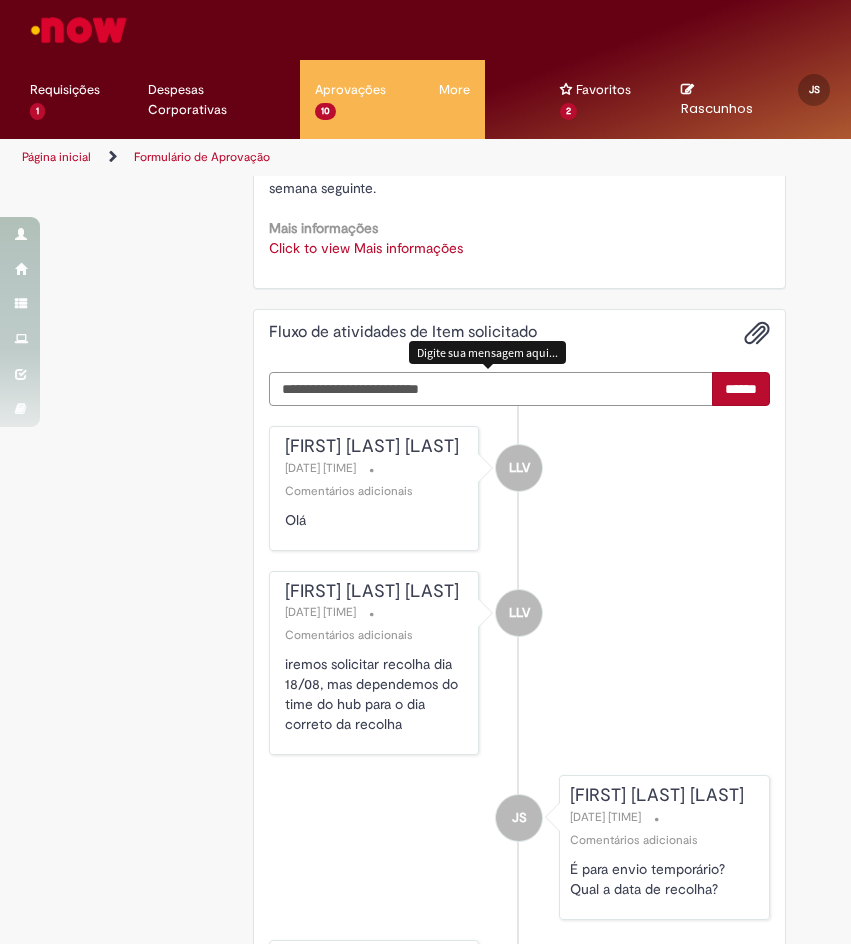 click at bounding box center [491, 389] 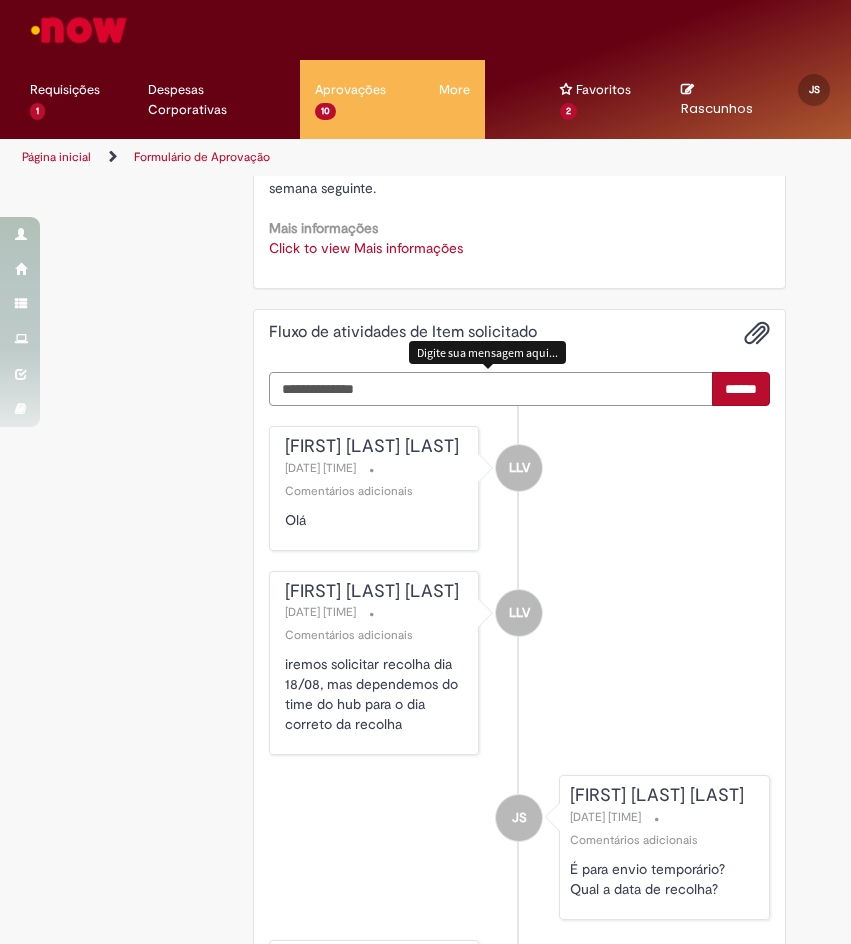 scroll, scrollTop: 958, scrollLeft: 0, axis: vertical 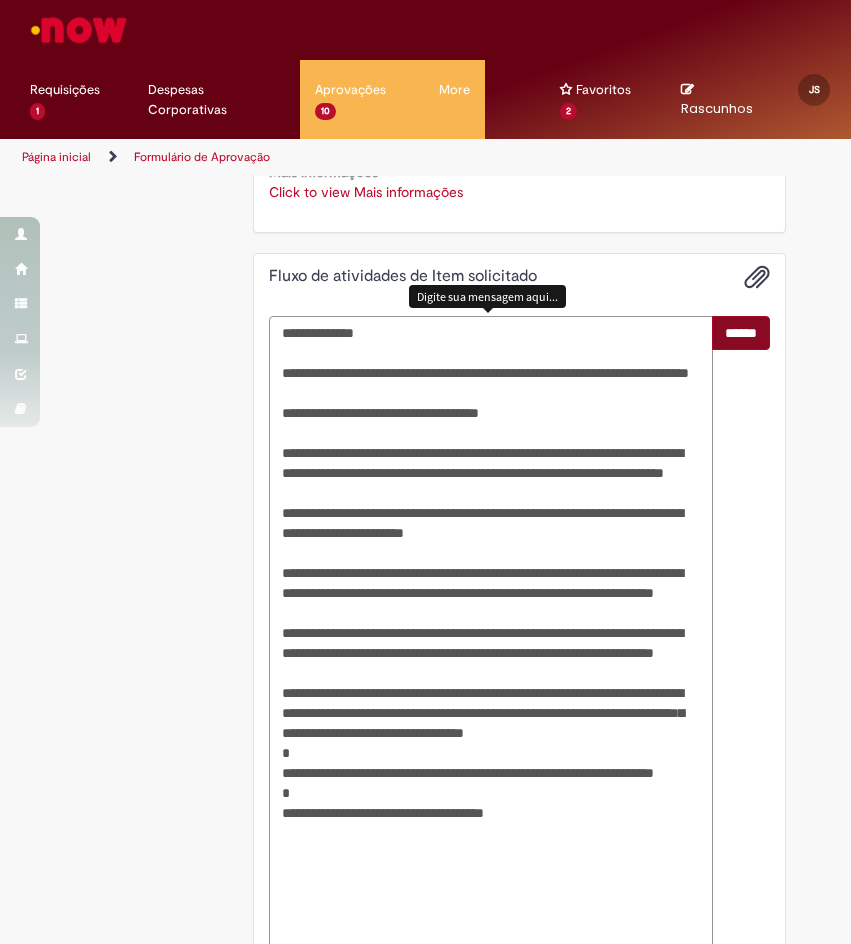 type on "**********" 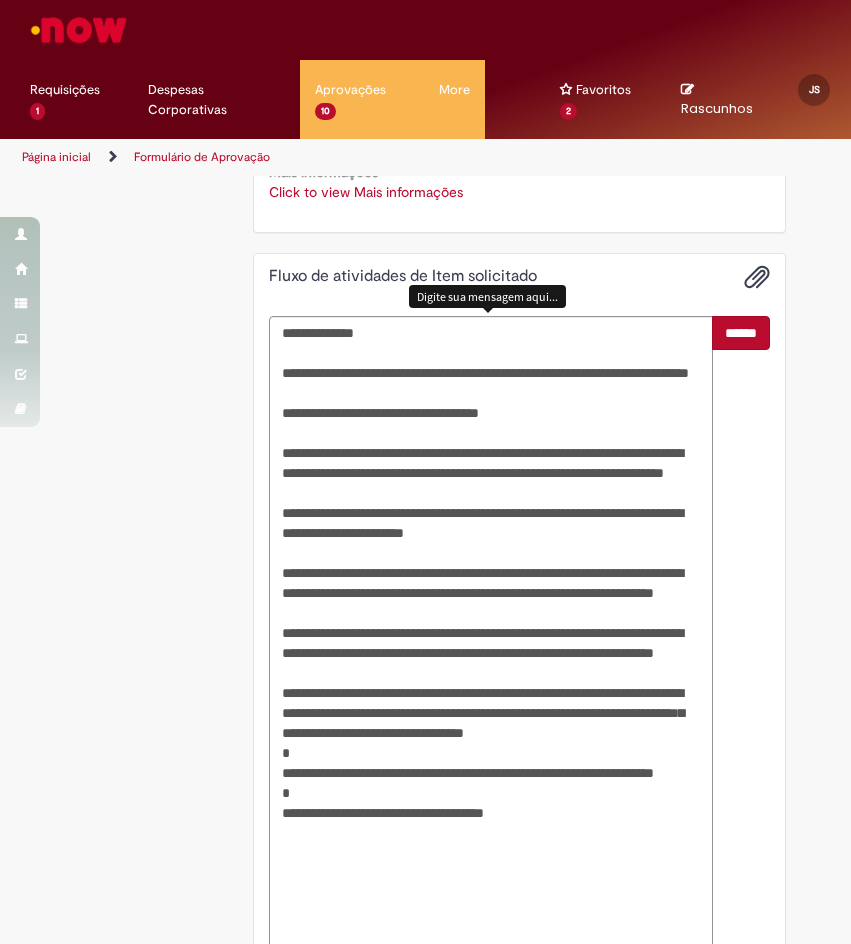 click on "******" at bounding box center [741, 333] 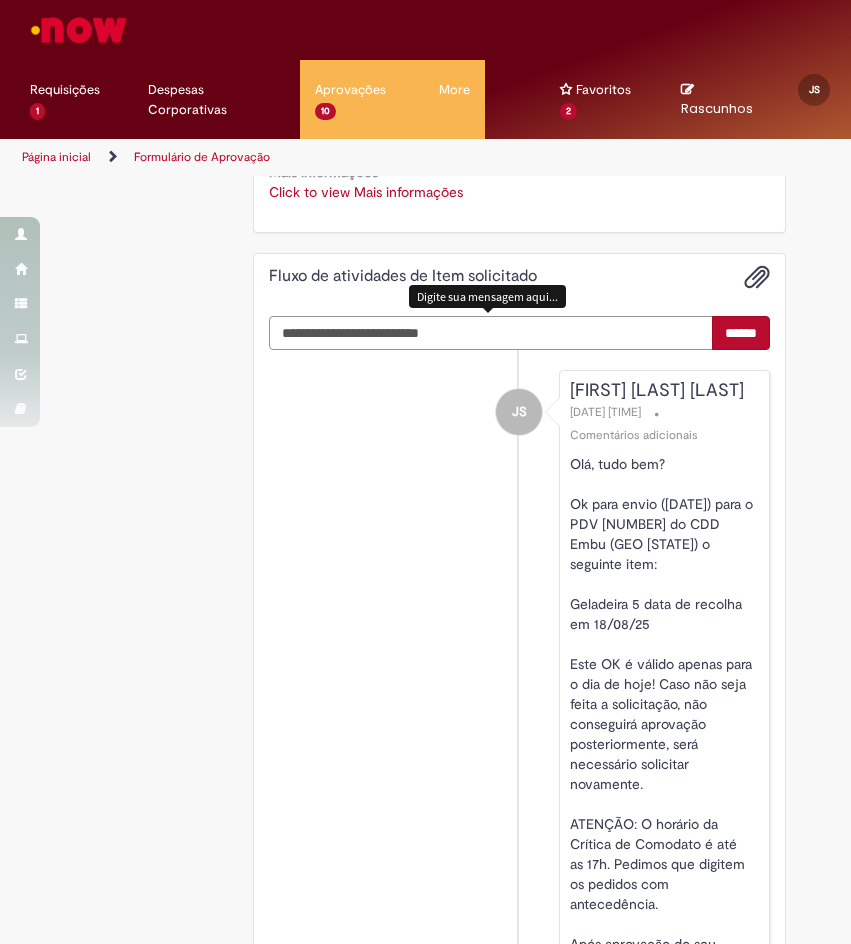 click at bounding box center (491, 333) 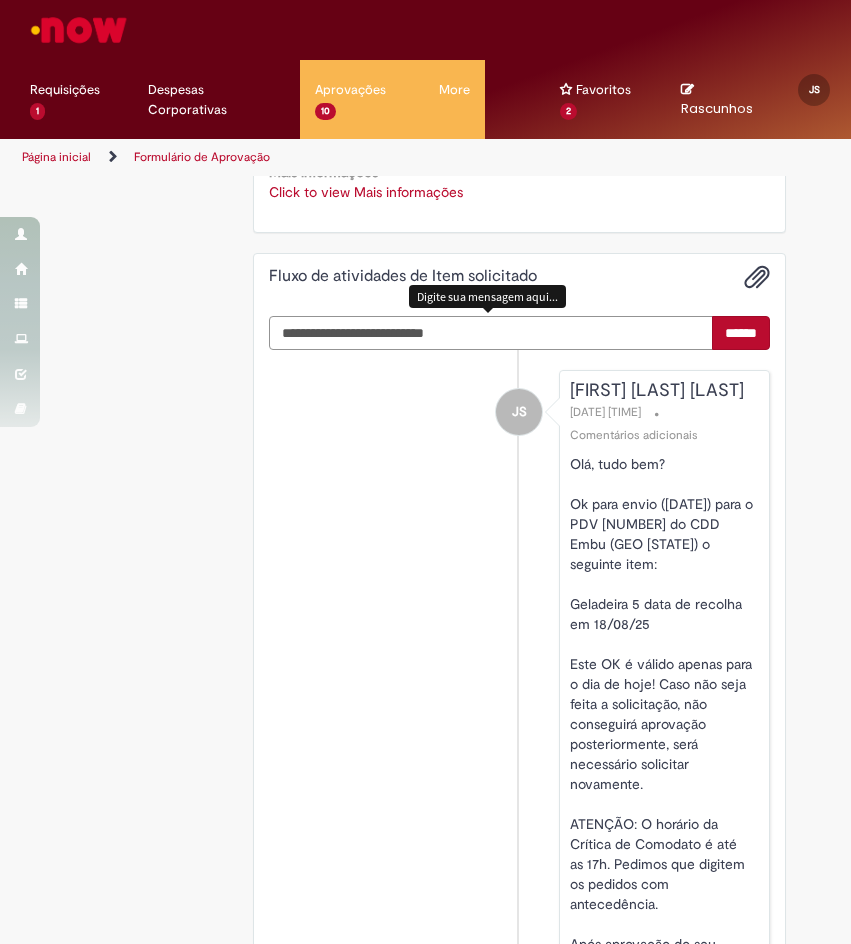 type on "**********" 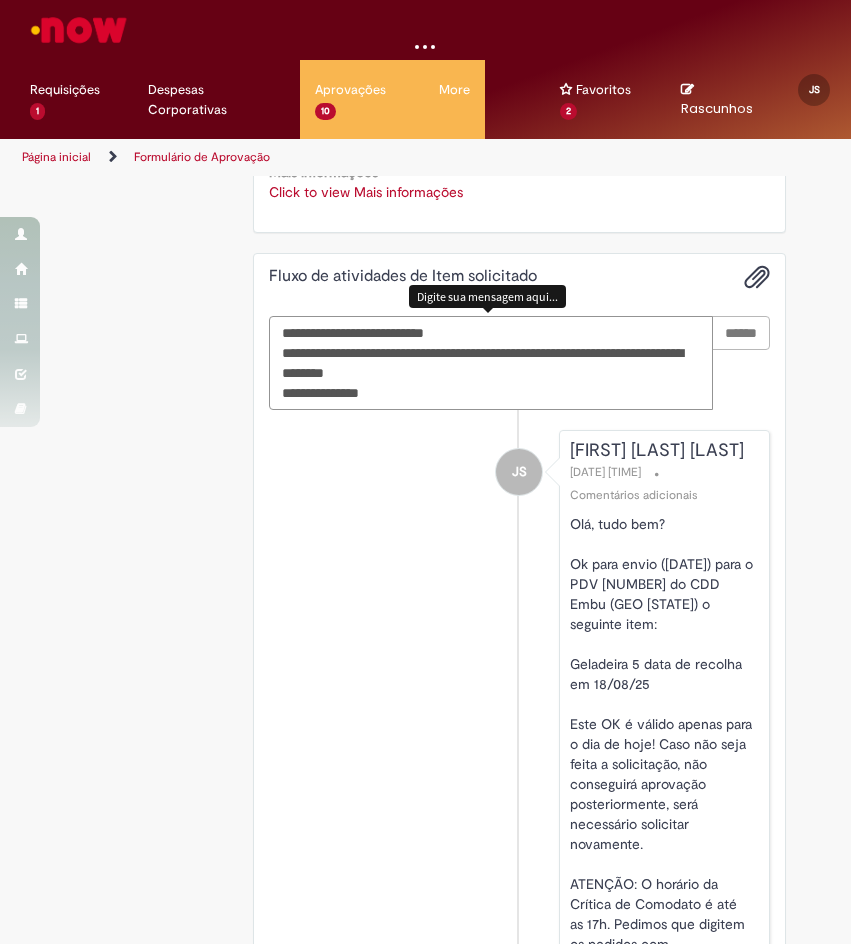 type 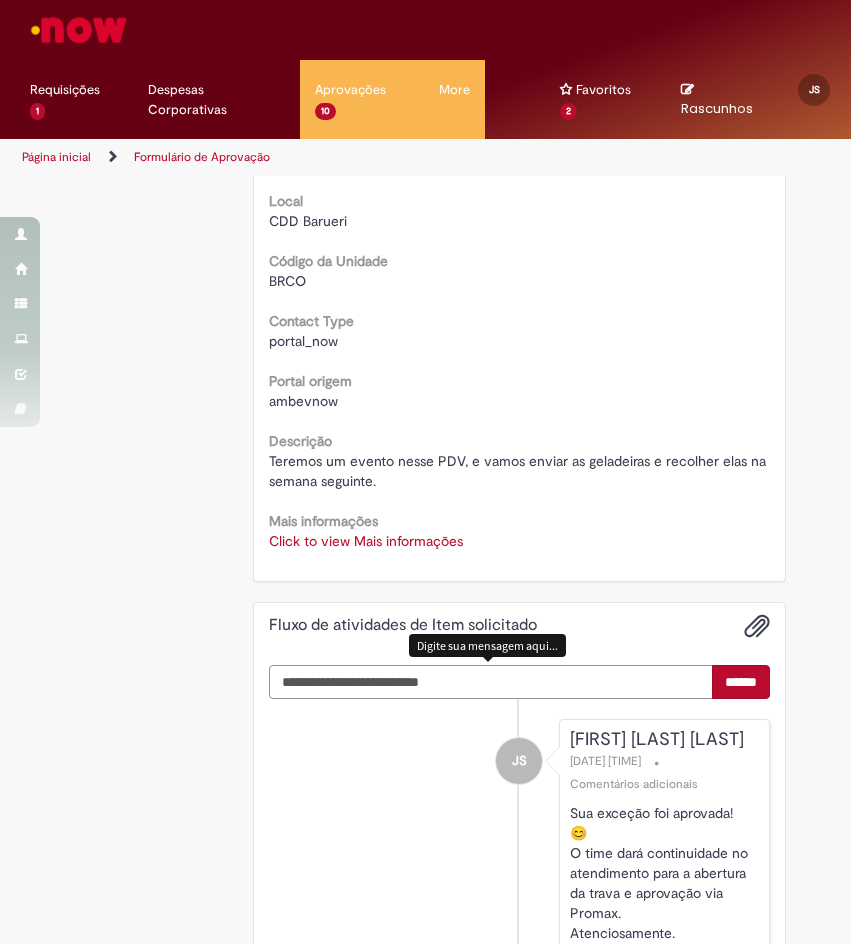 scroll, scrollTop: 158, scrollLeft: 0, axis: vertical 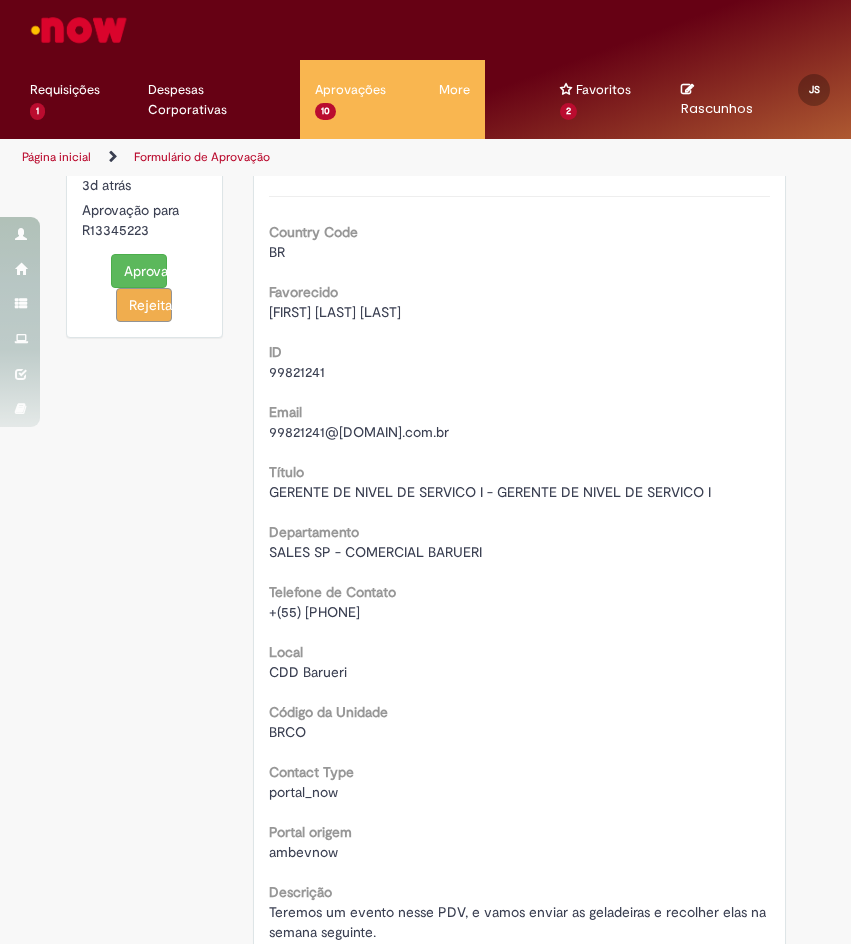 click on "Aprovar" at bounding box center (139, 271) 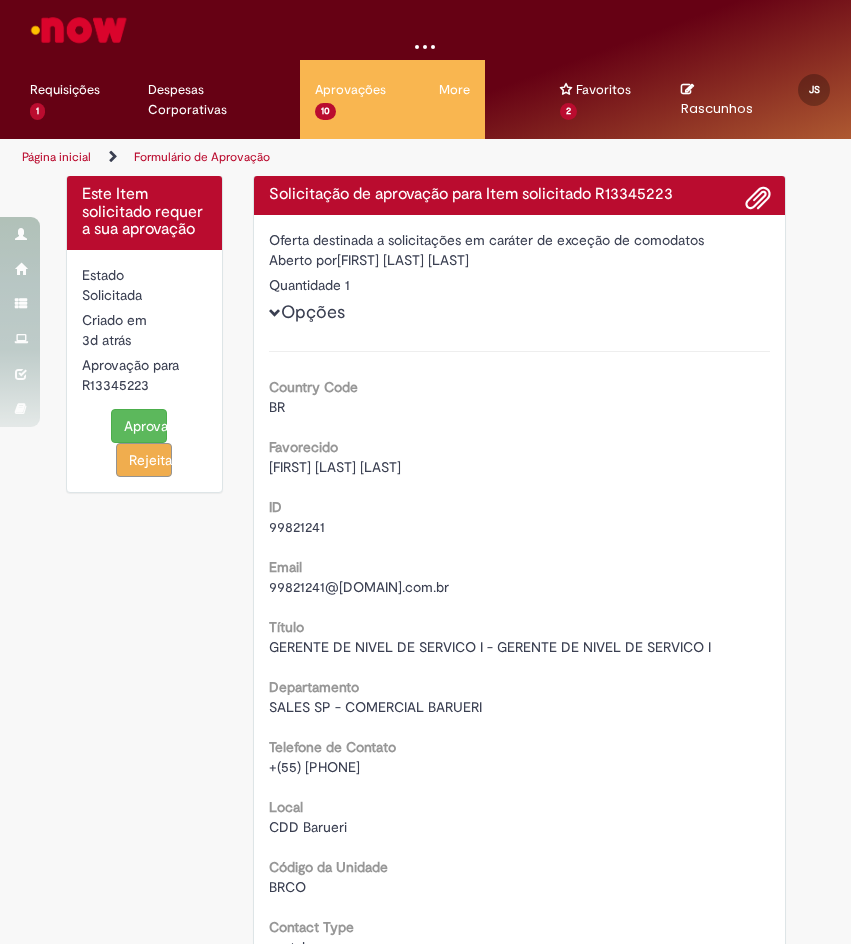 scroll, scrollTop: 0, scrollLeft: 0, axis: both 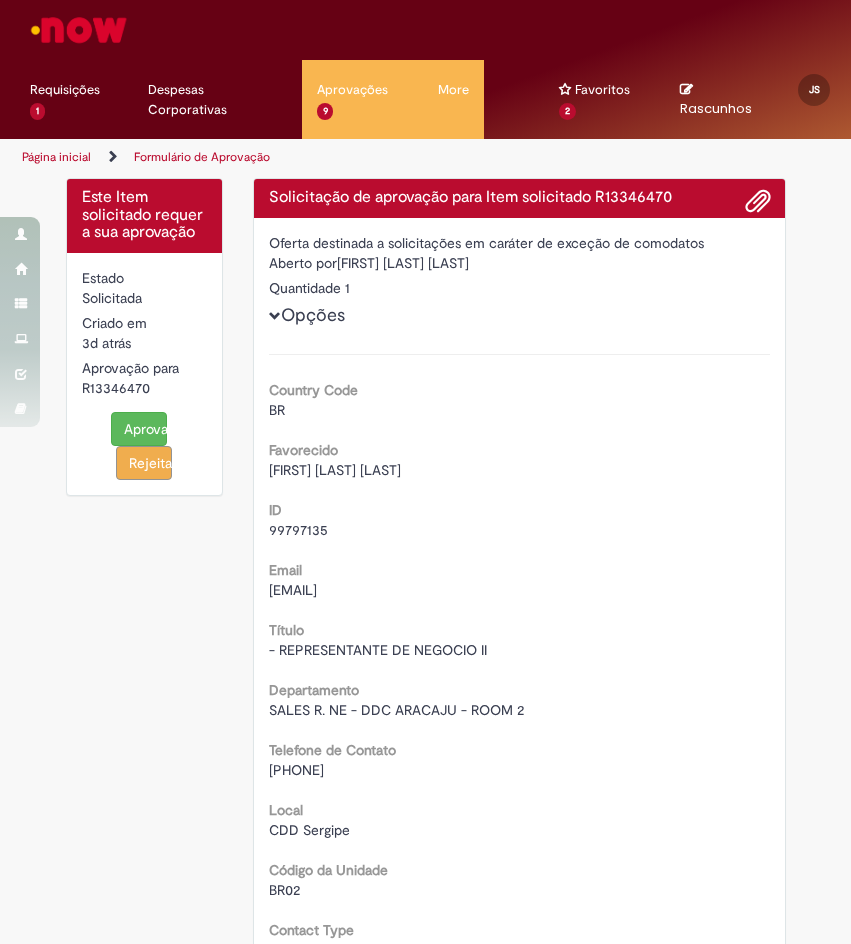 click on "Solicitação de aprovação para Item solicitado R13346470" at bounding box center [519, 198] 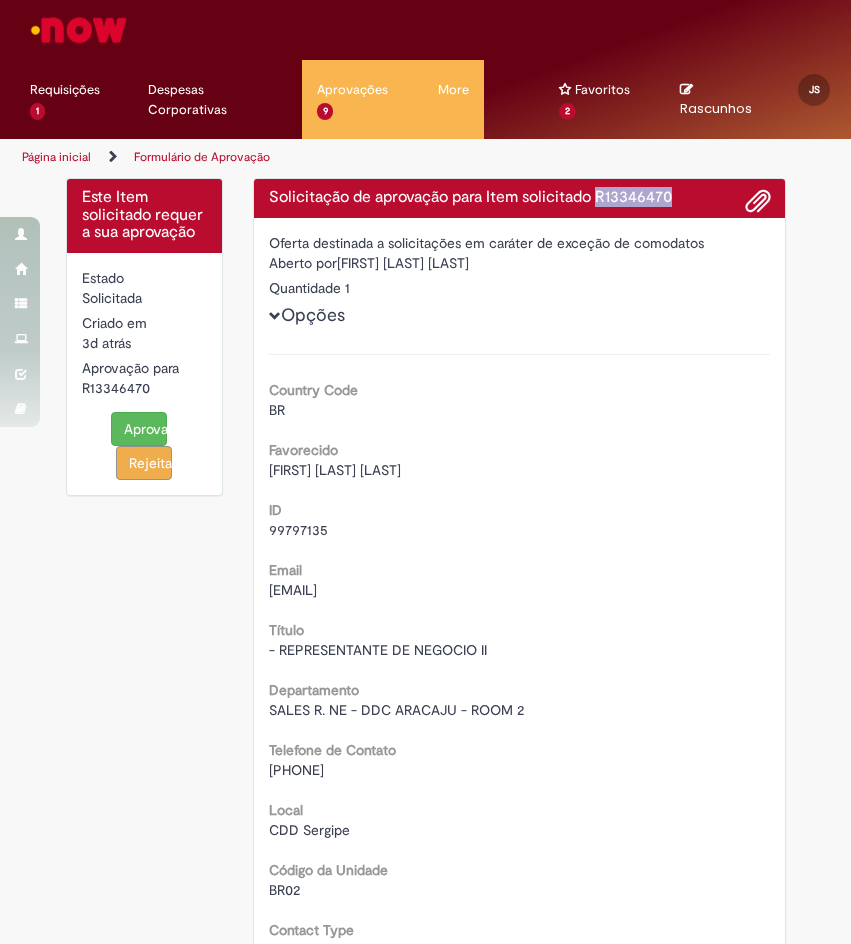 click on "Solicitação de aprovação para Item solicitado R13346470" at bounding box center [519, 198] 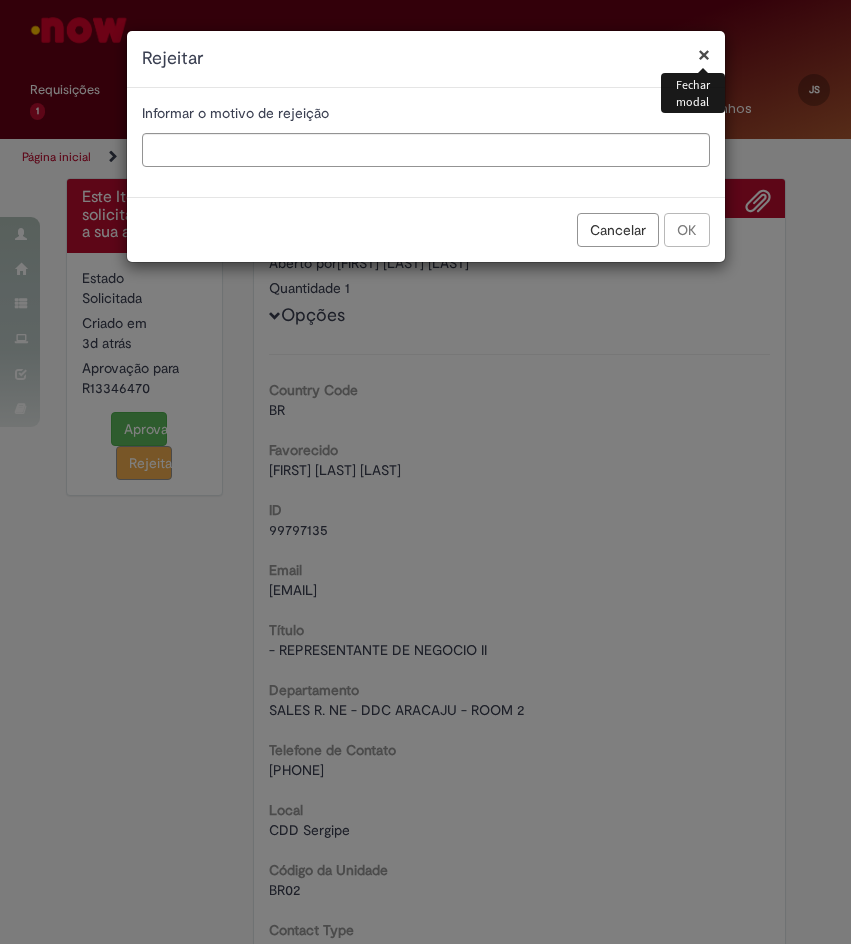 click on "Informar o motivo de rejeição" at bounding box center [426, 142] 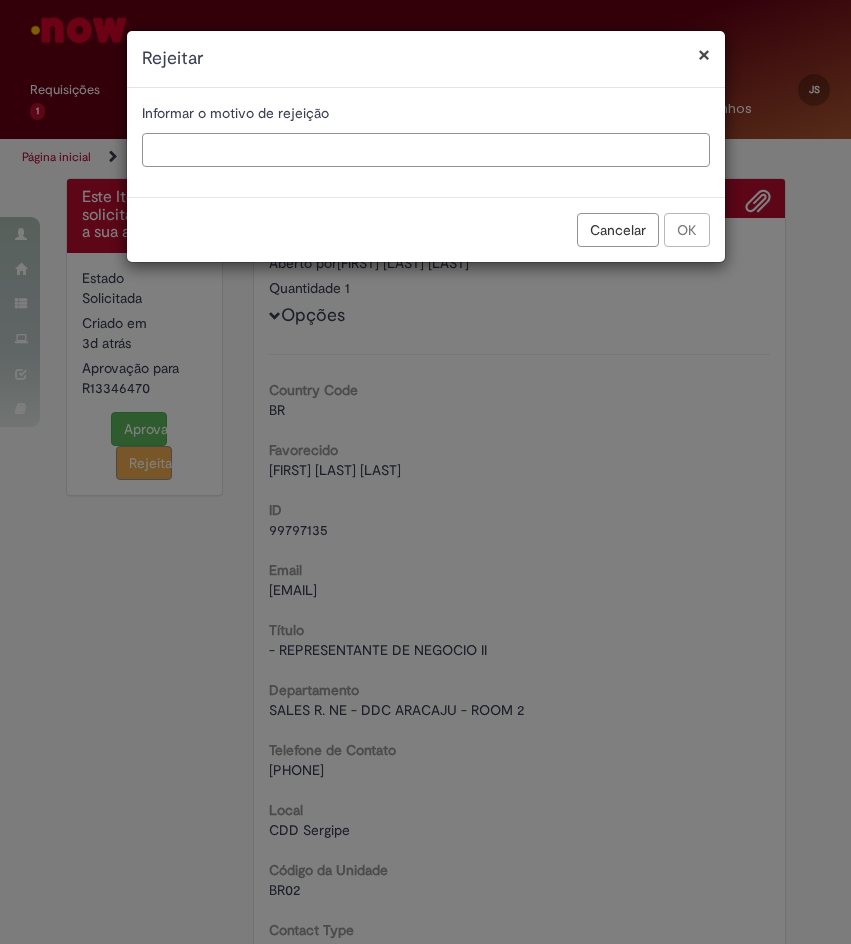 click at bounding box center (426, 150) 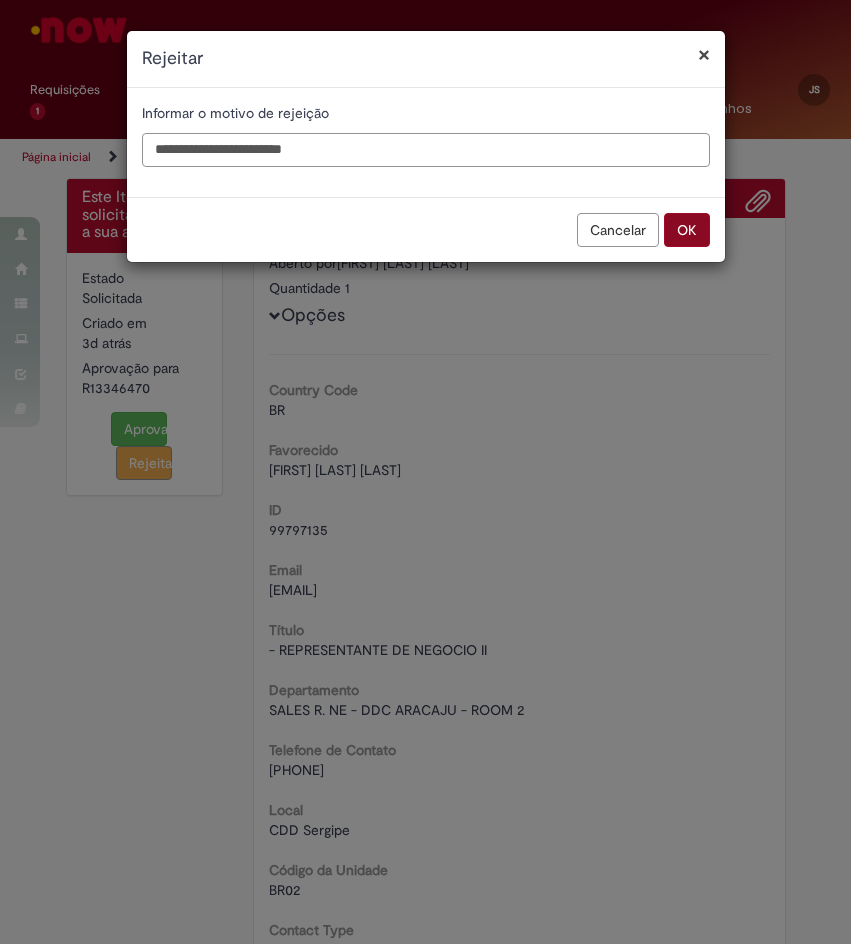 type on "**********" 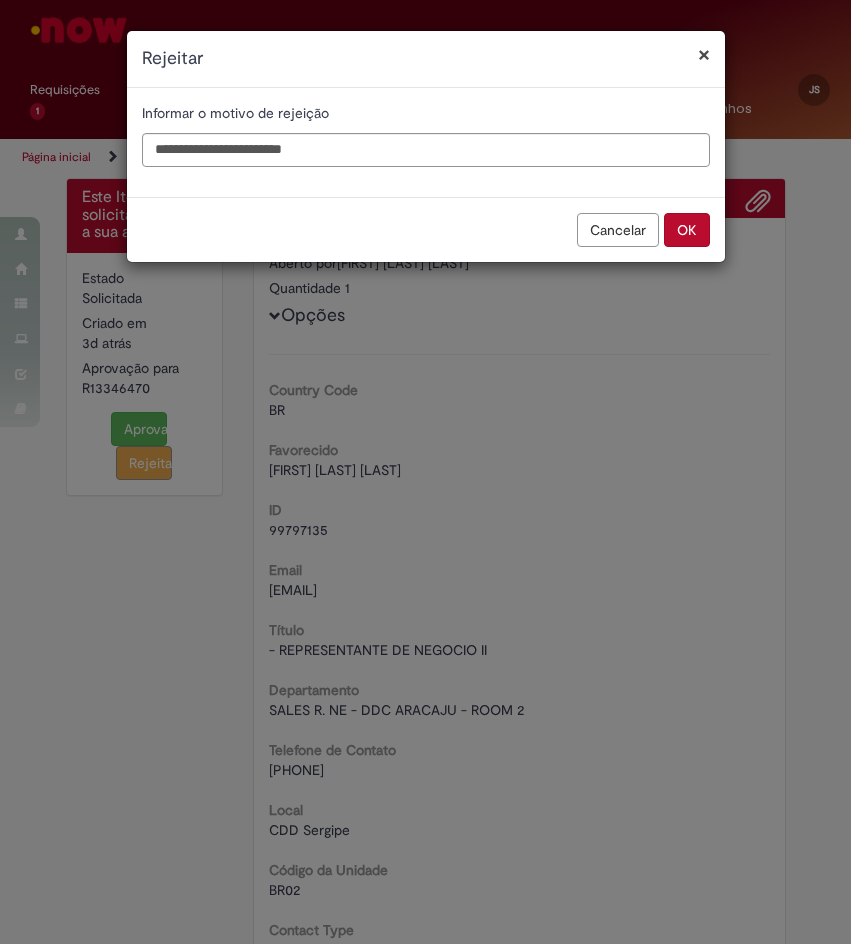 click on "OK" at bounding box center (687, 230) 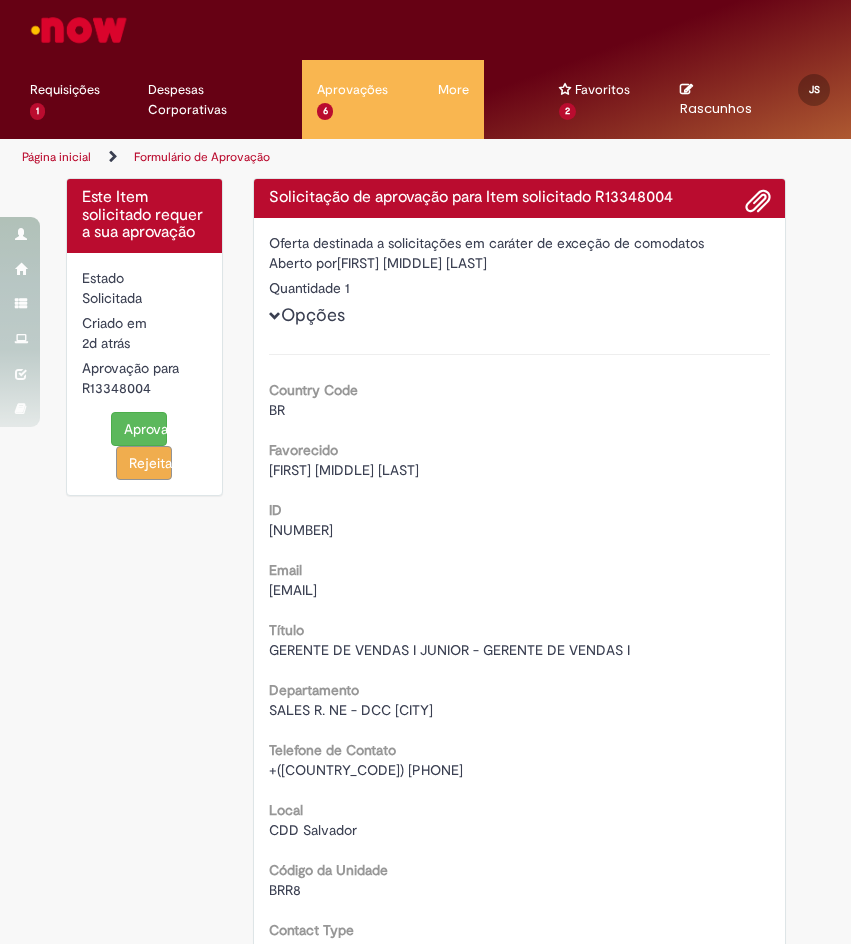 scroll, scrollTop: 0, scrollLeft: 0, axis: both 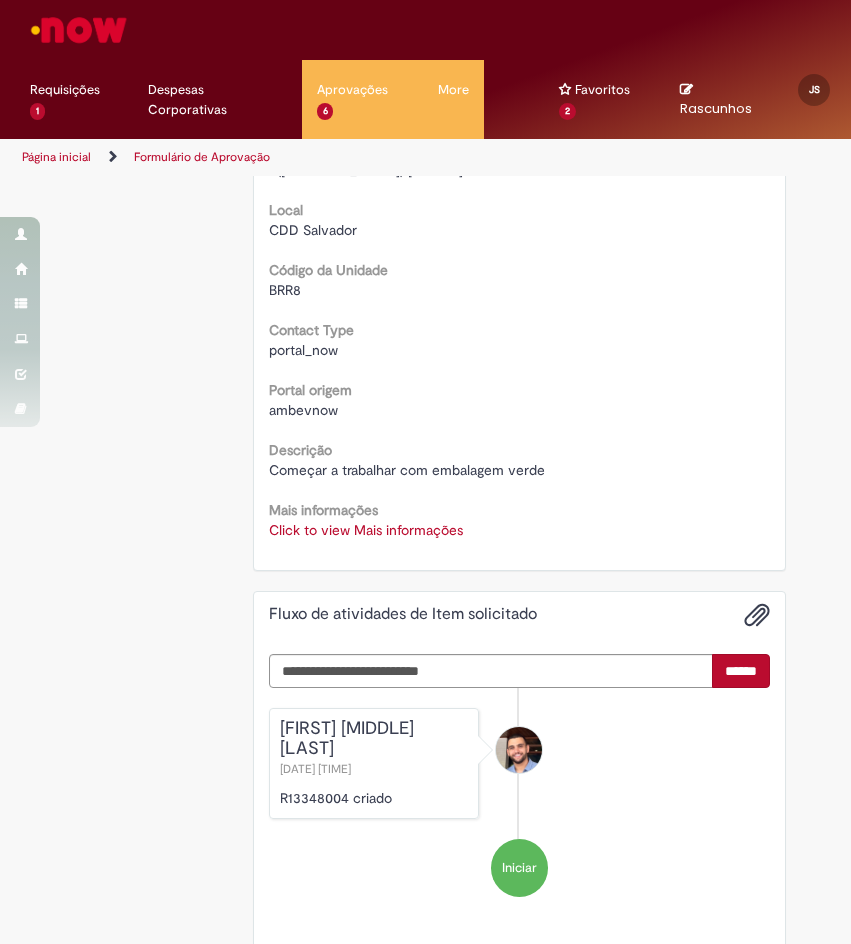 click on "Click to view Mais informações" at bounding box center (366, 530) 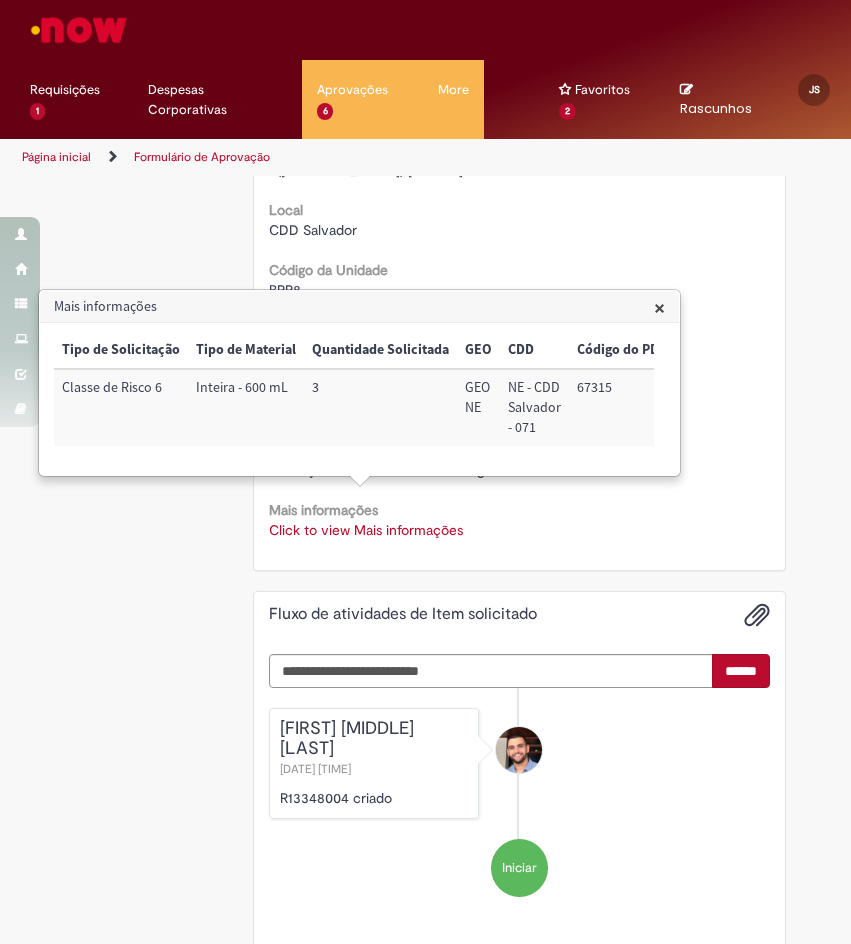 click on "67315" at bounding box center (622, 407) 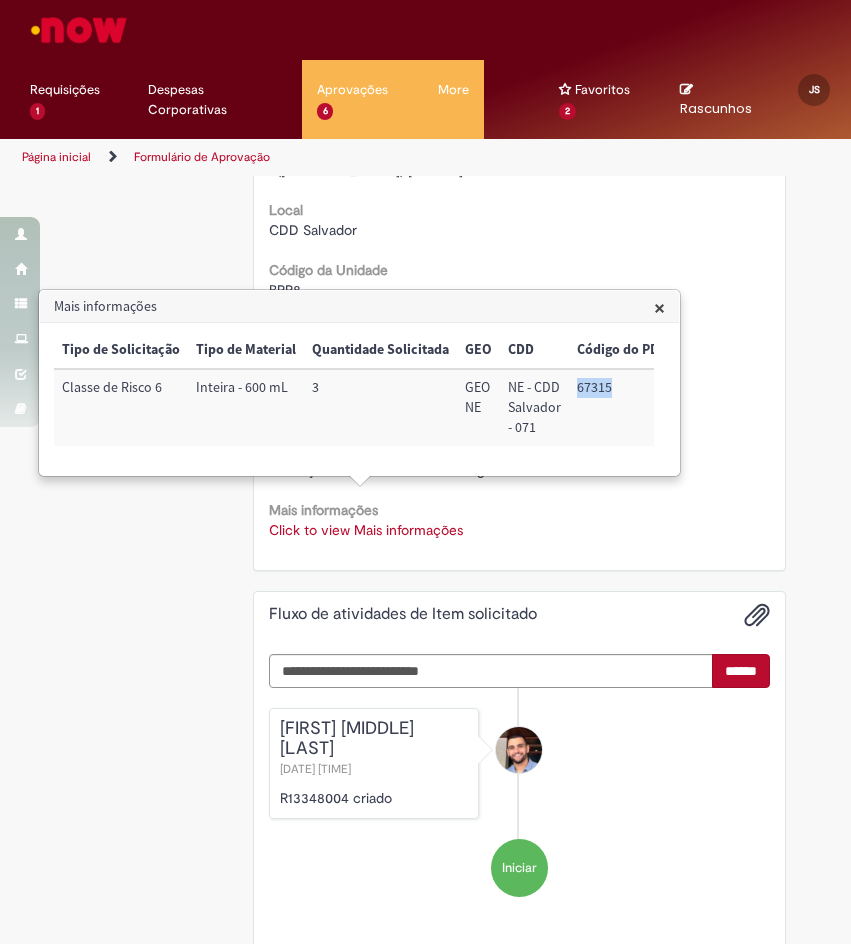 click on "67315" at bounding box center [622, 407] 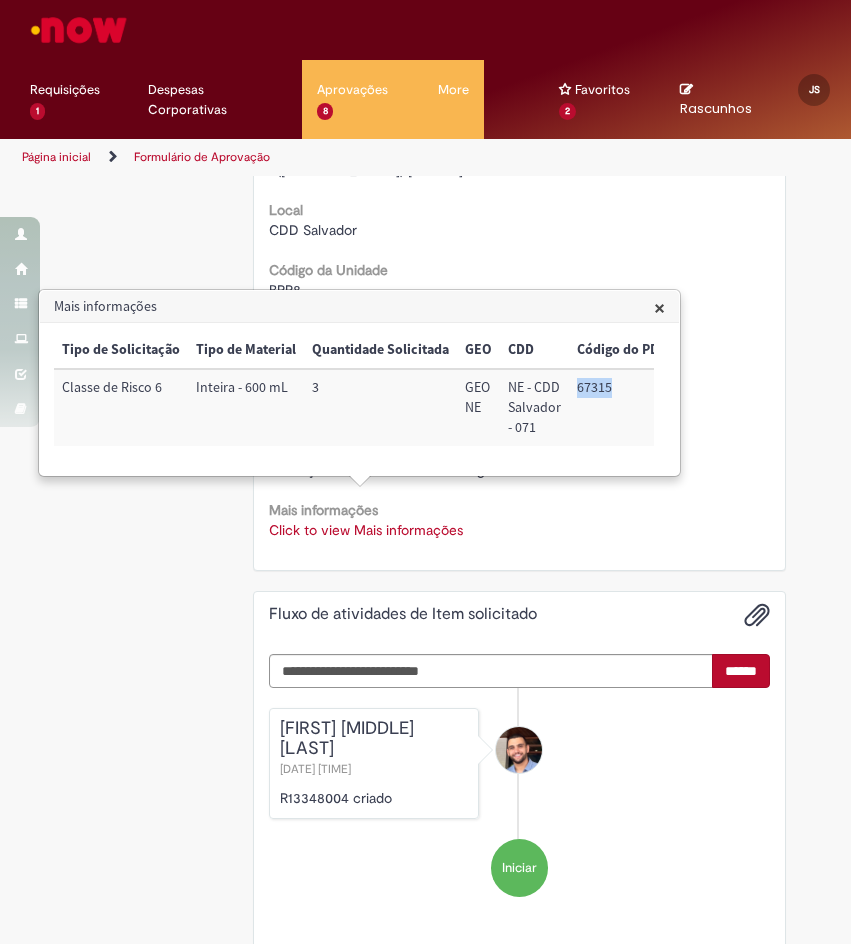 click on "67315" at bounding box center [622, 407] 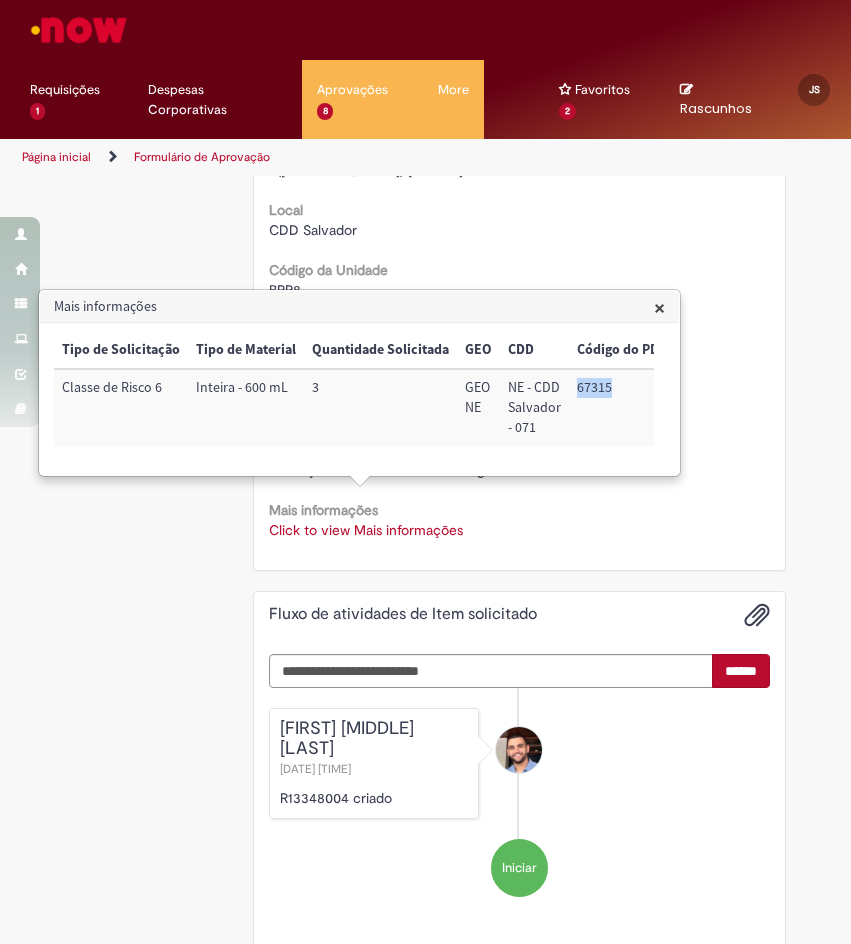 drag, startPoint x: 610, startPoint y: 392, endPoint x: 568, endPoint y: 393, distance: 42.0119 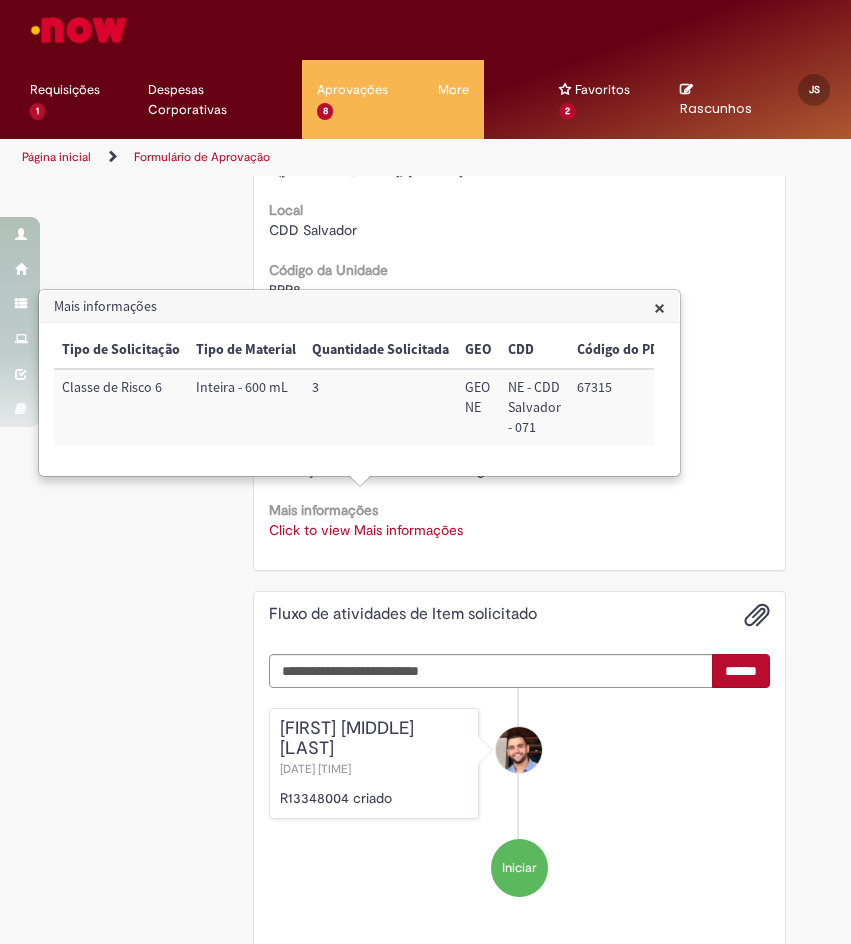 click on "67315" at bounding box center [622, 407] 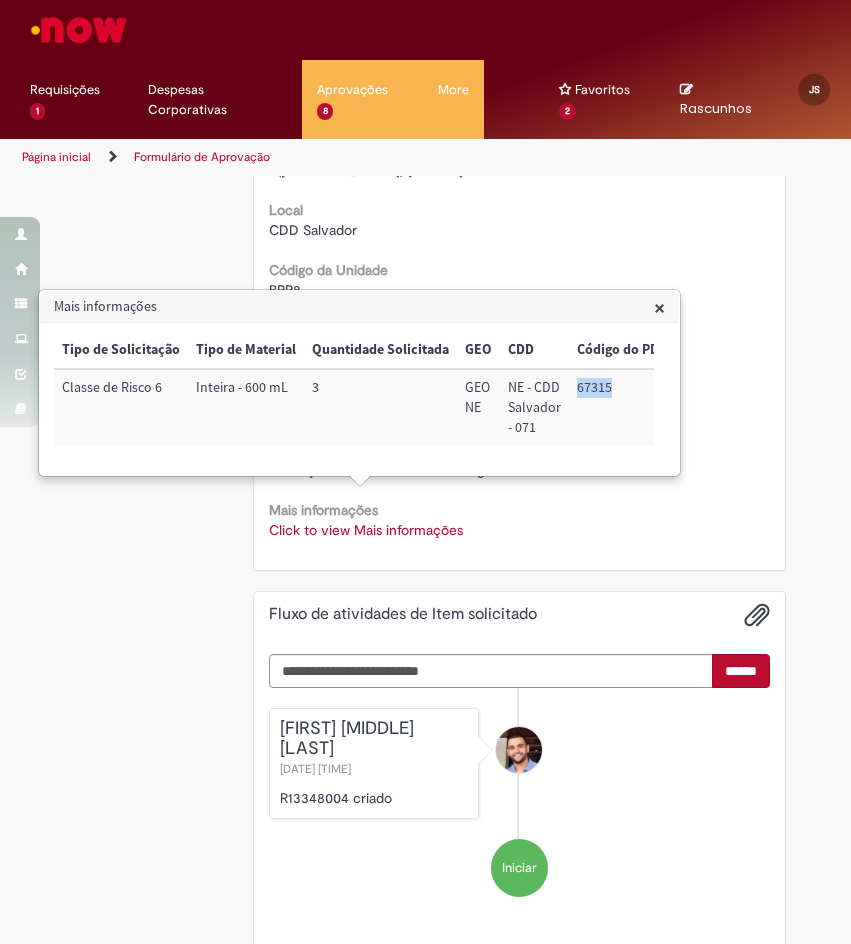 click on "67315" at bounding box center (622, 407) 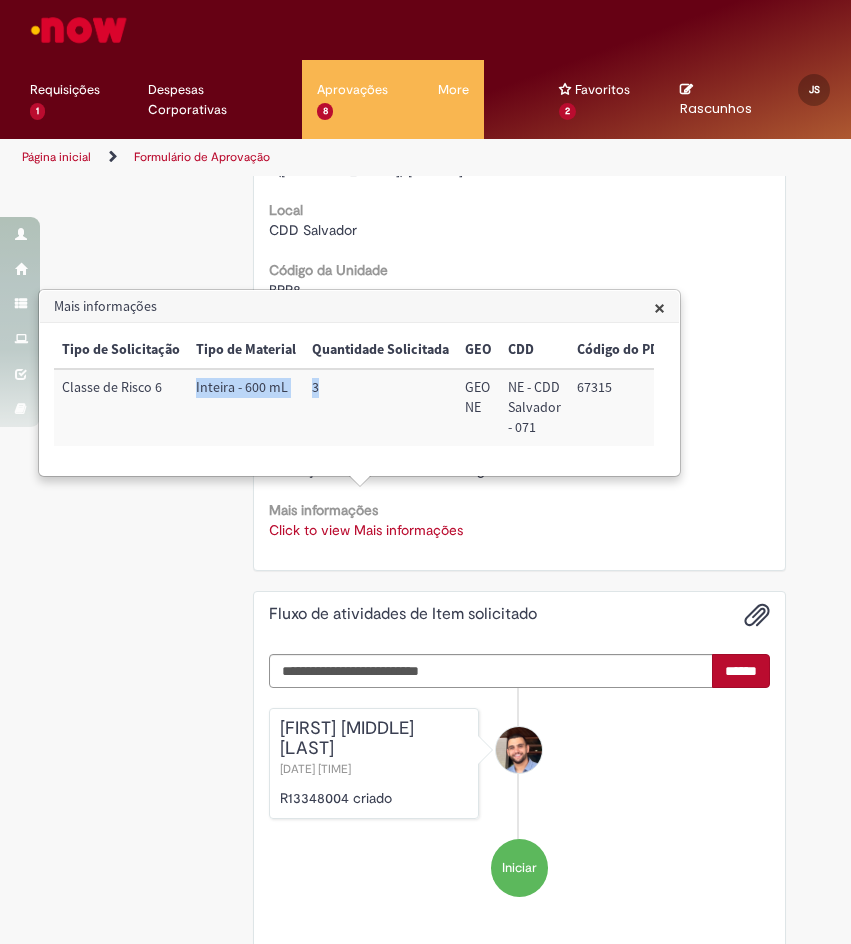 drag, startPoint x: 366, startPoint y: 397, endPoint x: 195, endPoint y: 398, distance: 171.00293 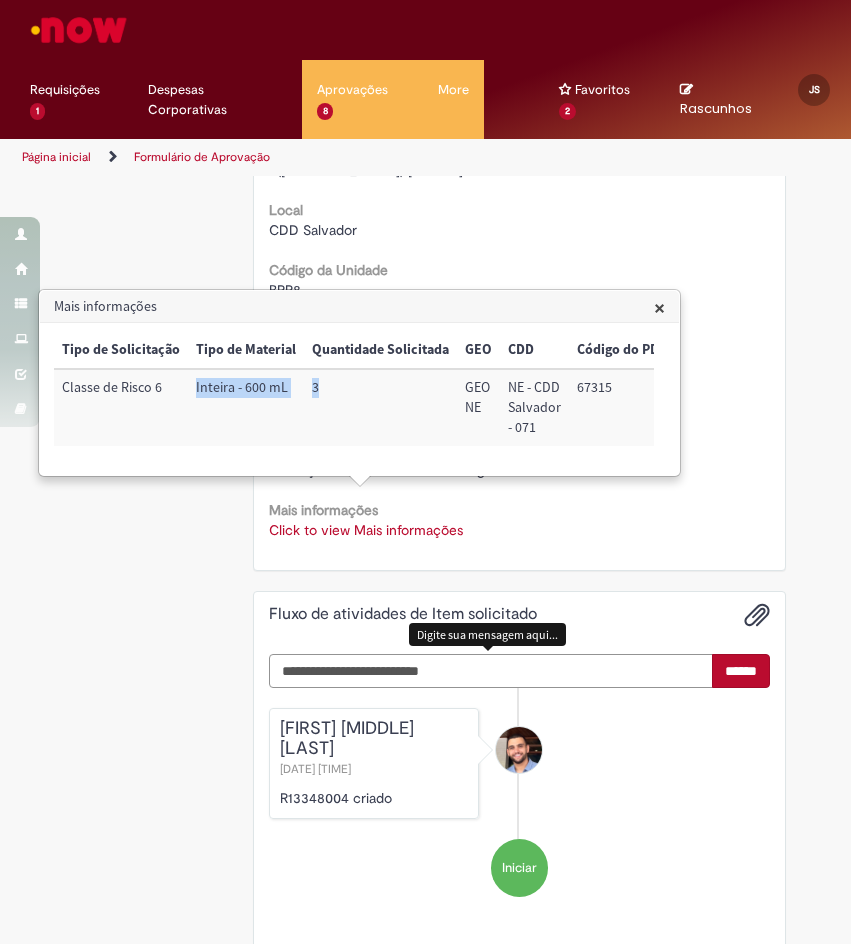 drag, startPoint x: 608, startPoint y: 644, endPoint x: 614, endPoint y: 625, distance: 19.924858 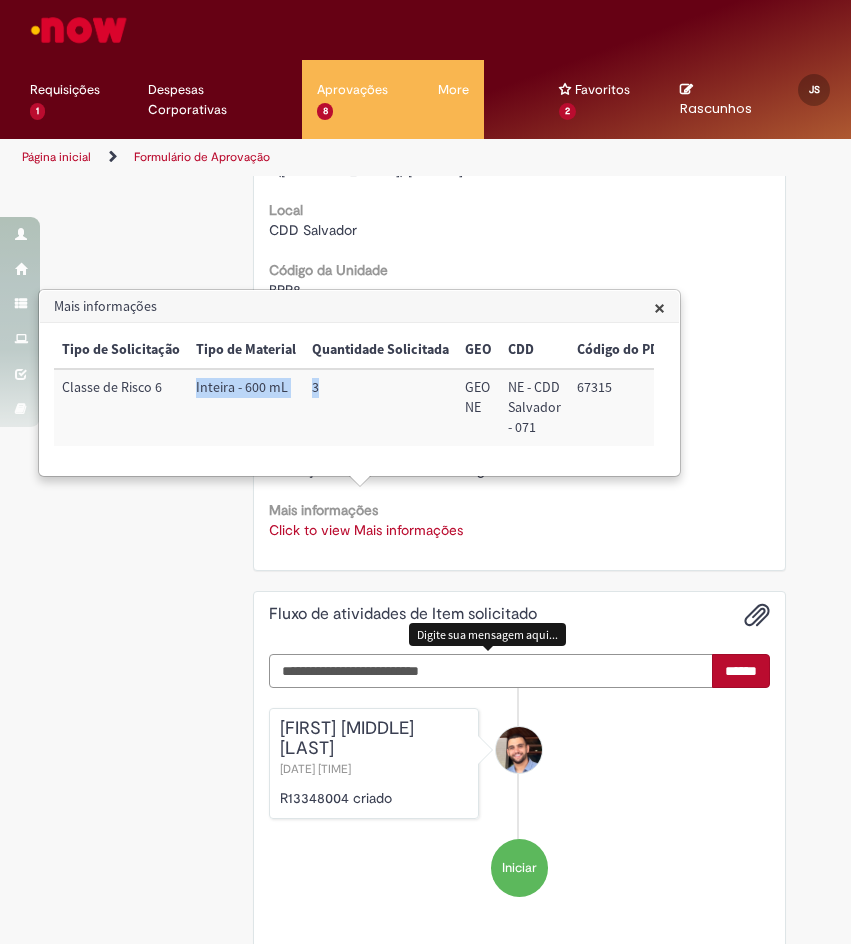 click at bounding box center [491, 671] 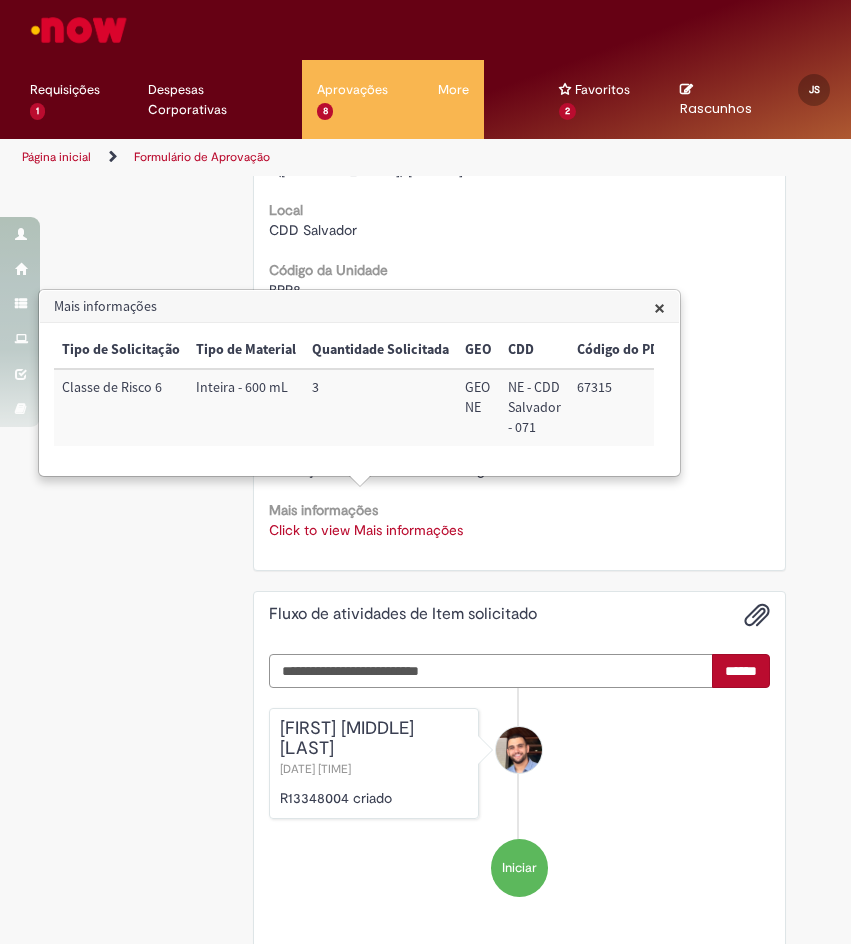 paste on "**********" 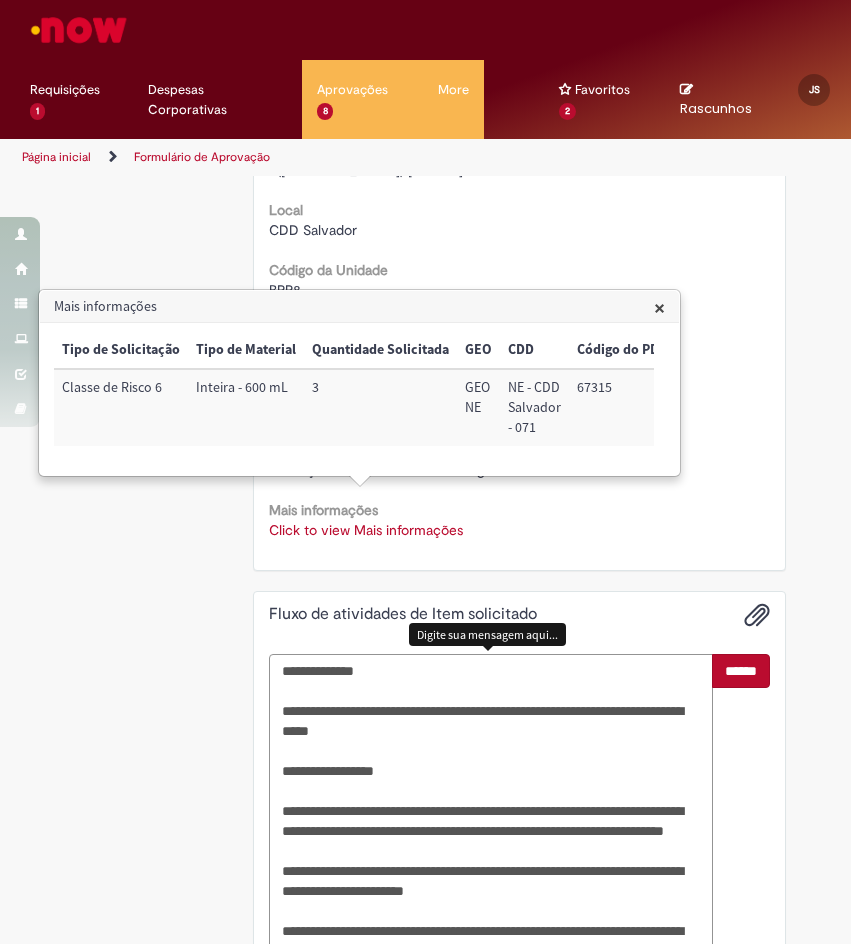 scroll, scrollTop: 938, scrollLeft: 0, axis: vertical 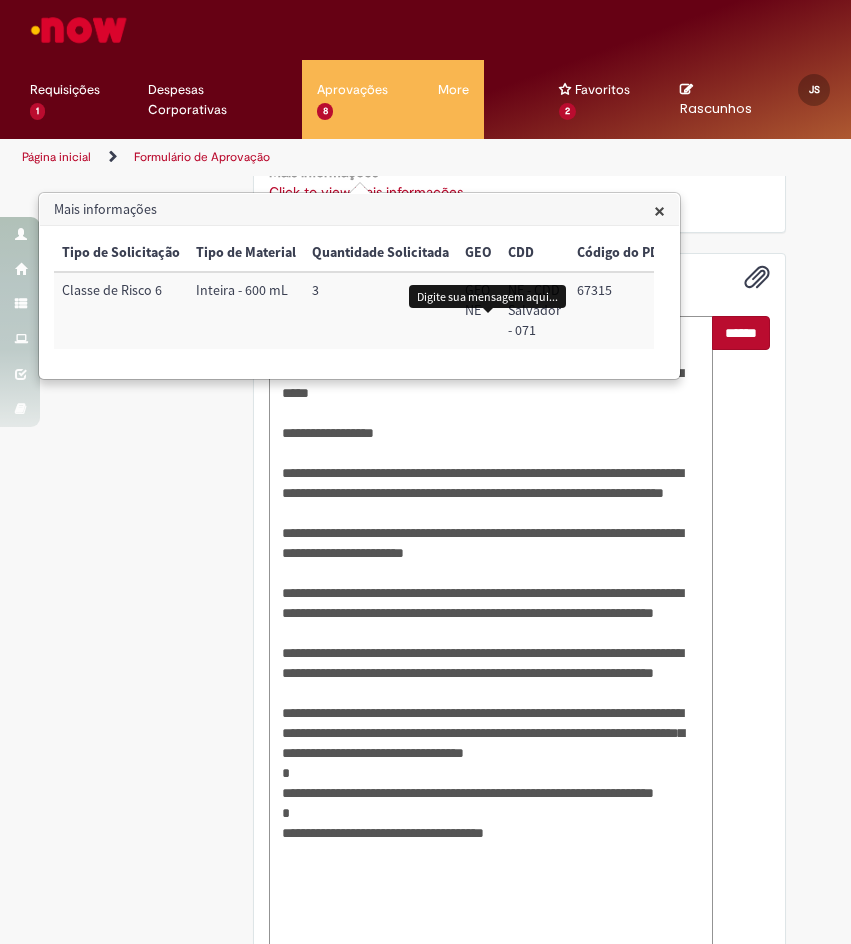 type on "**********" 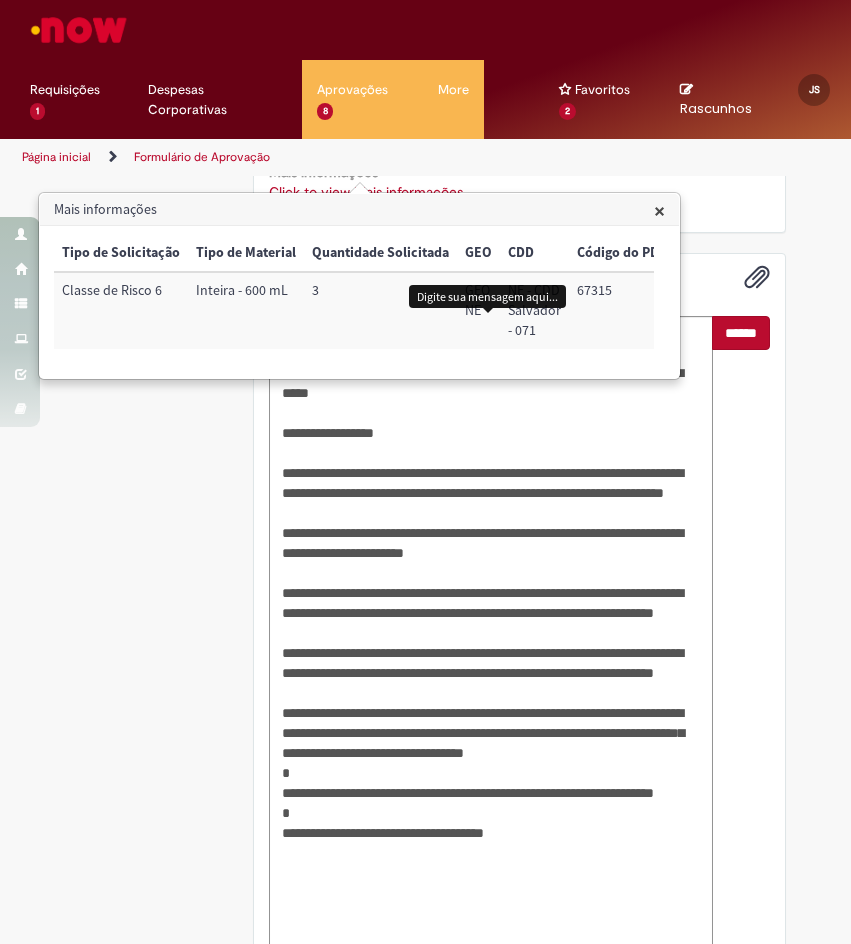 click on "×" at bounding box center [659, 210] 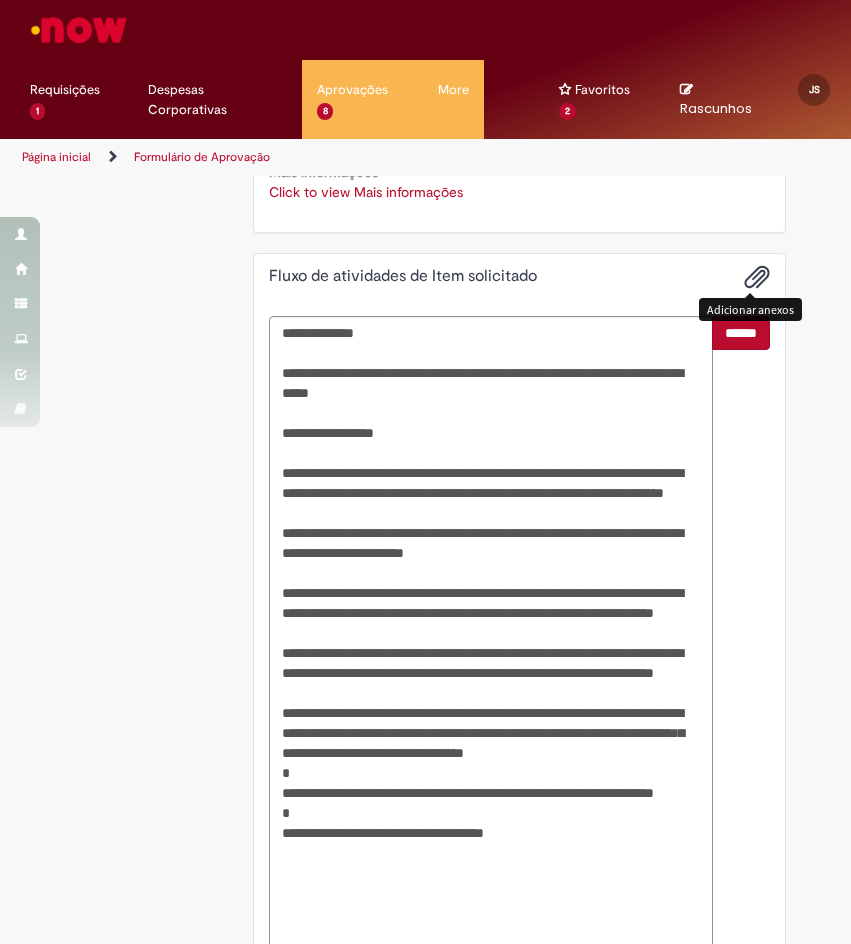 click on "******" at bounding box center [741, 333] 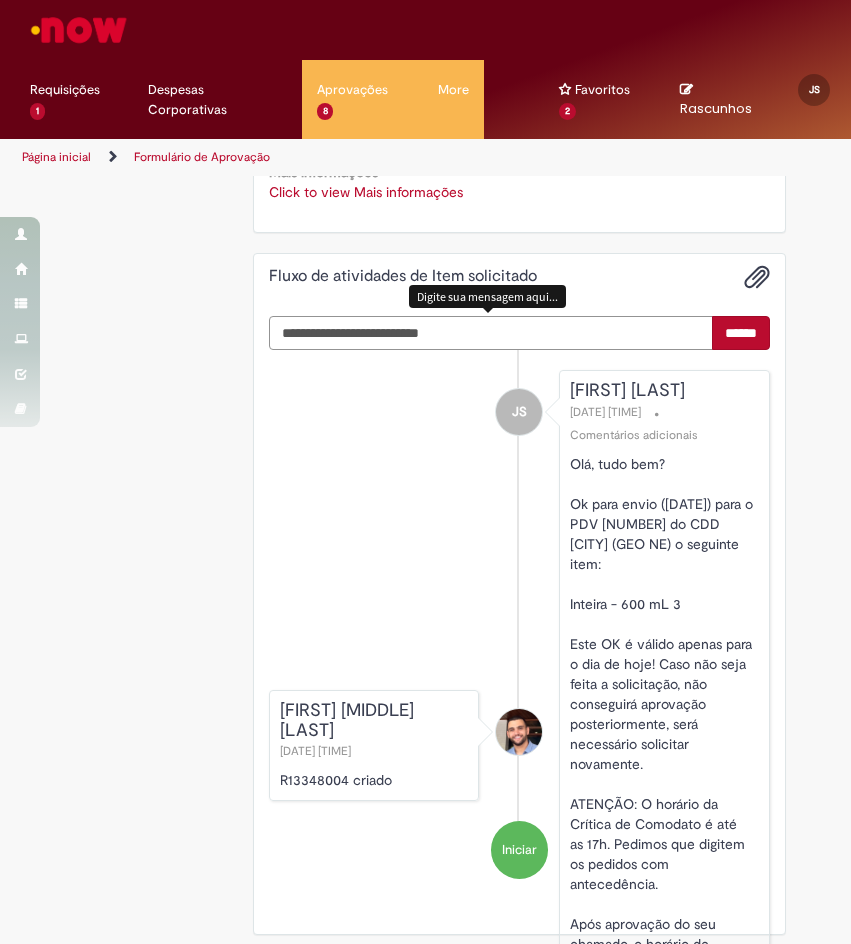 scroll, scrollTop: 938, scrollLeft: 0, axis: vertical 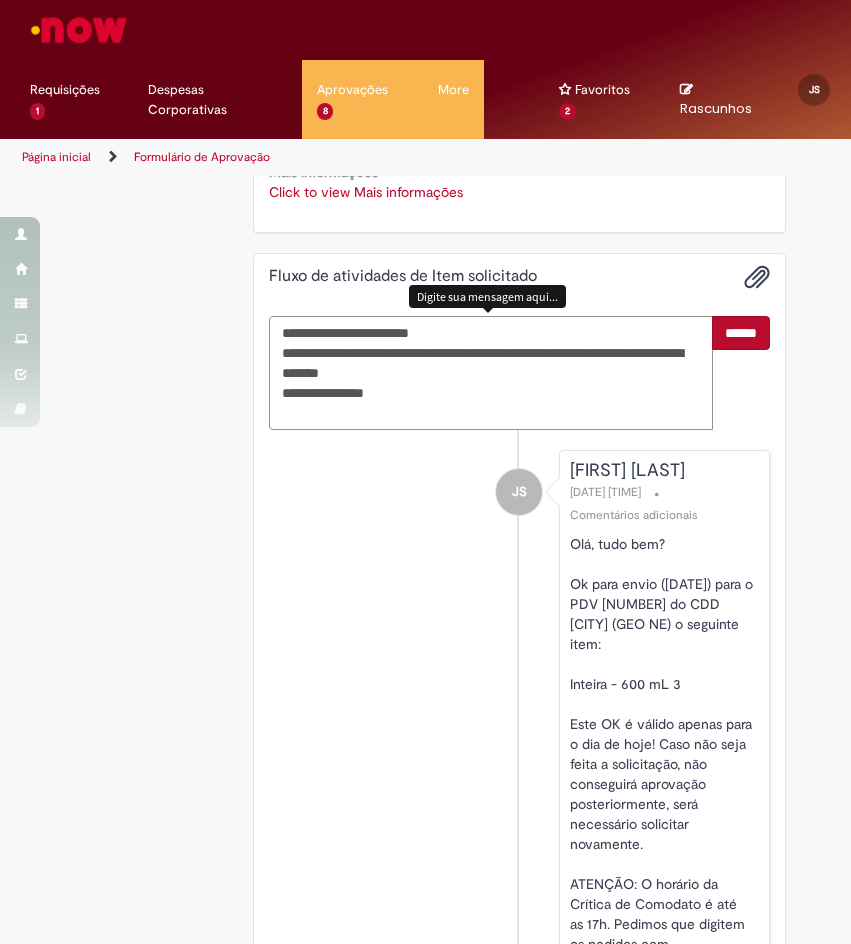 type on "**********" 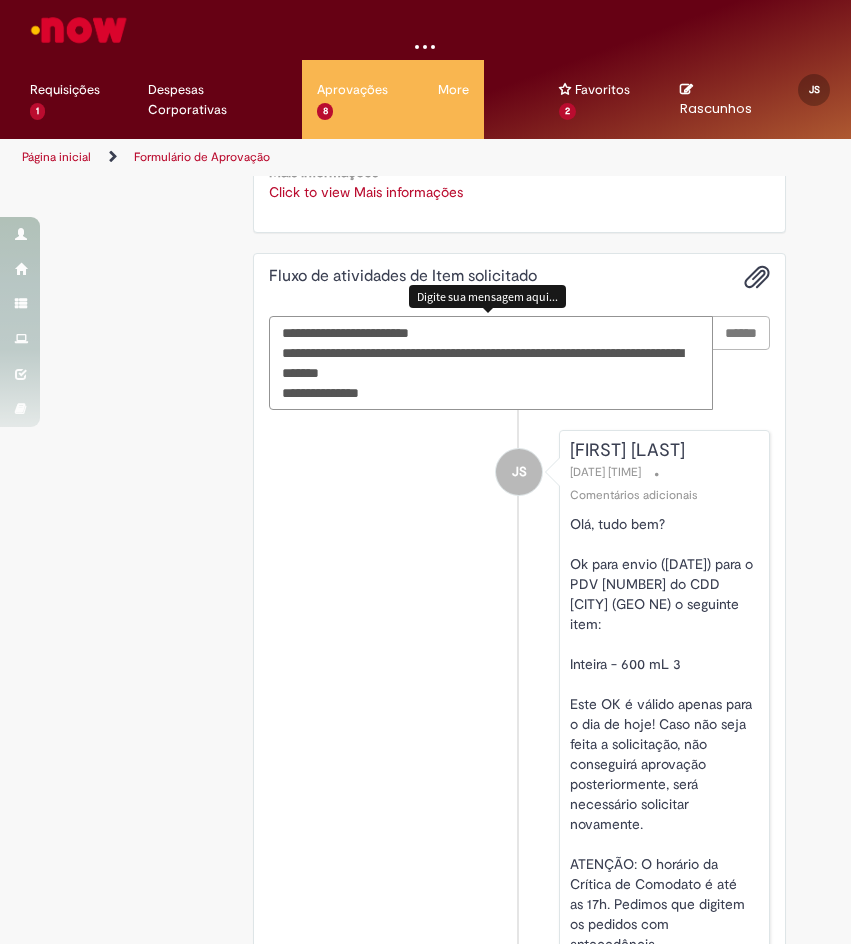 type 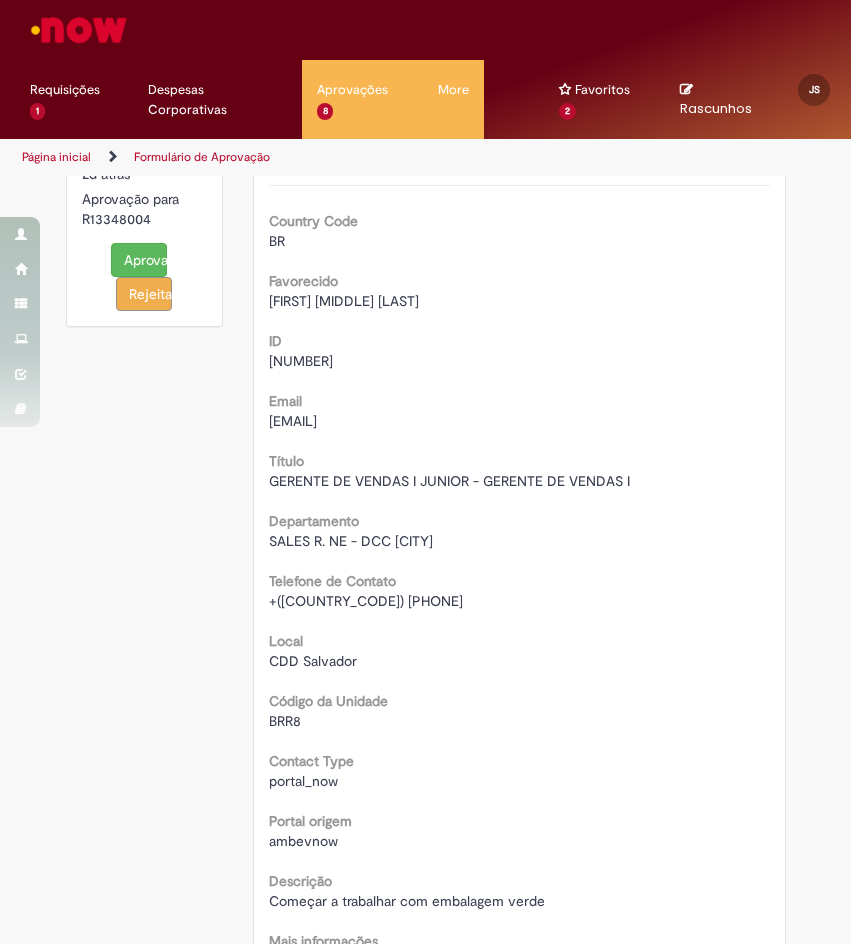 scroll, scrollTop: 38, scrollLeft: 0, axis: vertical 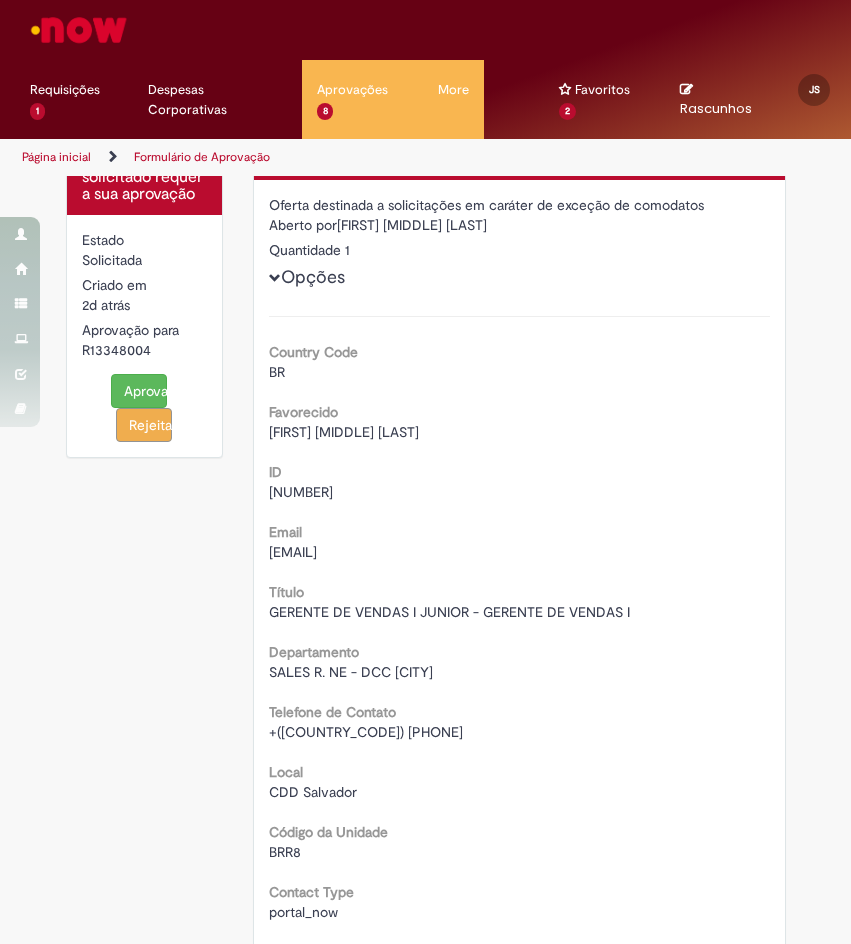 click on "Aprovar" at bounding box center [139, 391] 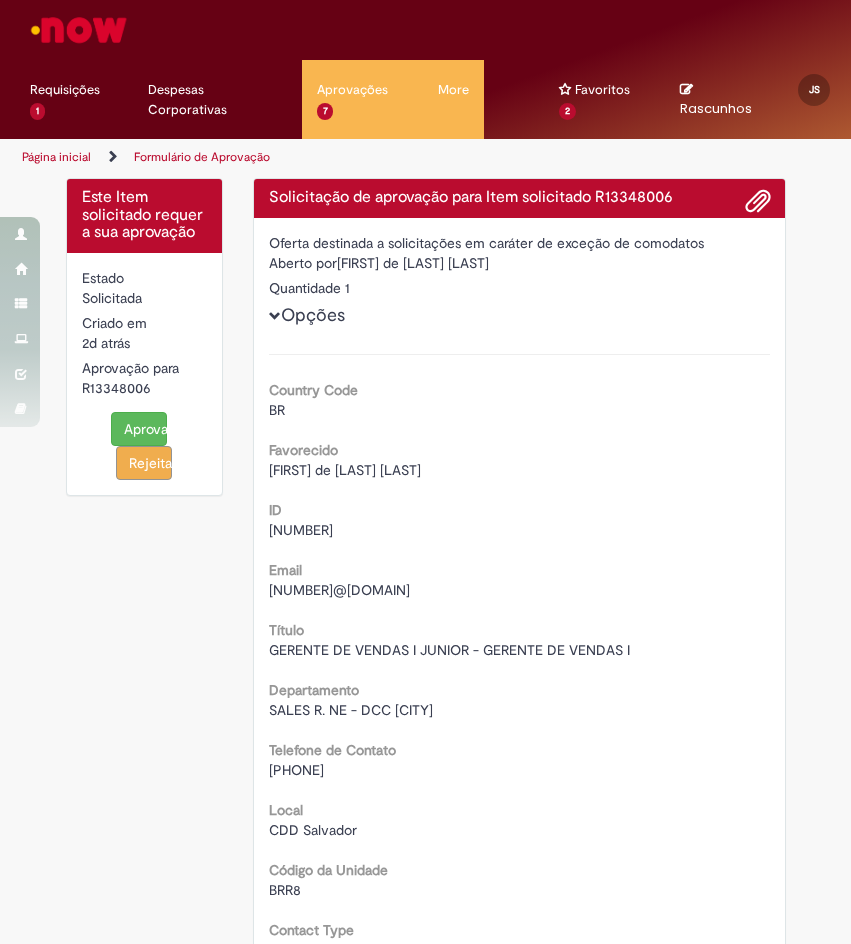 scroll, scrollTop: 0, scrollLeft: 0, axis: both 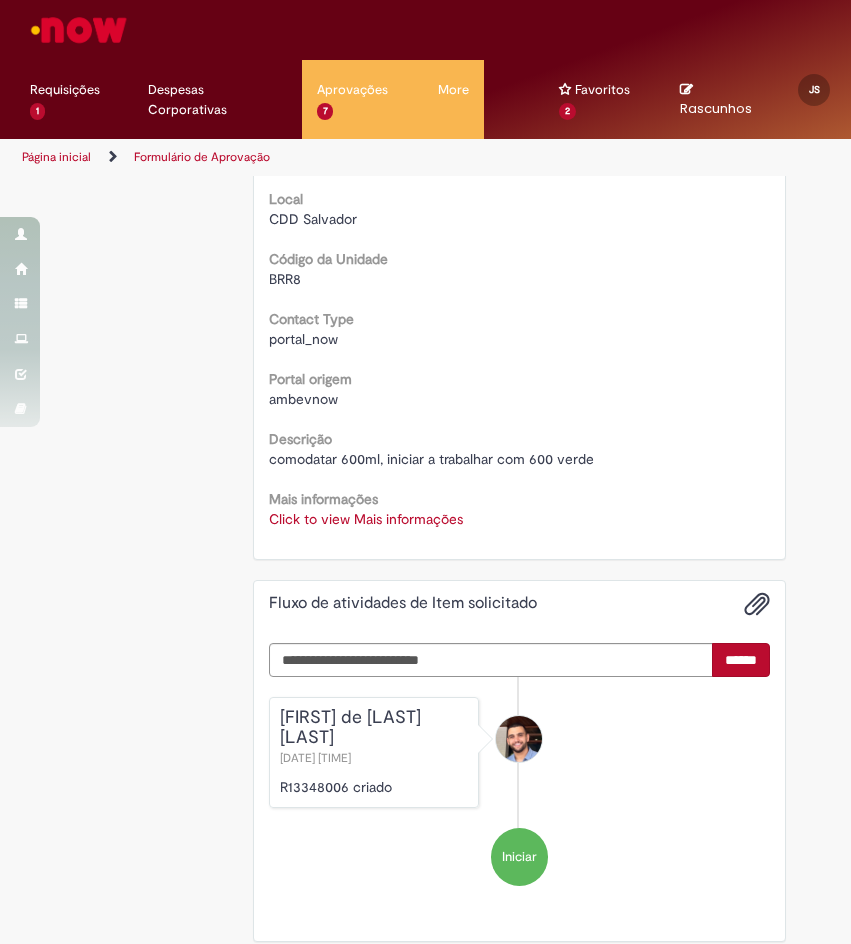 click on "Click to view Mais informações" at bounding box center (366, 519) 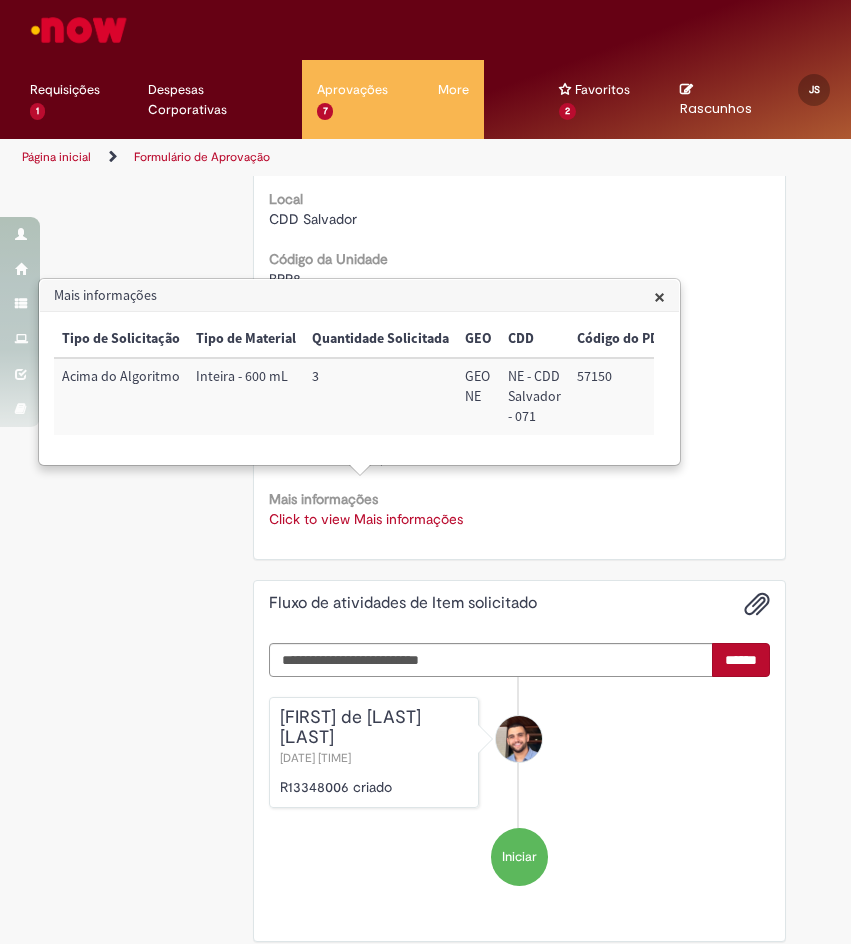 click on "57150" at bounding box center [622, 396] 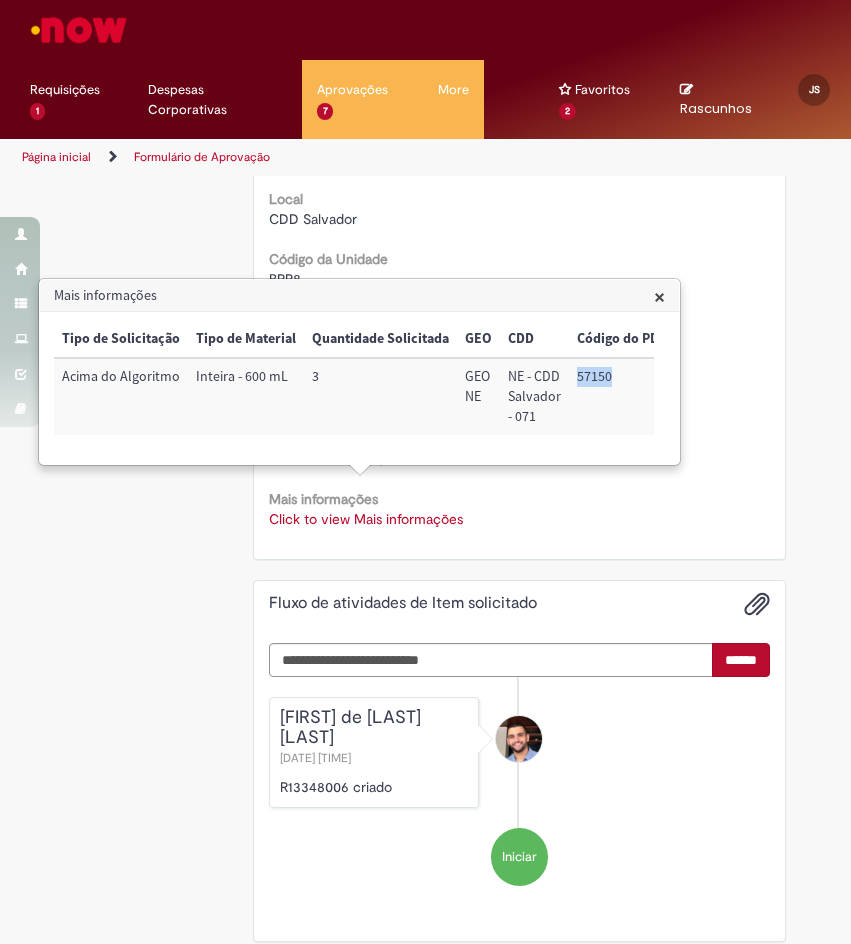 click on "57150" at bounding box center [622, 396] 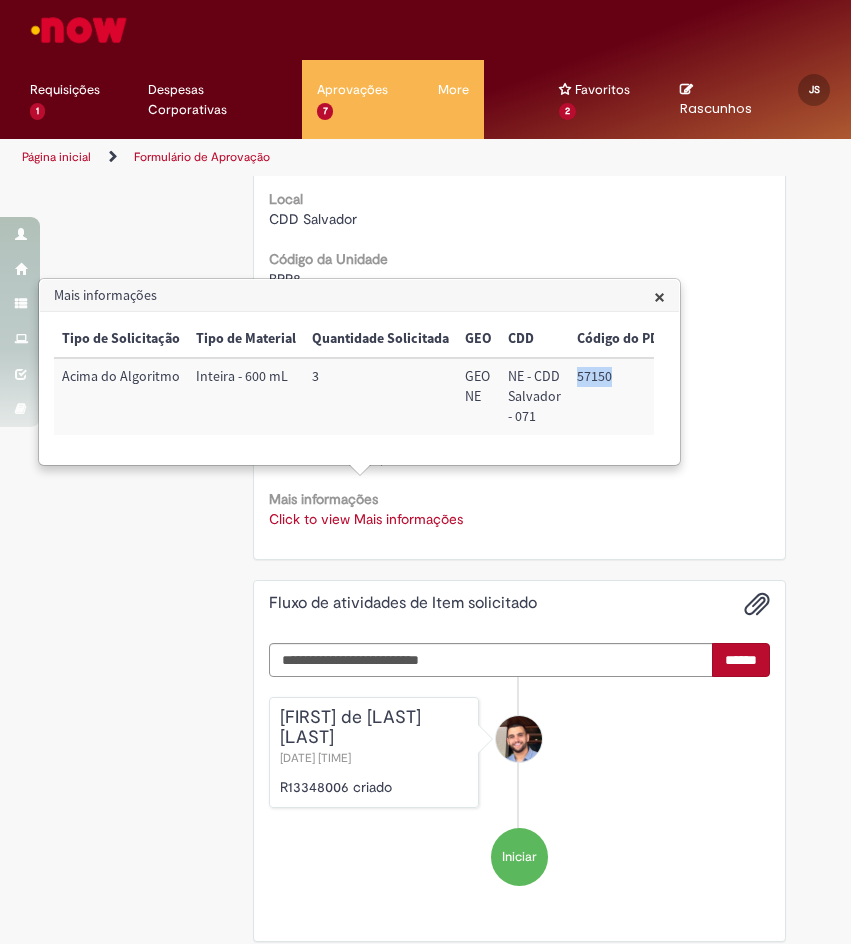 click on "57150" at bounding box center [622, 396] 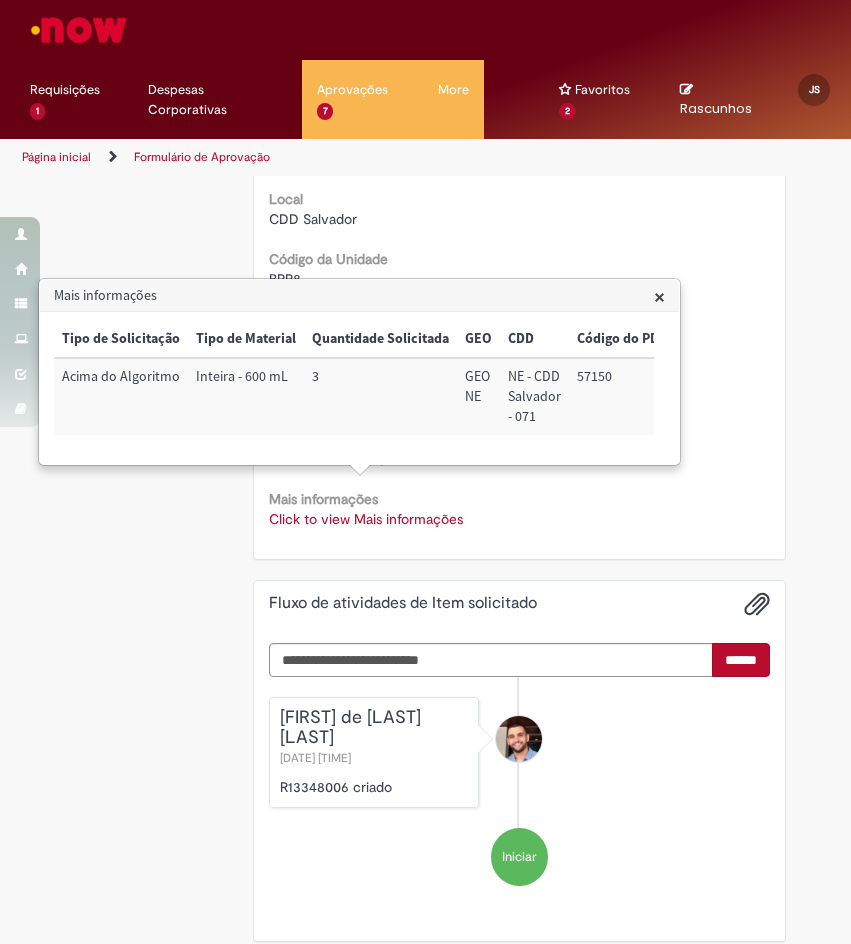 click on "57150" at bounding box center [622, 396] 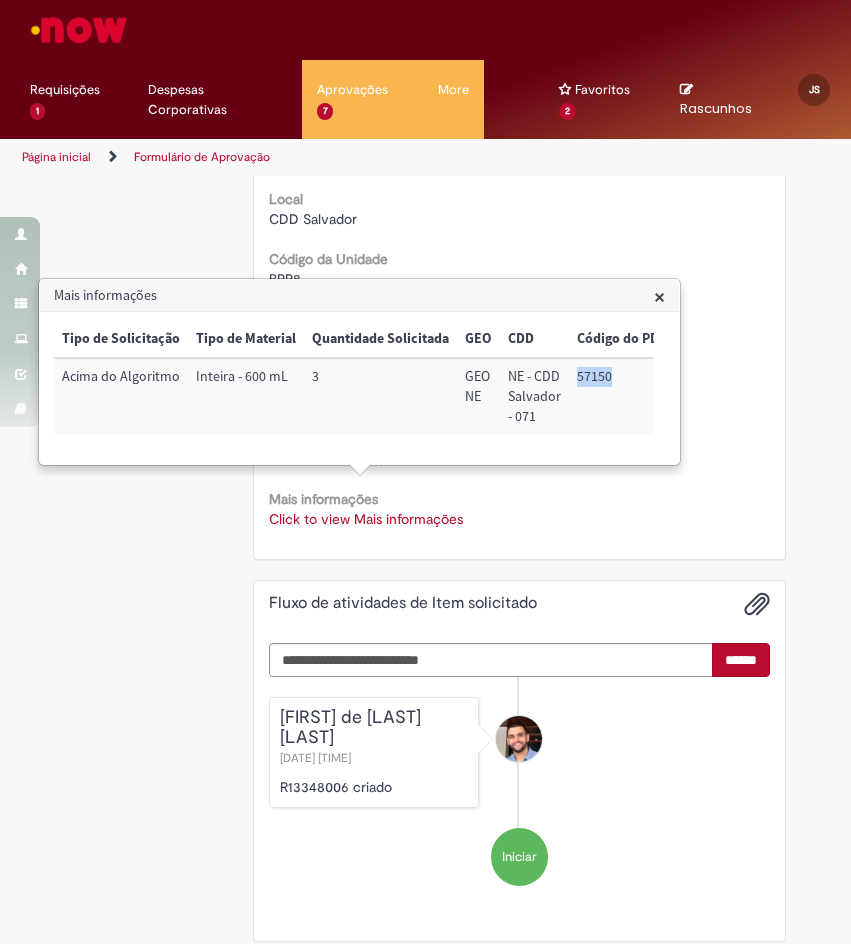 click on "57150" at bounding box center [622, 396] 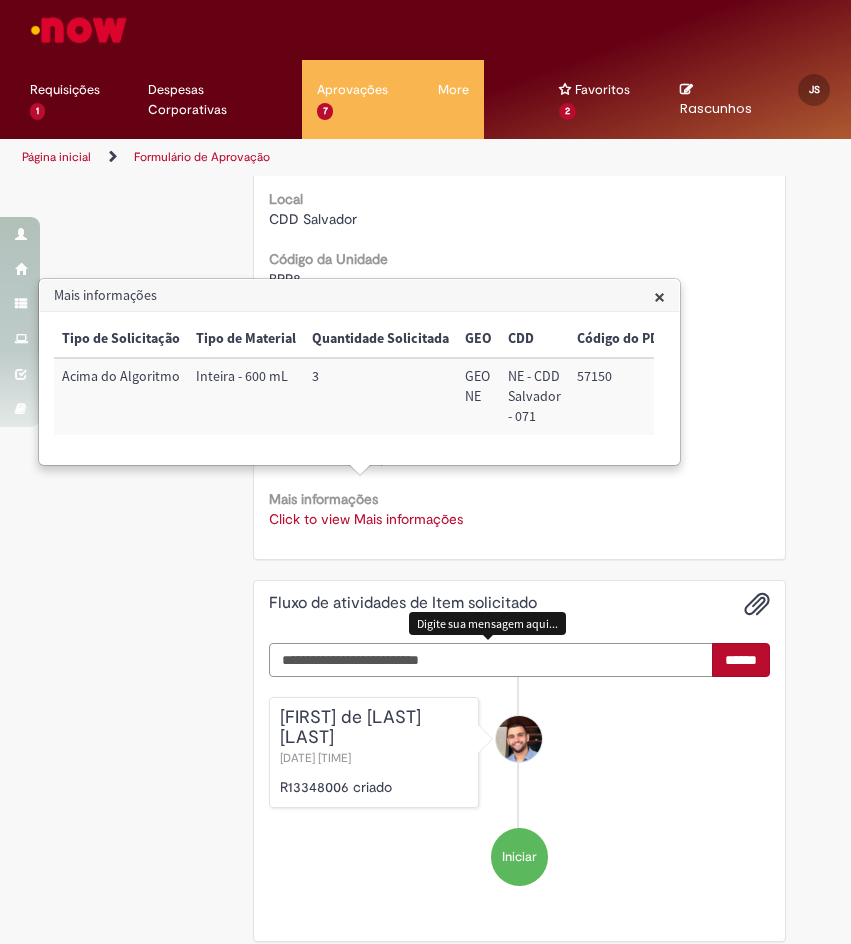 click at bounding box center (491, 660) 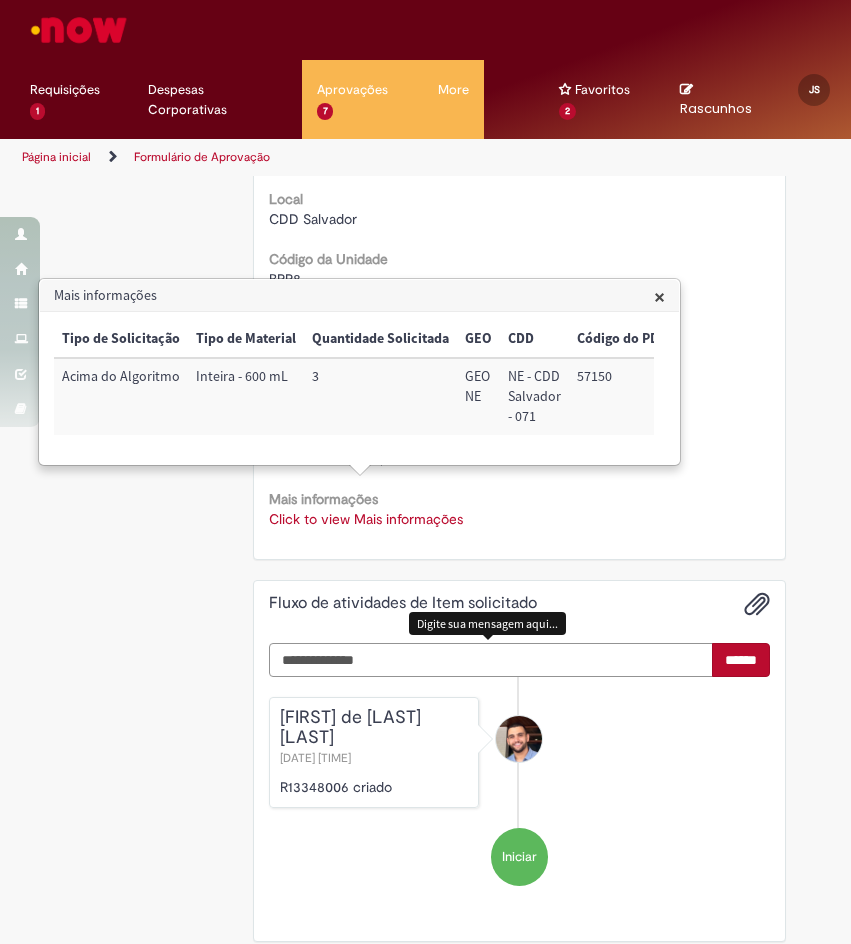 scroll, scrollTop: 938, scrollLeft: 0, axis: vertical 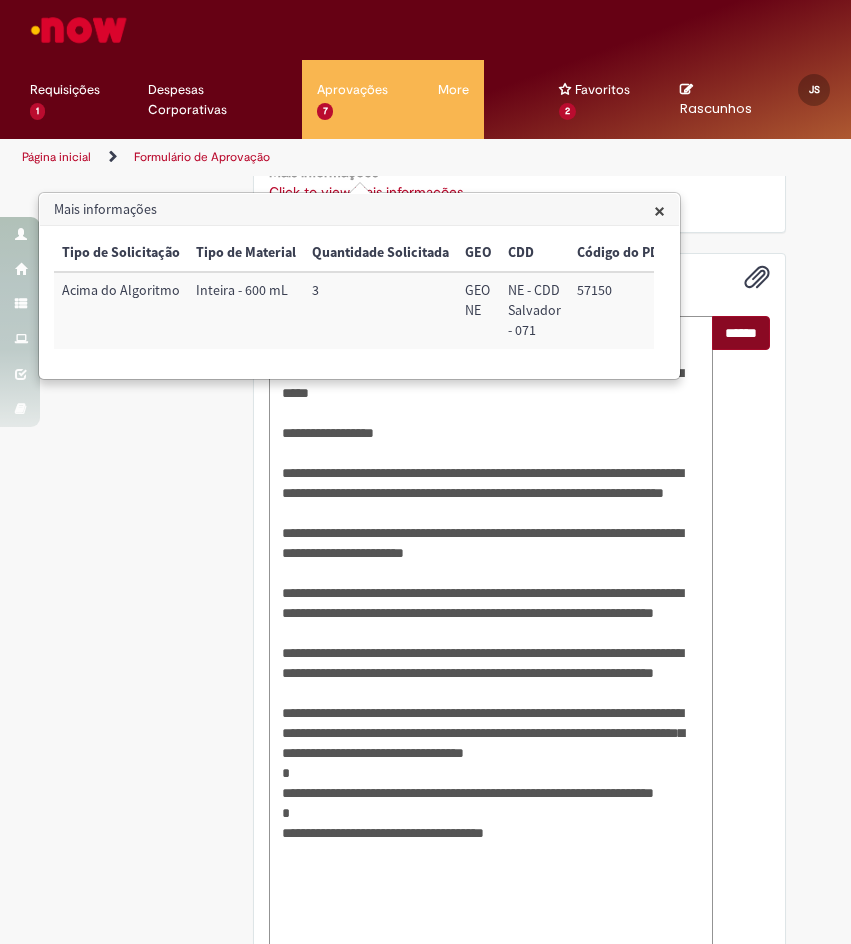 type on "**********" 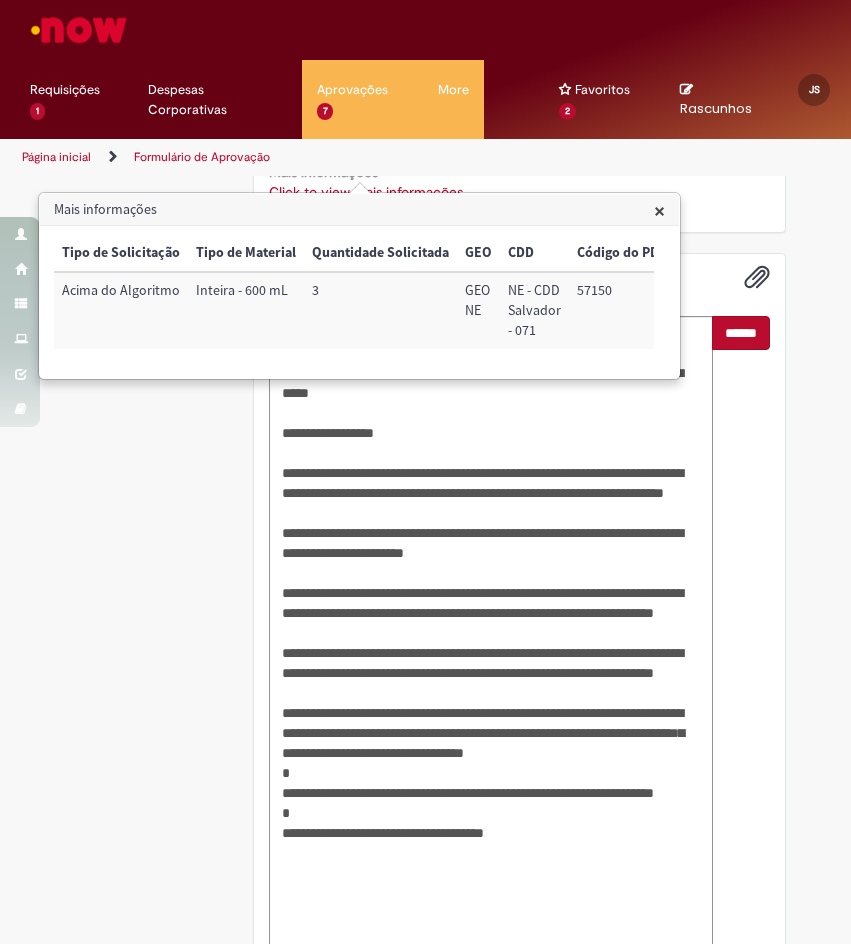 drag, startPoint x: 745, startPoint y: 305, endPoint x: 669, endPoint y: 272, distance: 82.85529 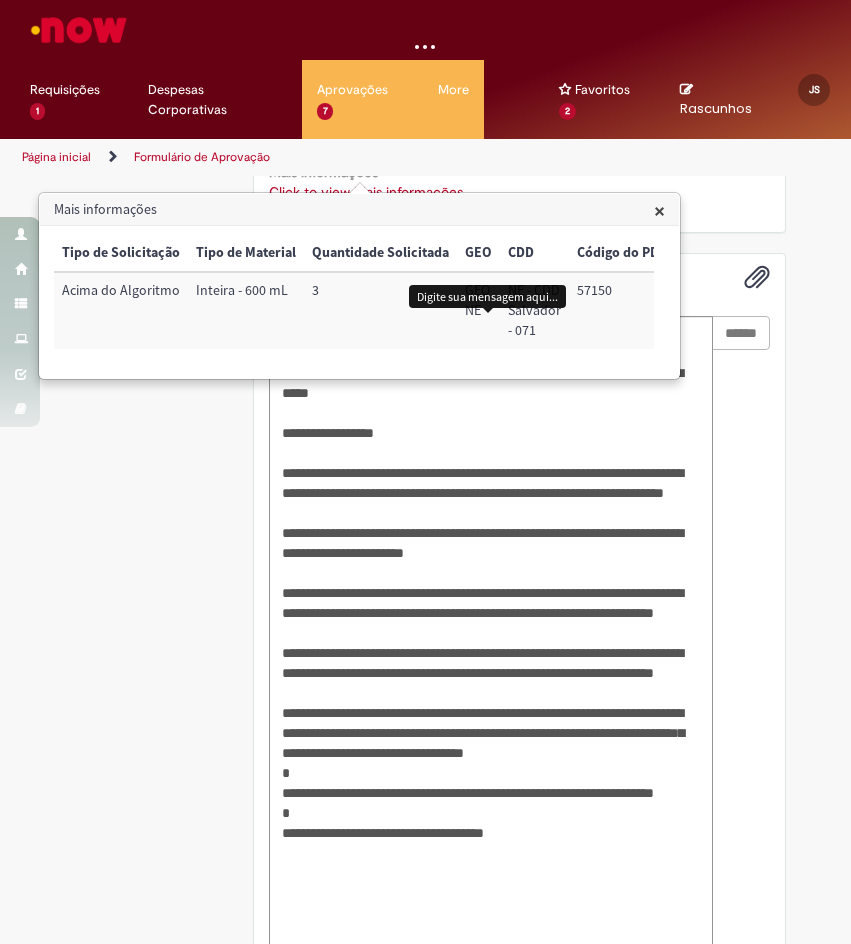 click on "×" at bounding box center (659, 210) 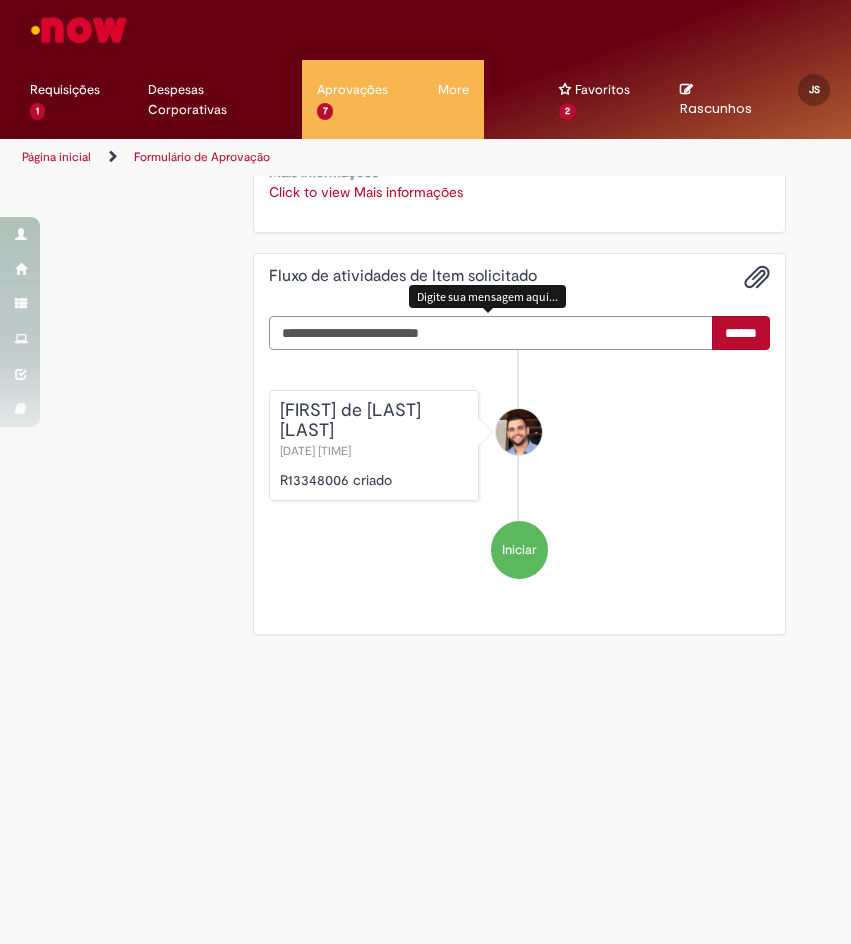 scroll, scrollTop: 611, scrollLeft: 0, axis: vertical 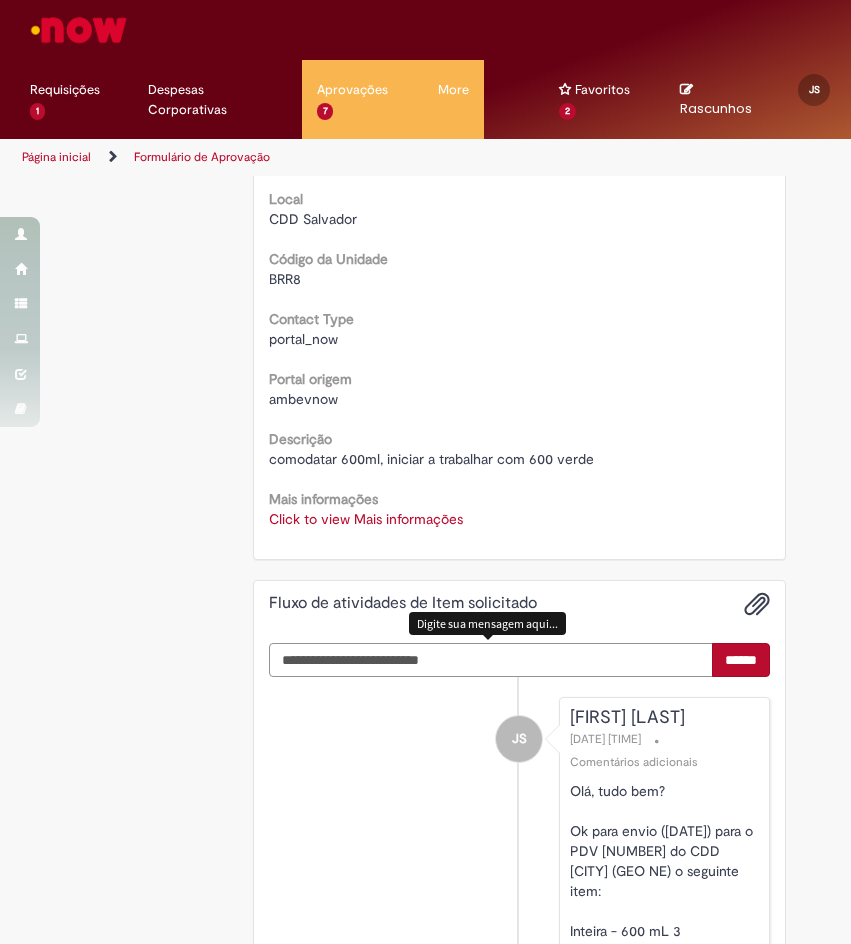 click at bounding box center [491, 660] 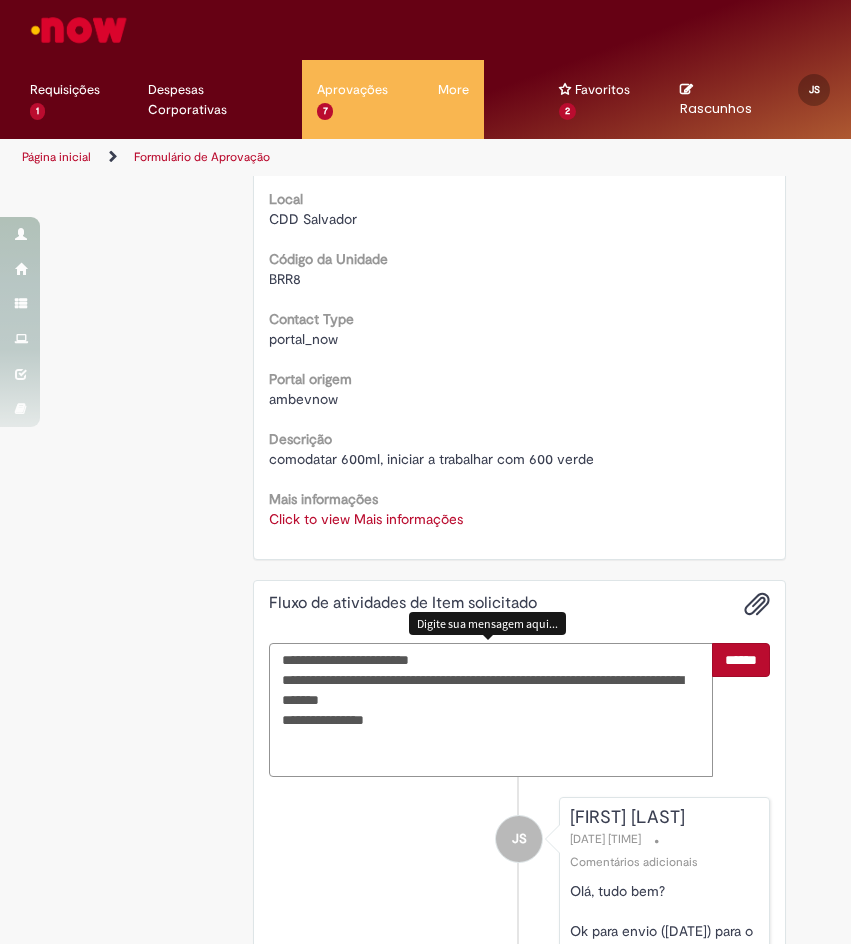type on "**********" 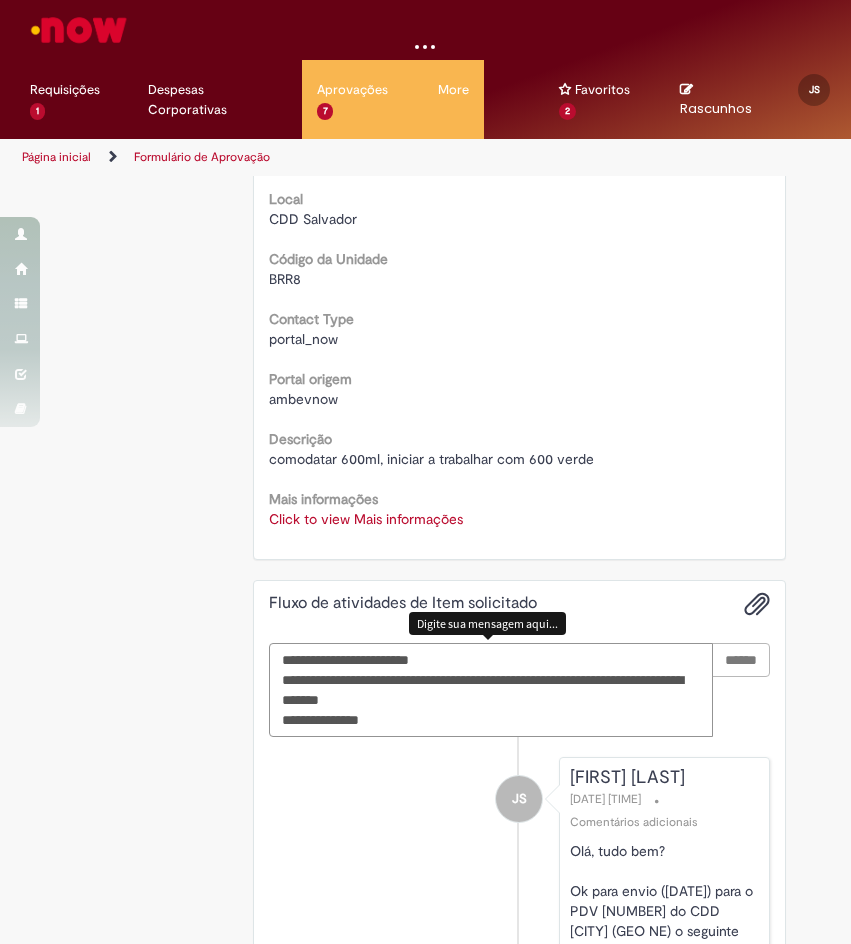 type 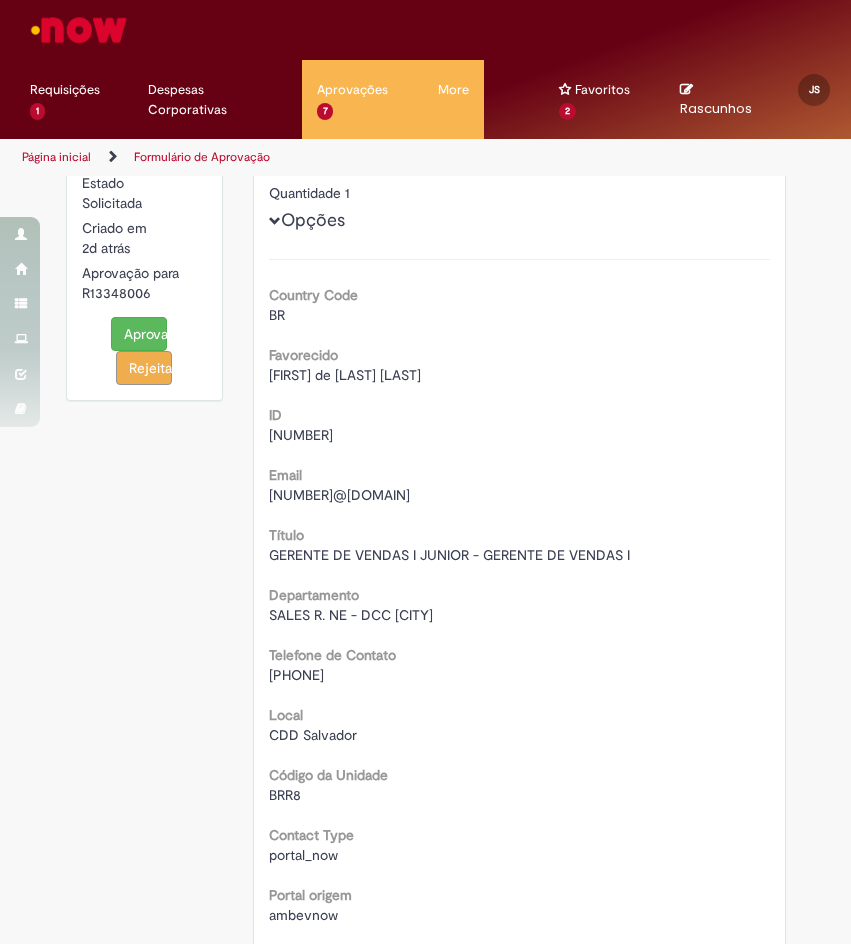 scroll, scrollTop: 0, scrollLeft: 0, axis: both 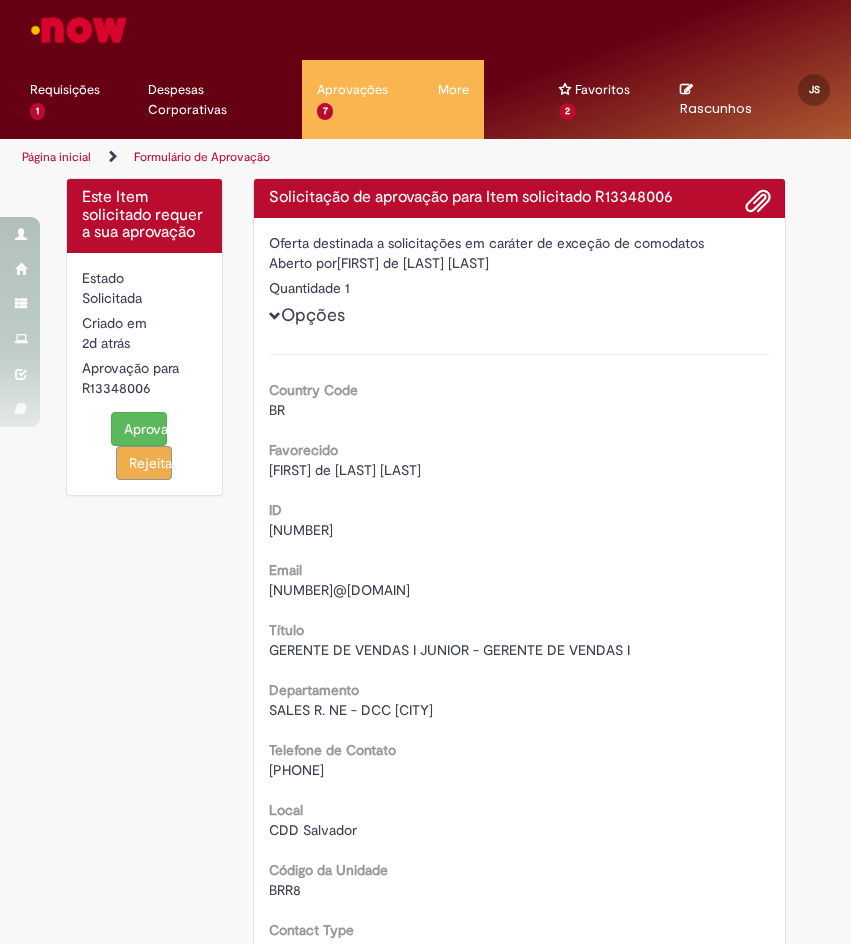 click on "Aprovar" at bounding box center [139, 429] 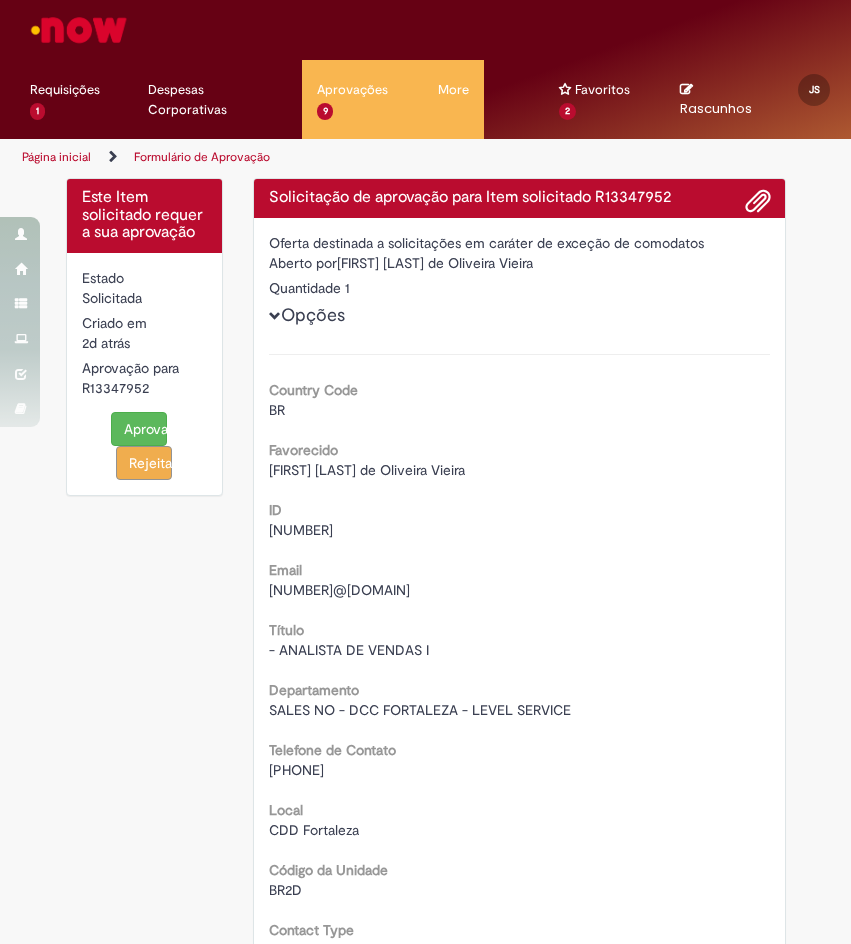 scroll, scrollTop: 0, scrollLeft: 0, axis: both 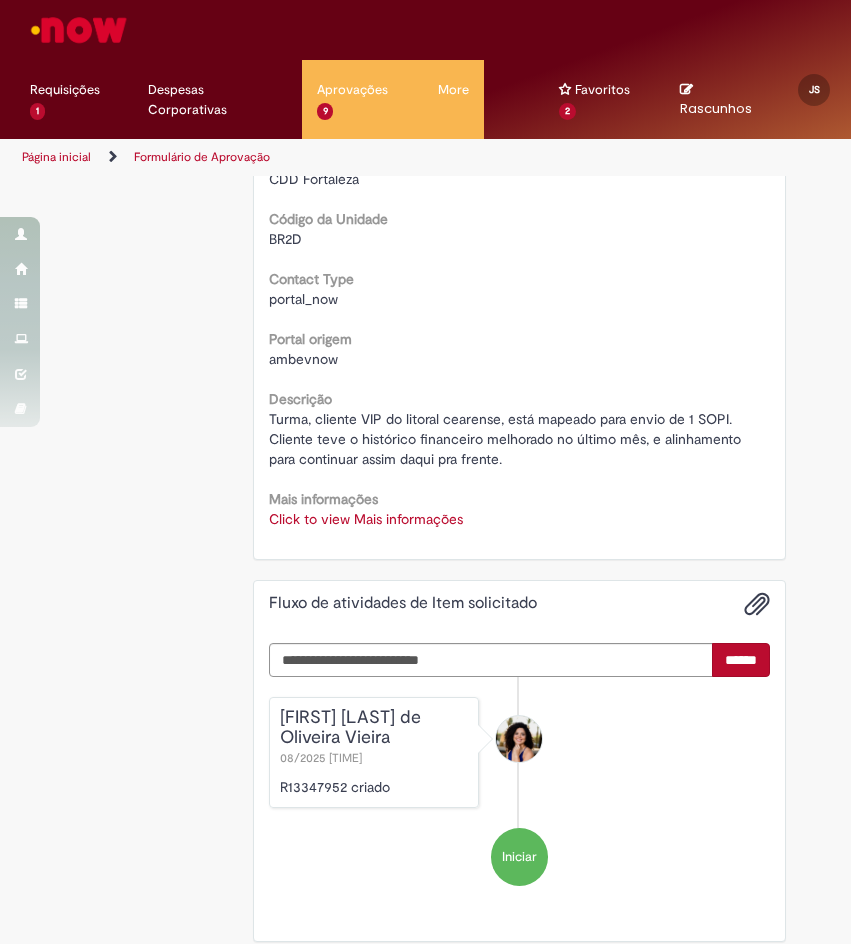 click on "Click to view Mais informações" at bounding box center [366, 519] 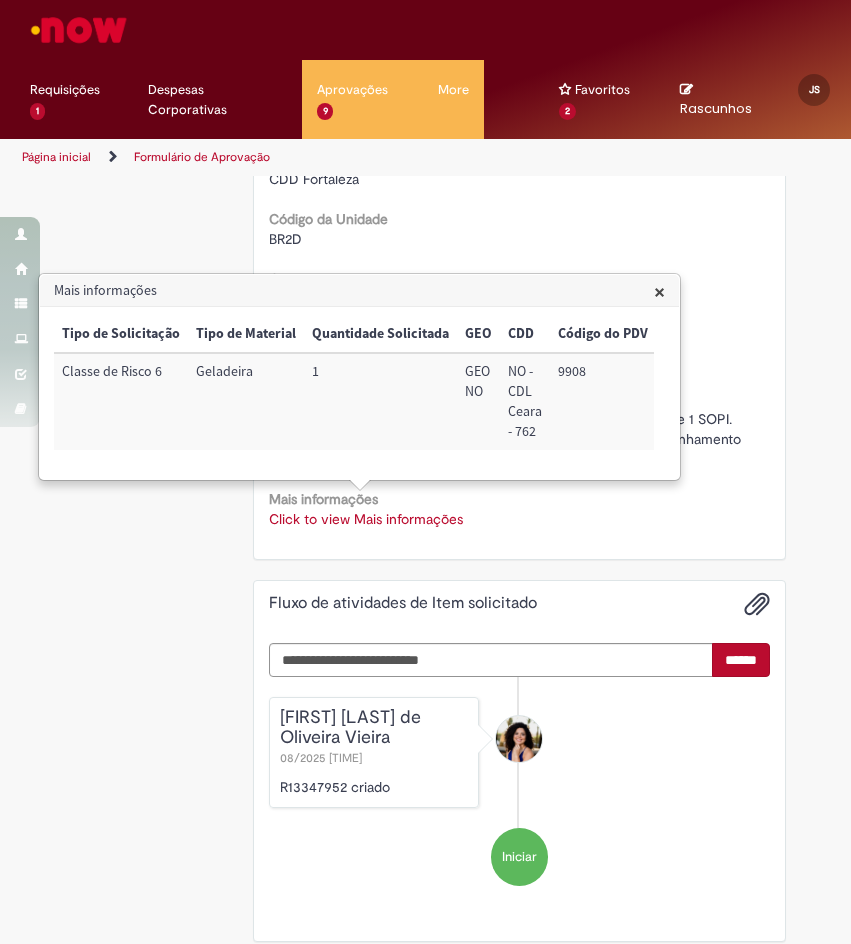 click on "×" at bounding box center (659, 291) 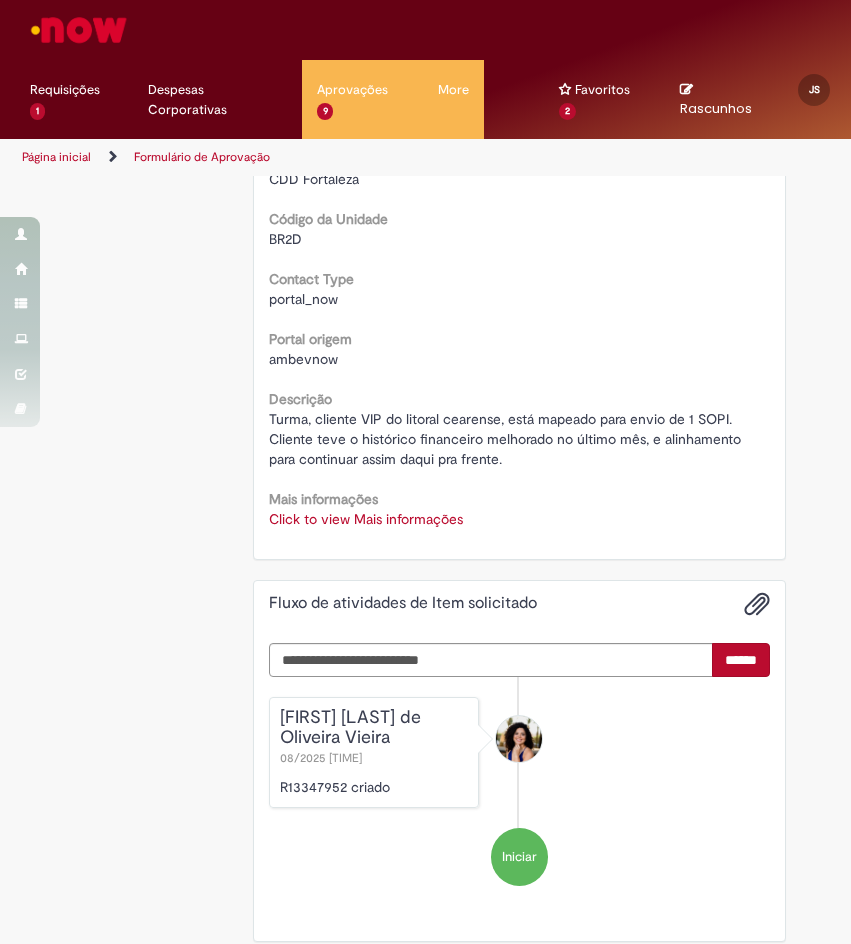 click on "Click to view Mais informações" at bounding box center [366, 519] 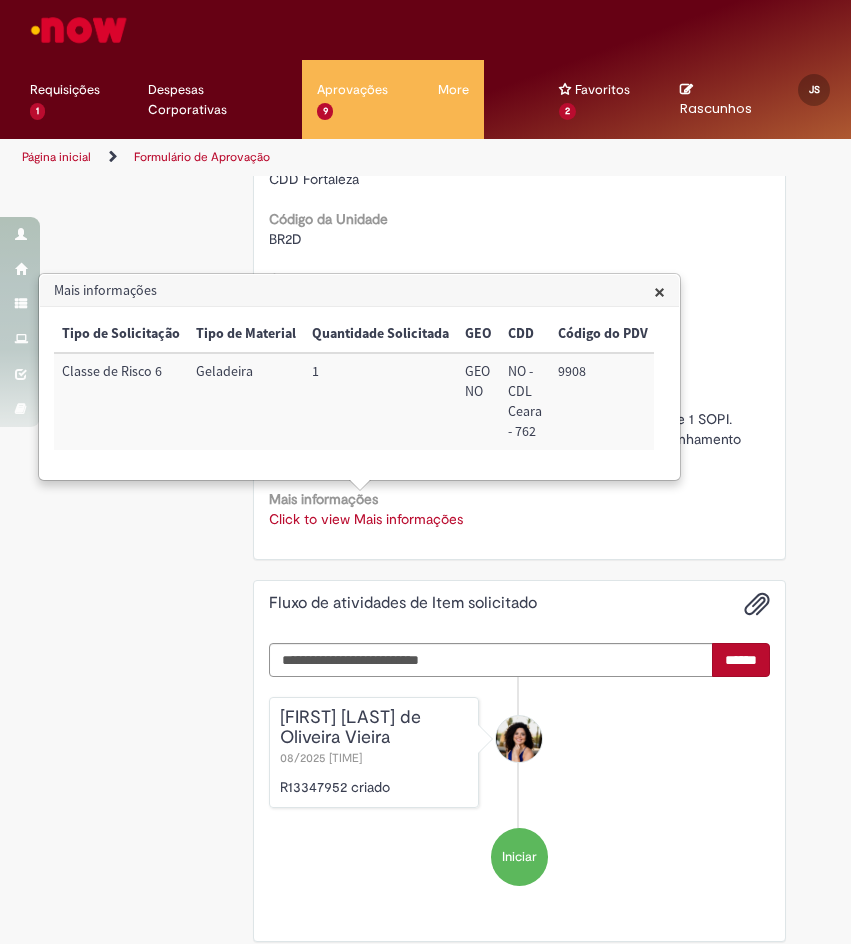 click on "9908" at bounding box center (603, 401) 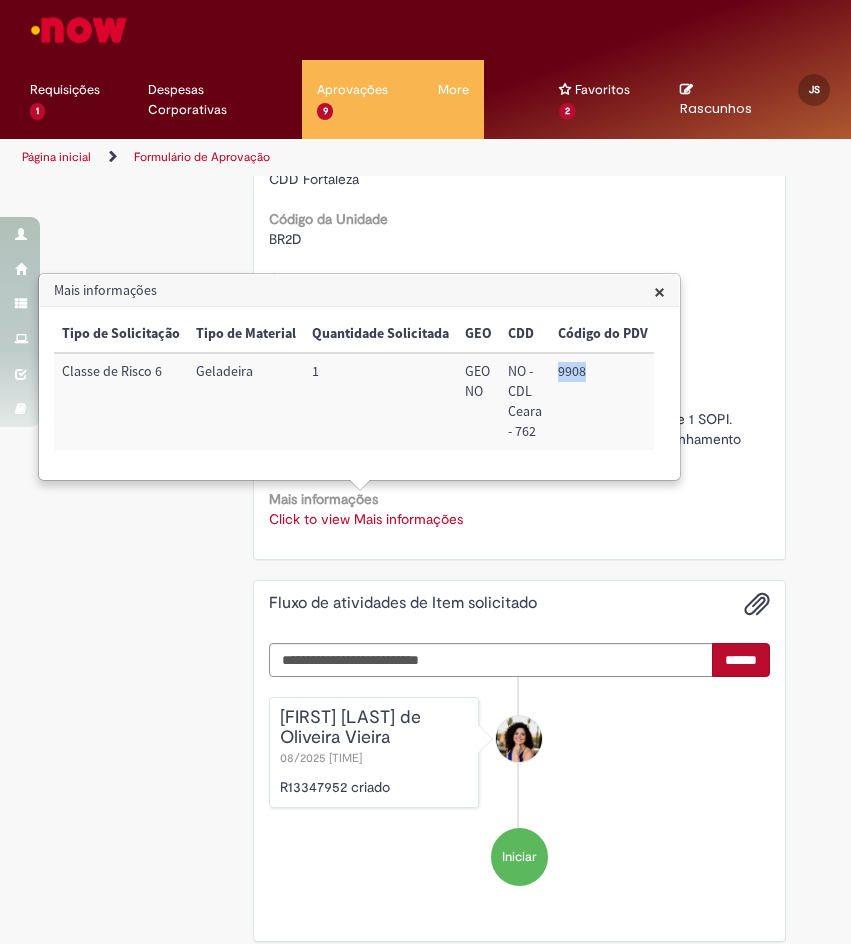 click on "9908" at bounding box center [603, 401] 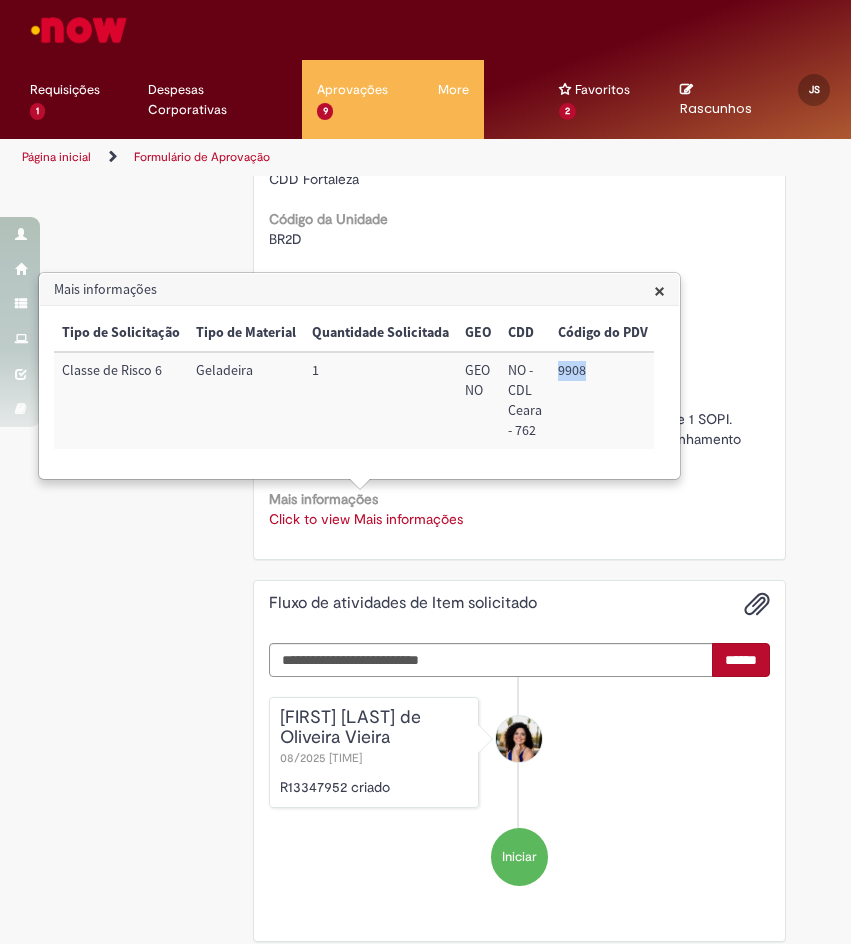 copy on "9908" 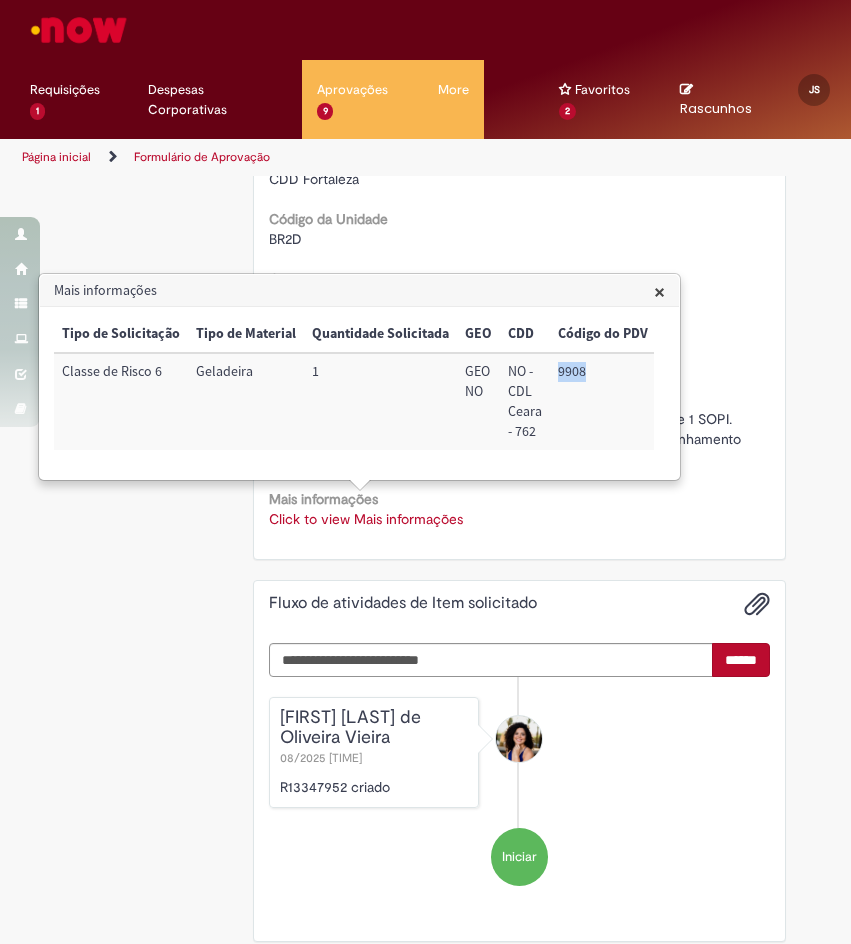 click on "9908" at bounding box center [603, 401] 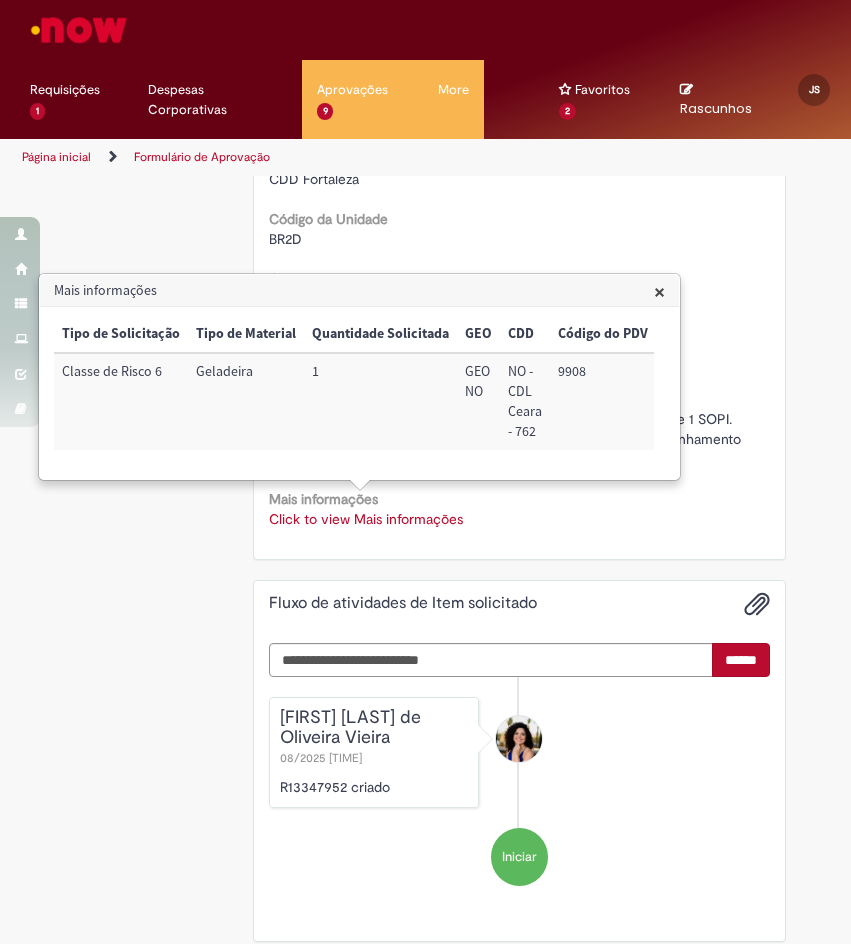 click on "9908" at bounding box center (603, 401) 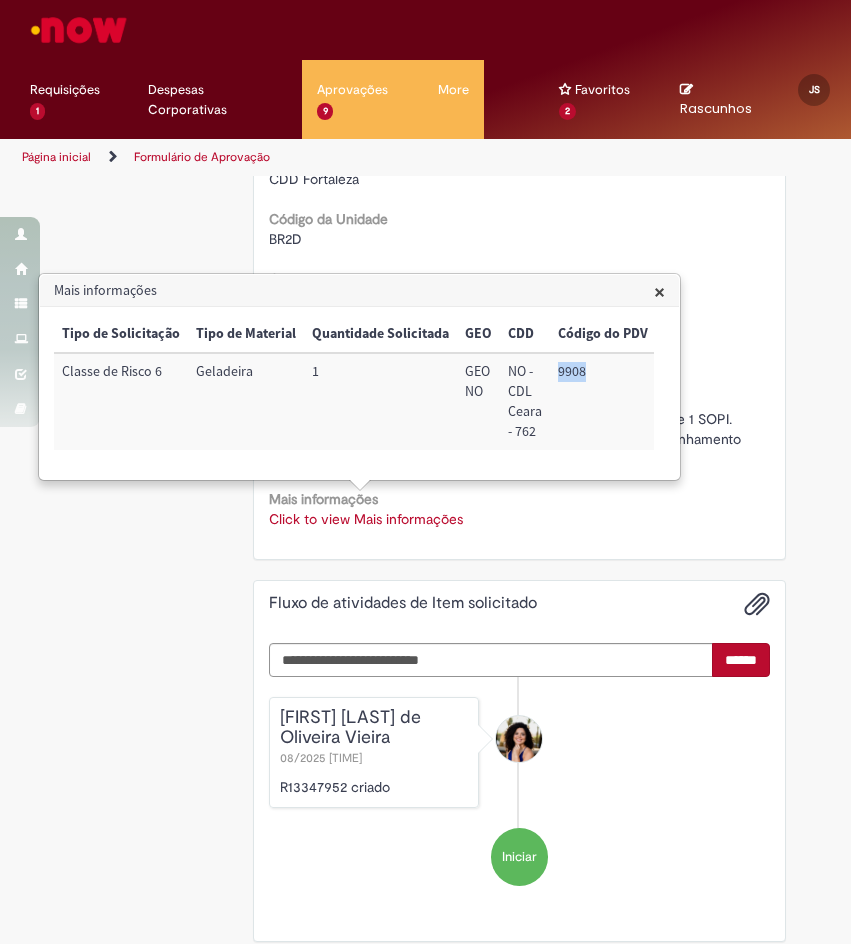click on "9908" at bounding box center [603, 401] 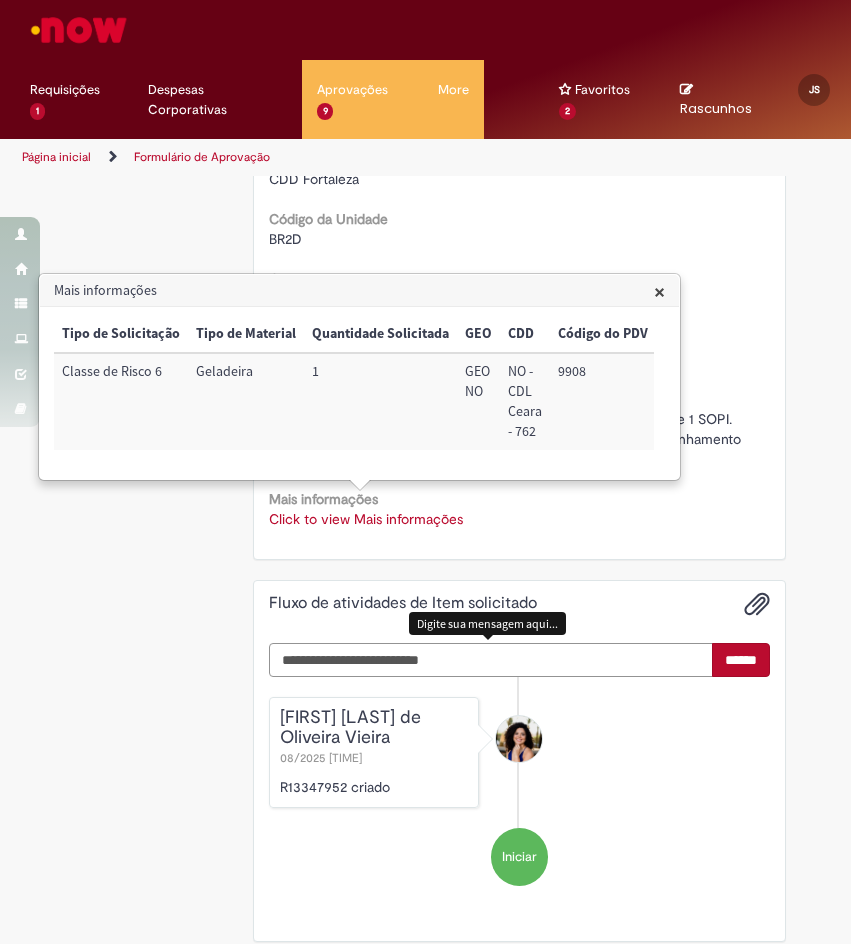 click at bounding box center (491, 660) 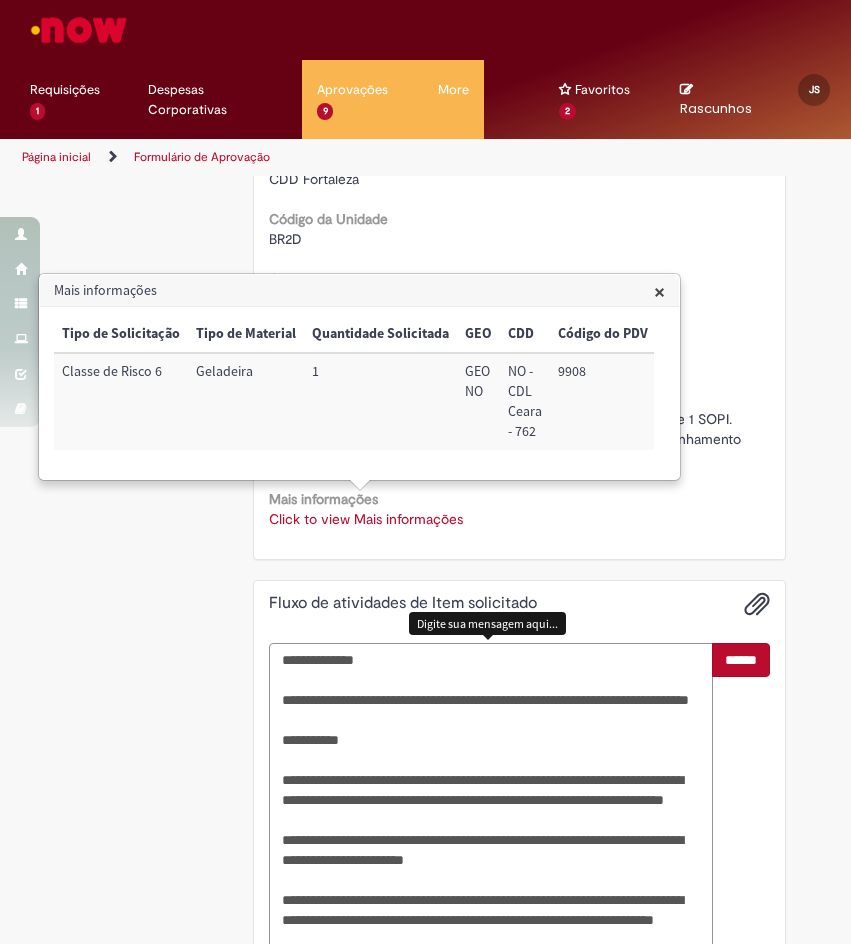 scroll, scrollTop: 978, scrollLeft: 0, axis: vertical 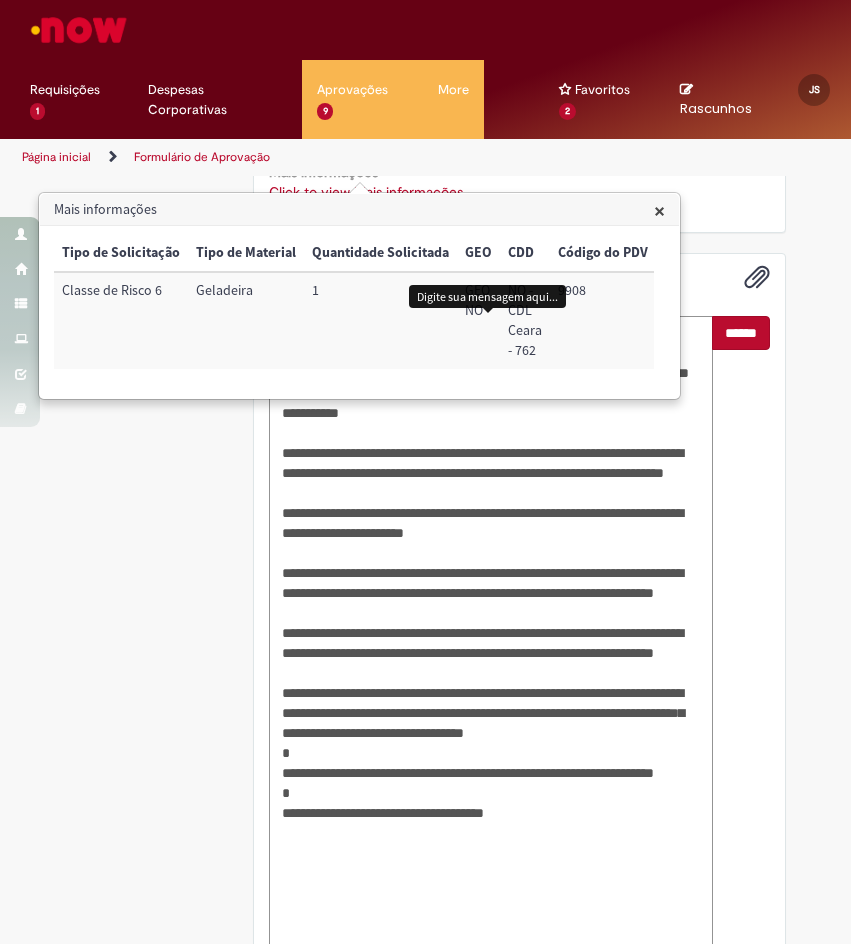 type on "**********" 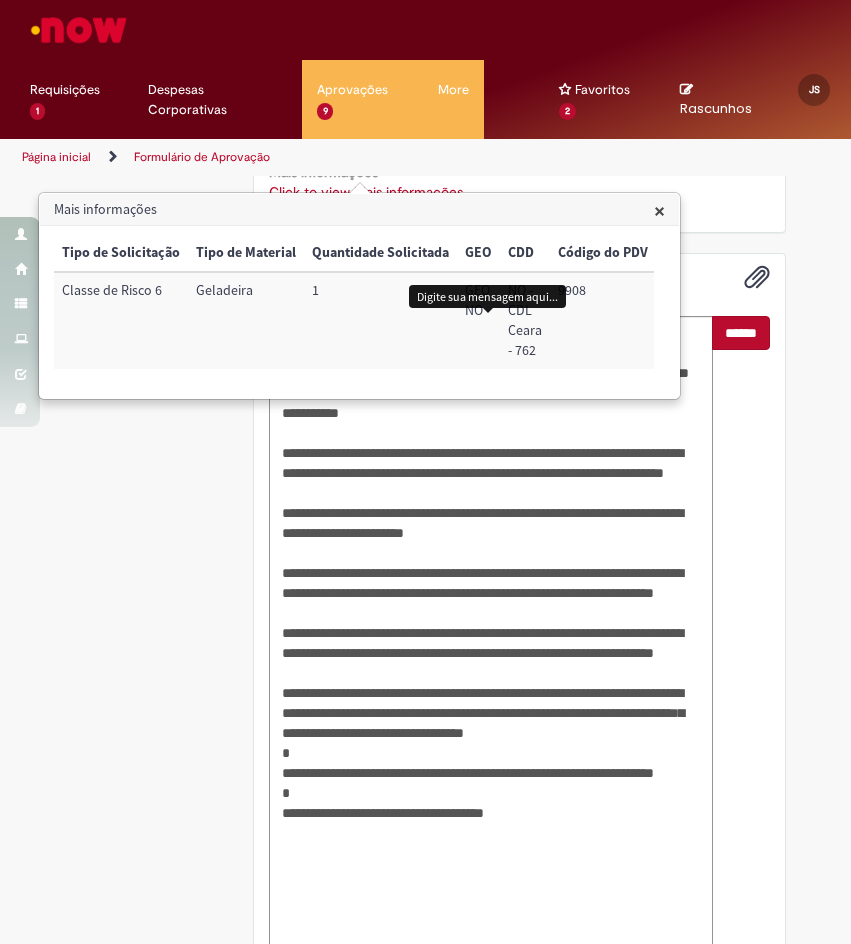 click on "Fluxo de atividades de Item solicitado" at bounding box center [519, 277] 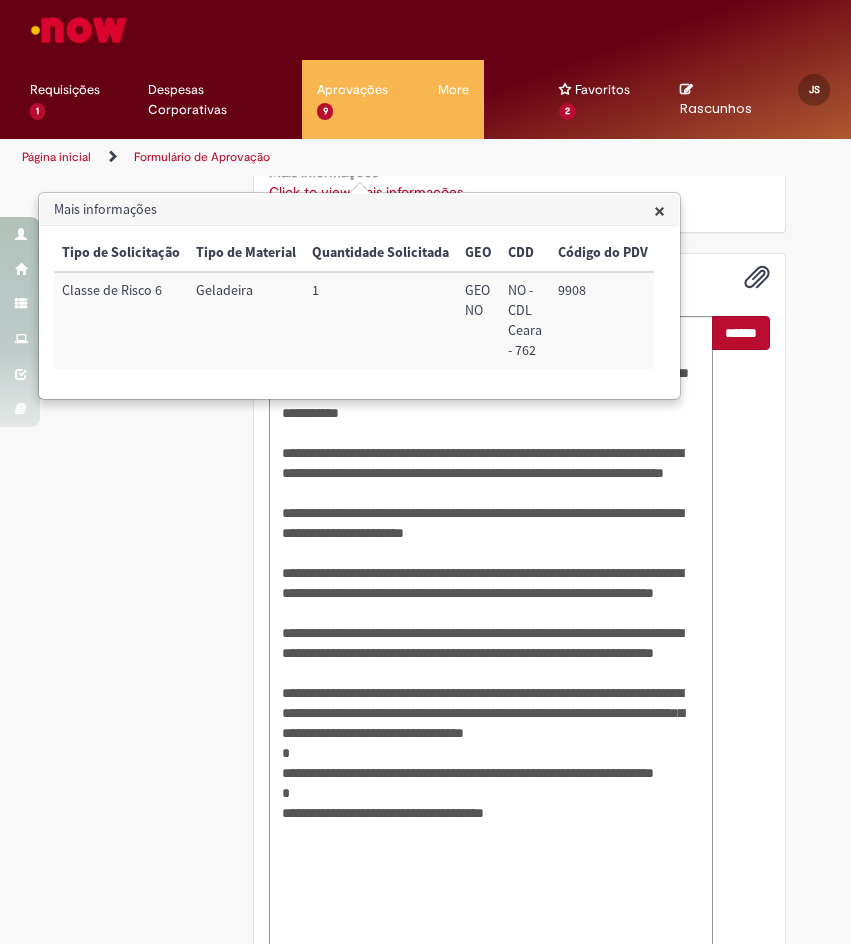 click on "******" at bounding box center [741, 333] 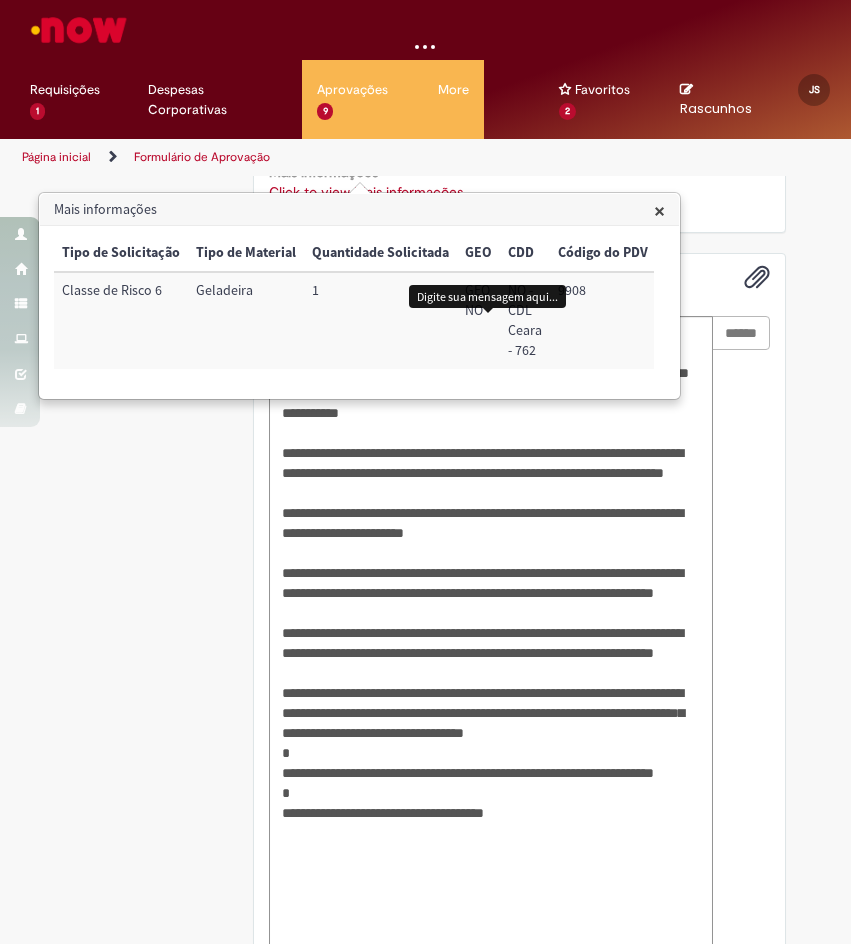 click on "×" at bounding box center (659, 210) 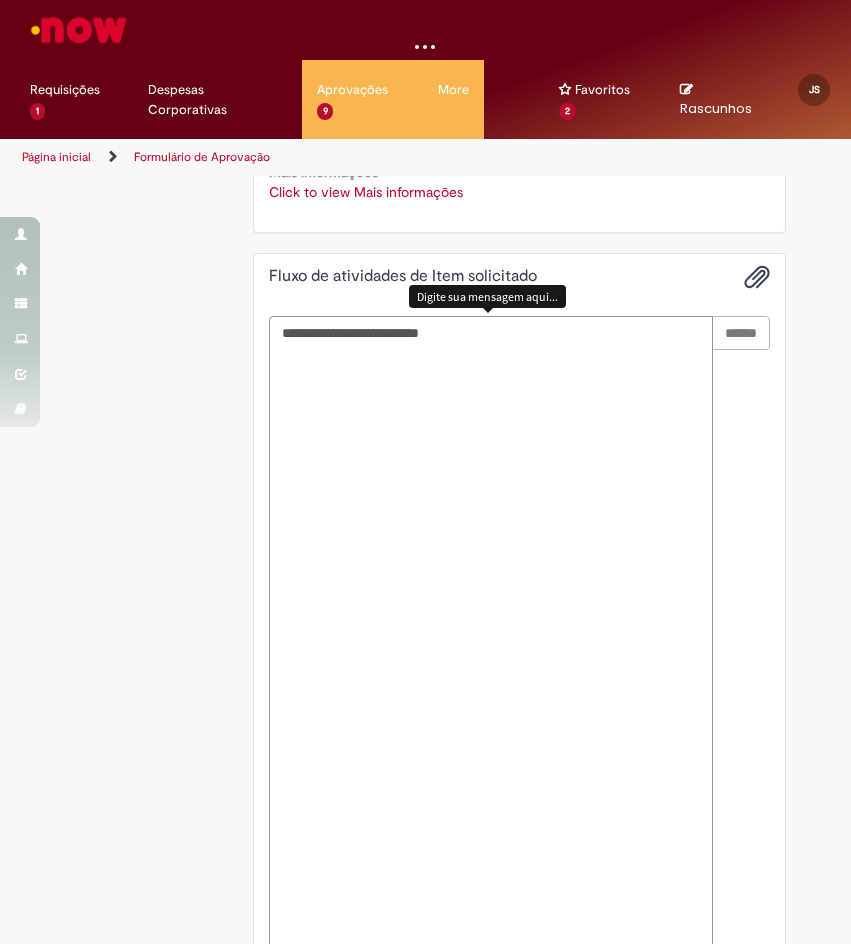 scroll, scrollTop: 651, scrollLeft: 0, axis: vertical 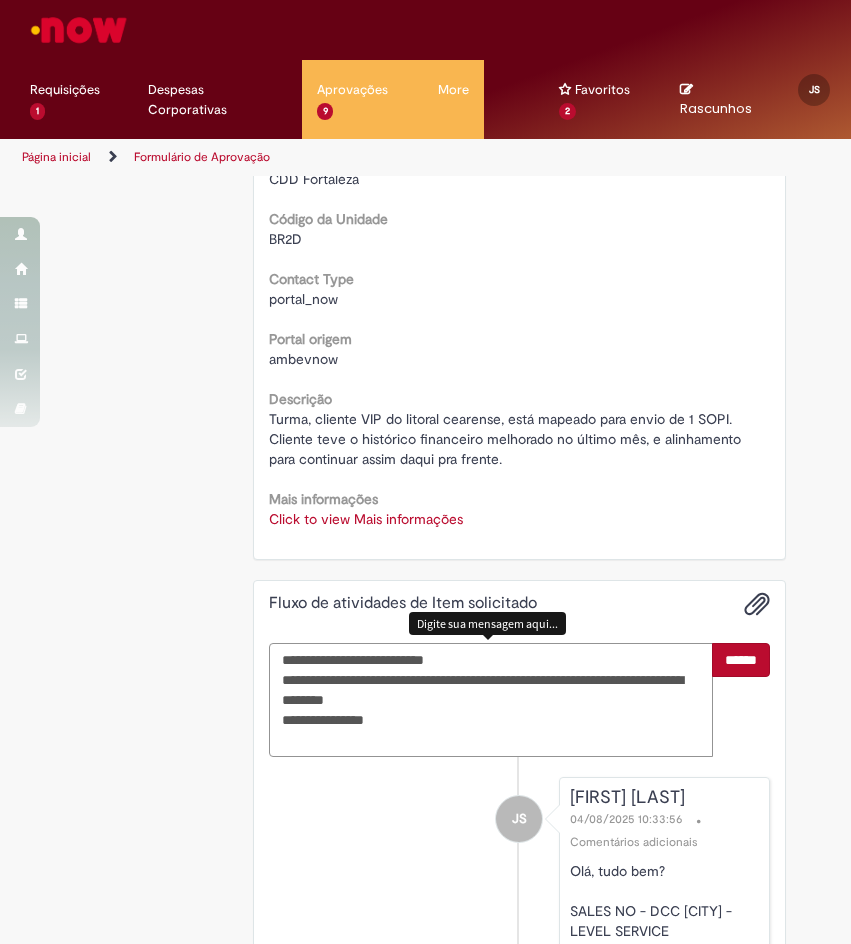 type on "**********" 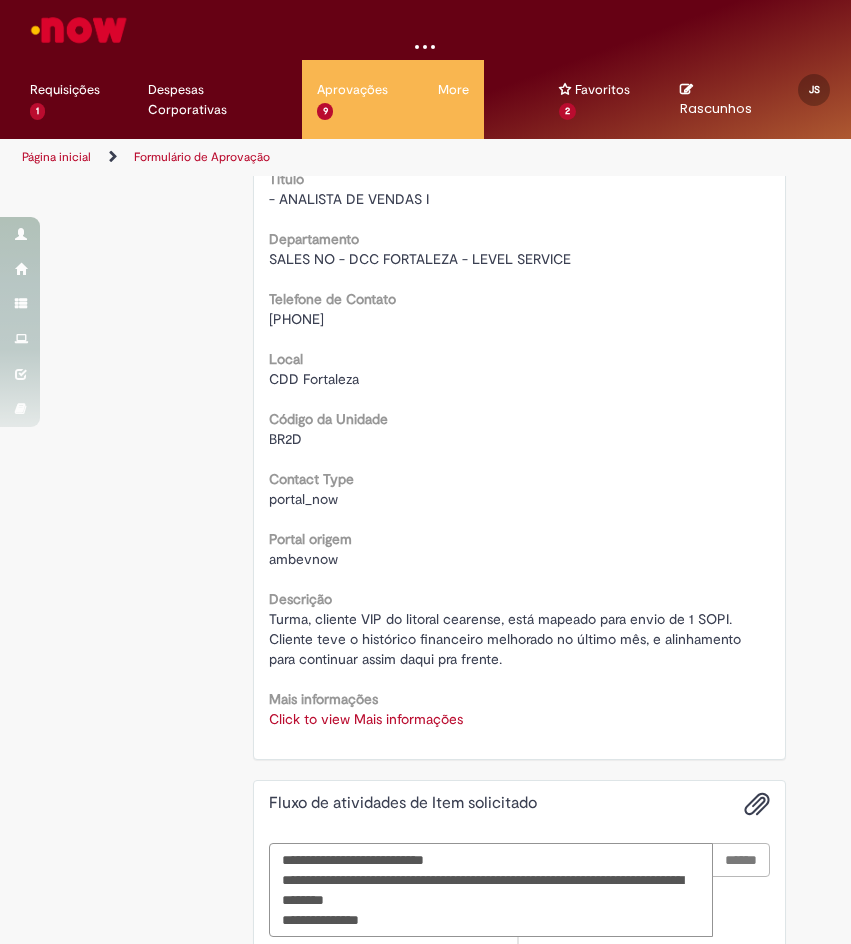 type 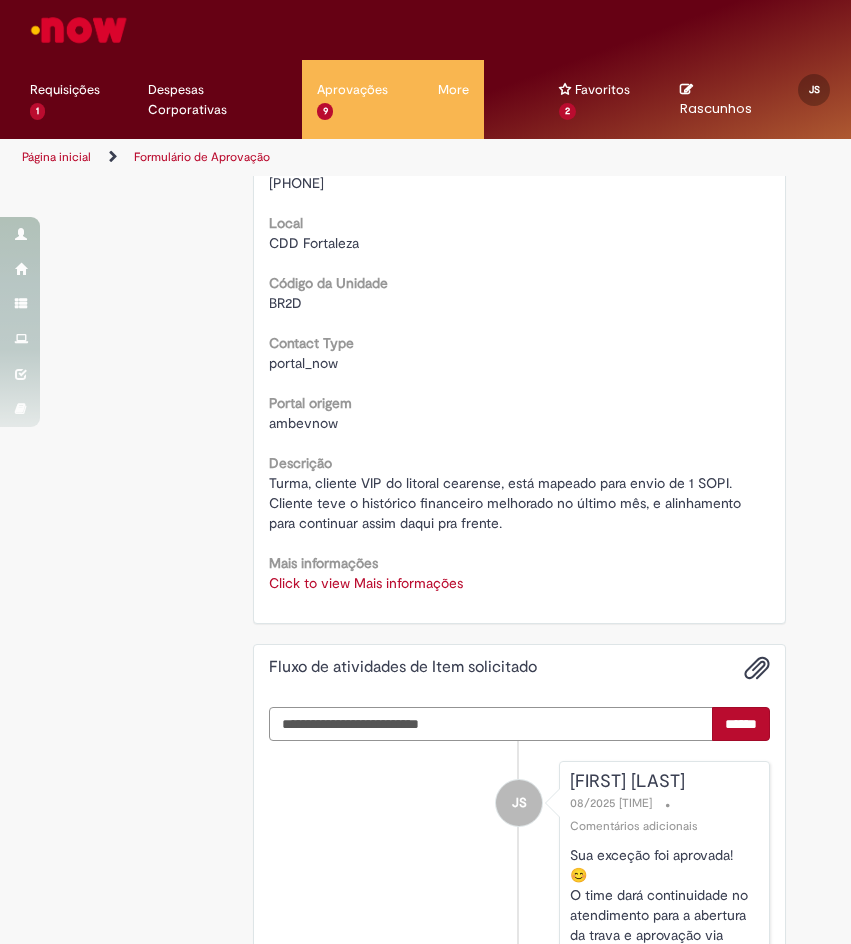 scroll, scrollTop: 0, scrollLeft: 0, axis: both 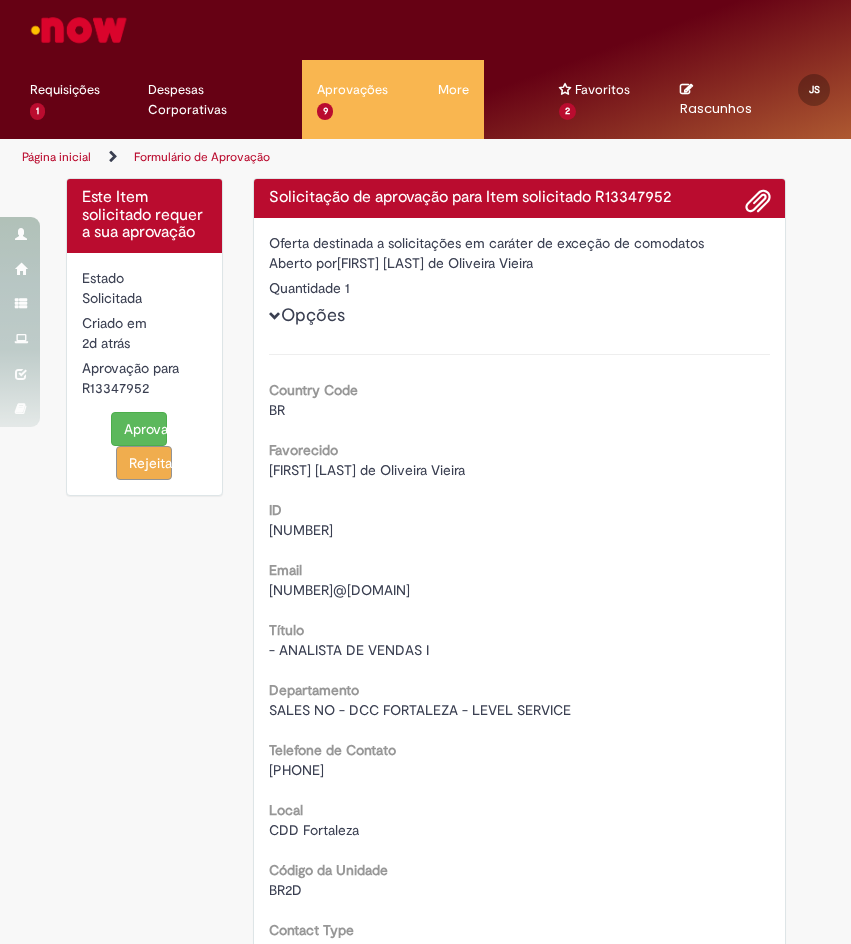 click on "Aprovar" at bounding box center [139, 429] 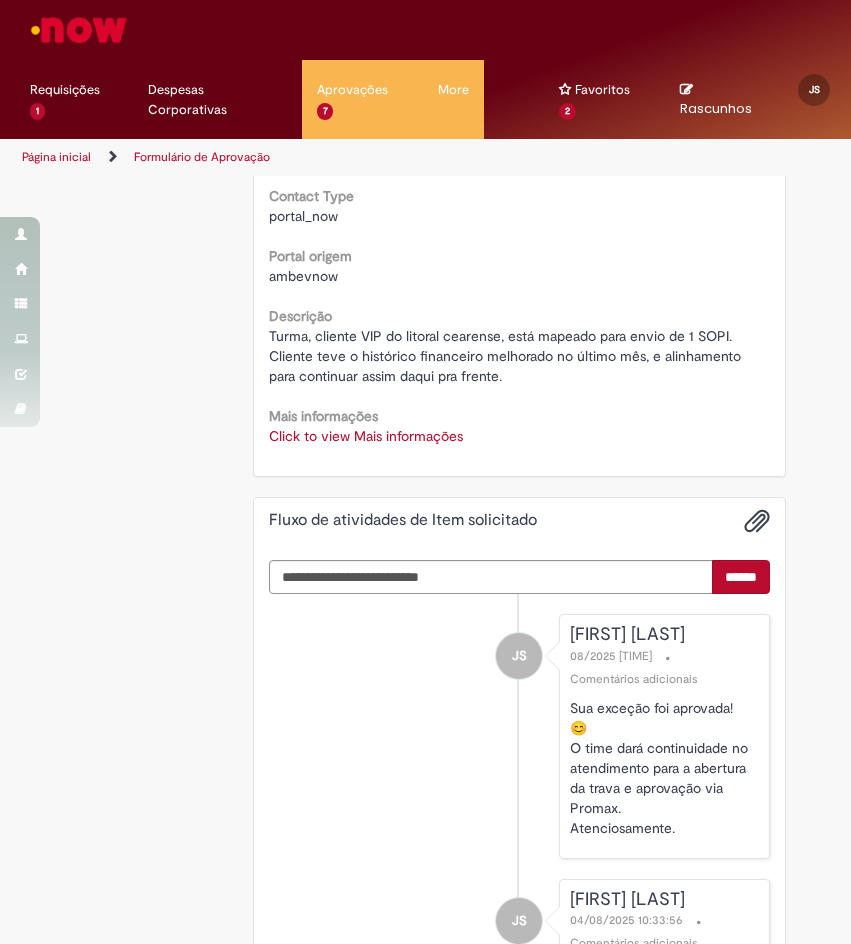 scroll, scrollTop: 800, scrollLeft: 0, axis: vertical 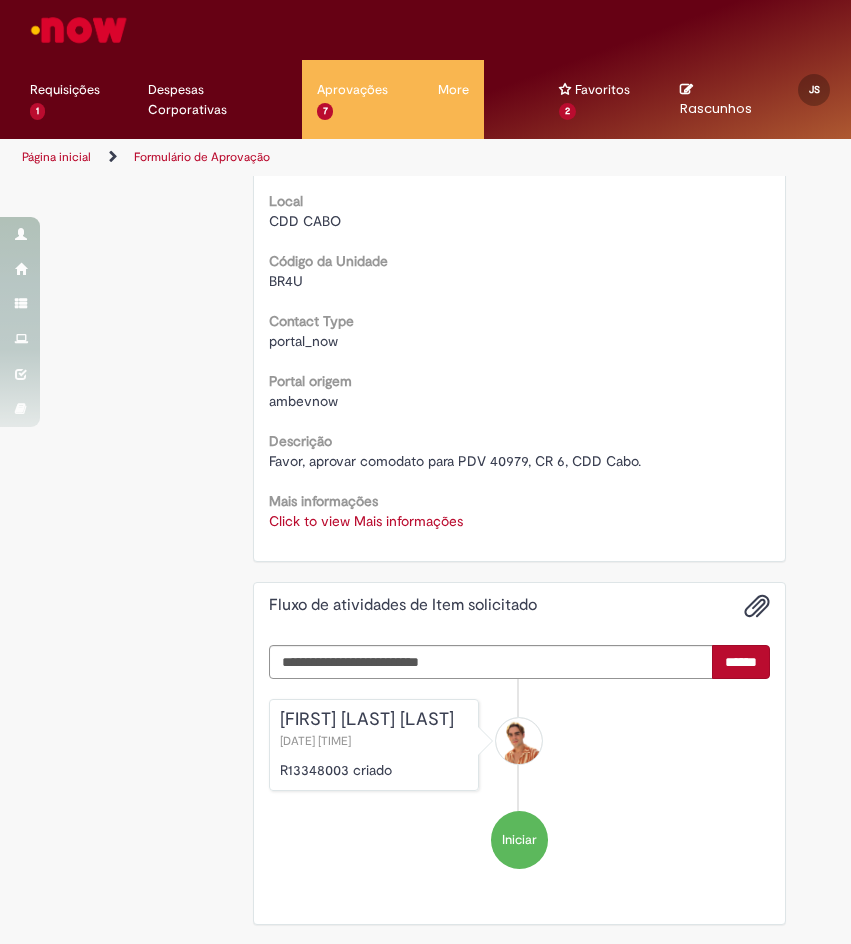 click on "Click to view Mais informações" at bounding box center (366, 521) 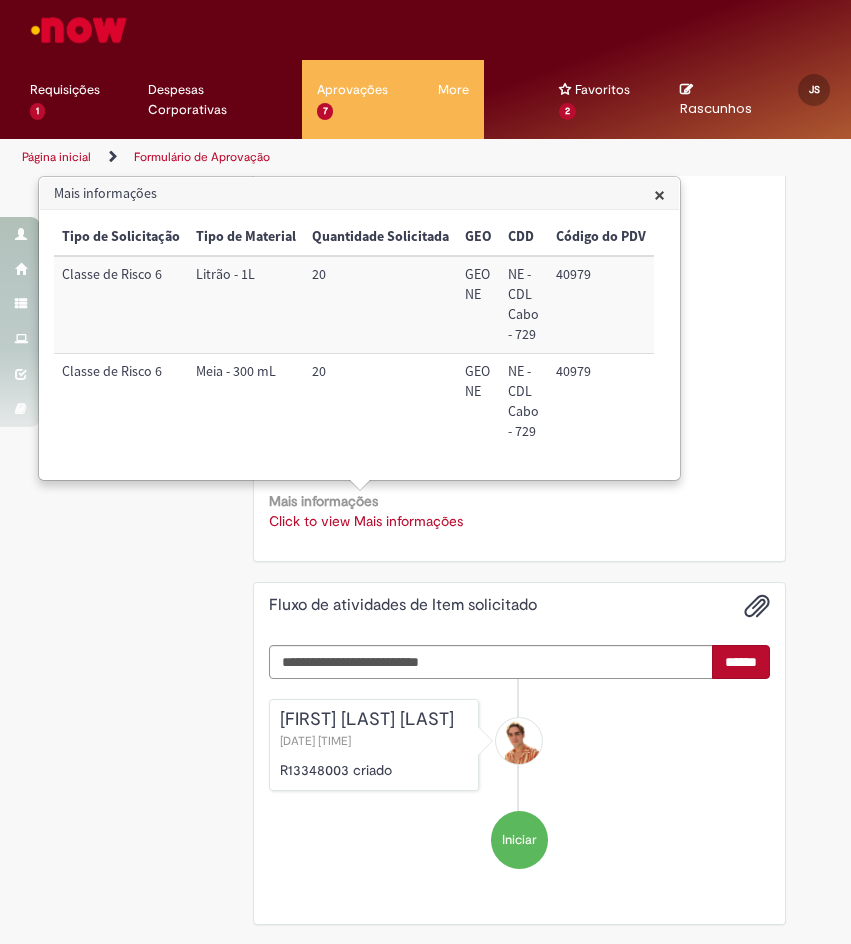 click on "×" at bounding box center [659, 194] 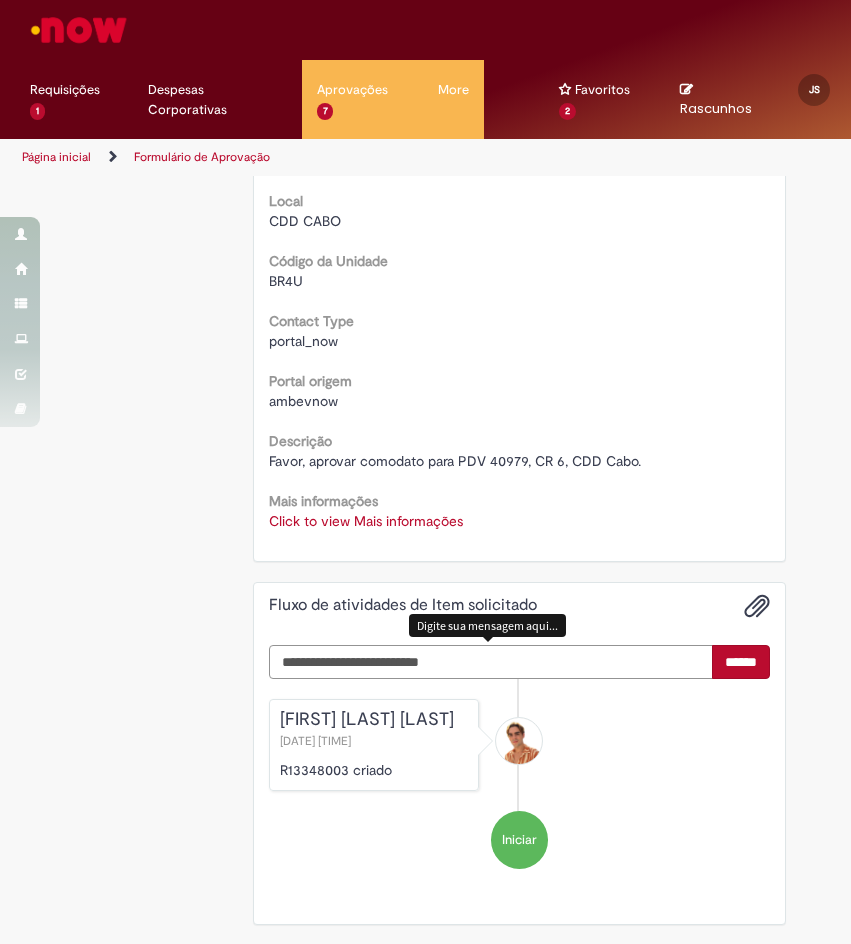 click at bounding box center [491, 662] 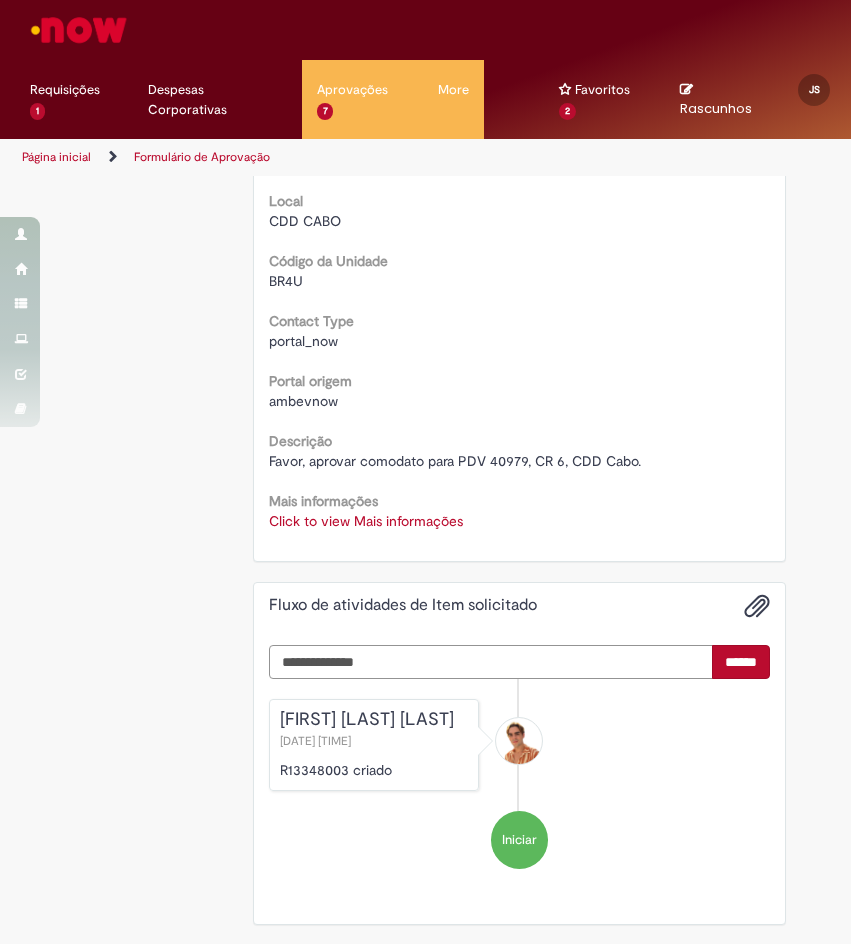 type on "**********" 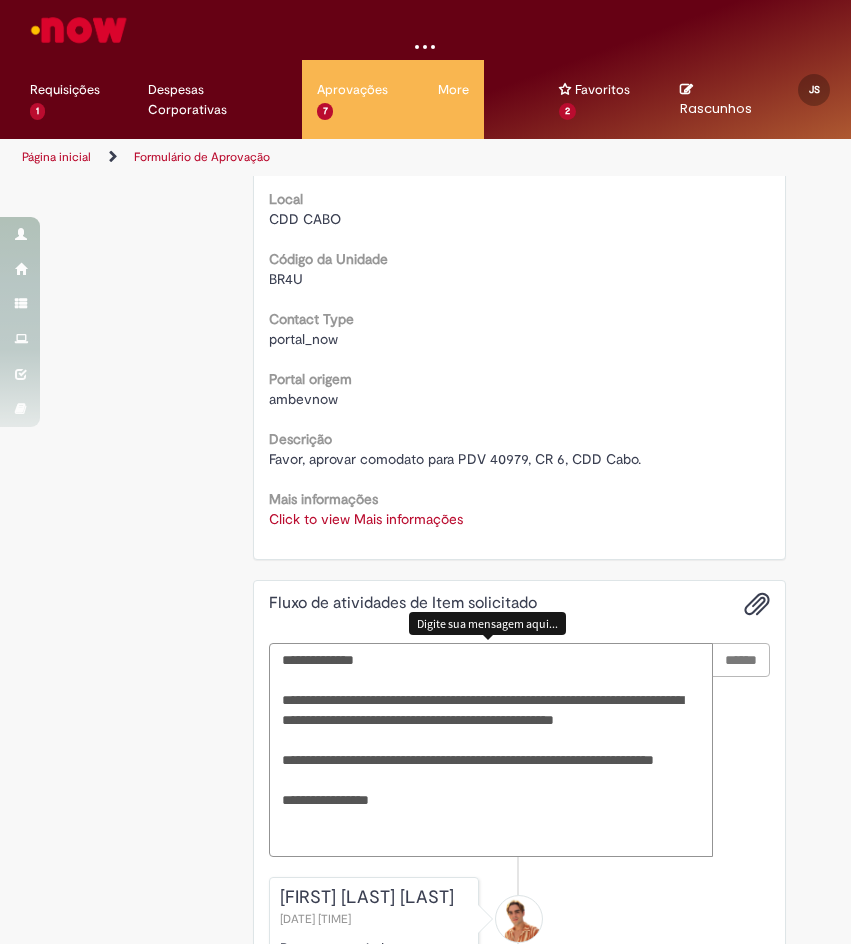 scroll, scrollTop: 0, scrollLeft: 0, axis: both 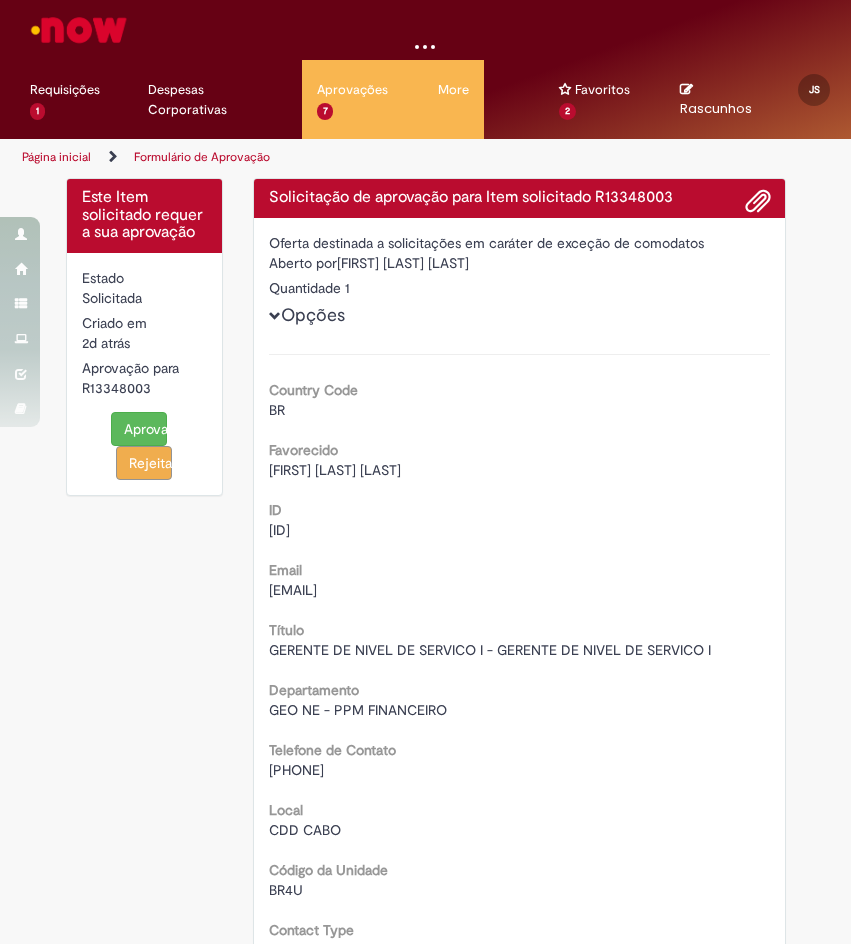 type 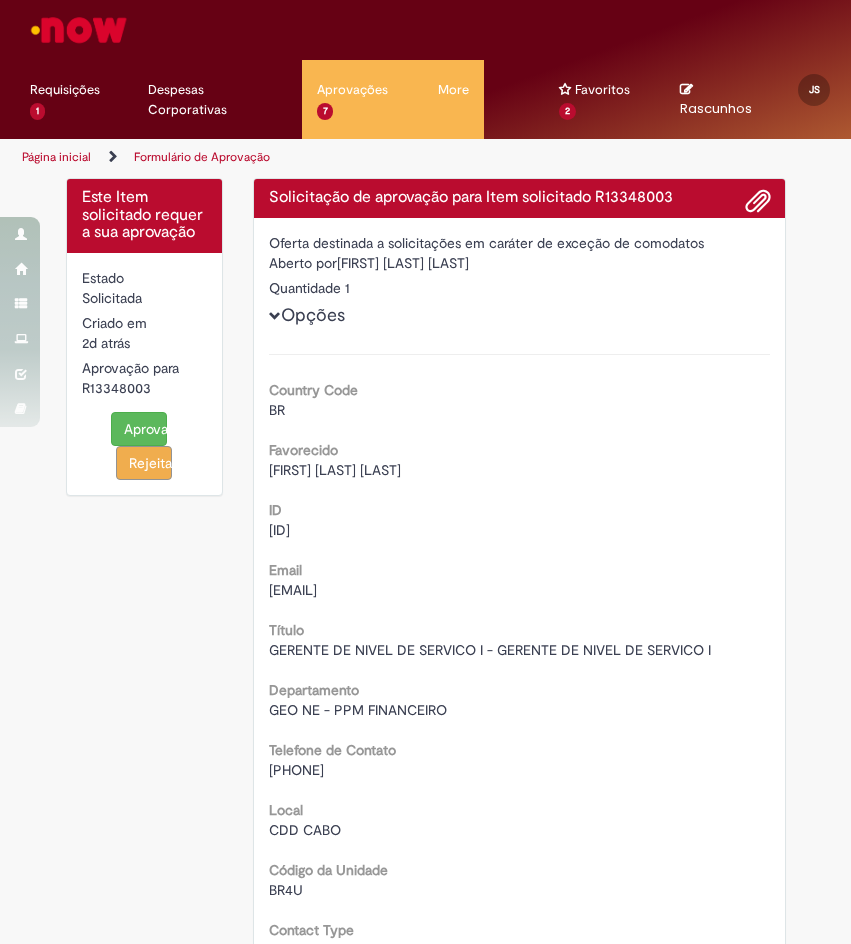 click on "Solicitação de aprovação para Item solicitado R13348003" at bounding box center [519, 198] 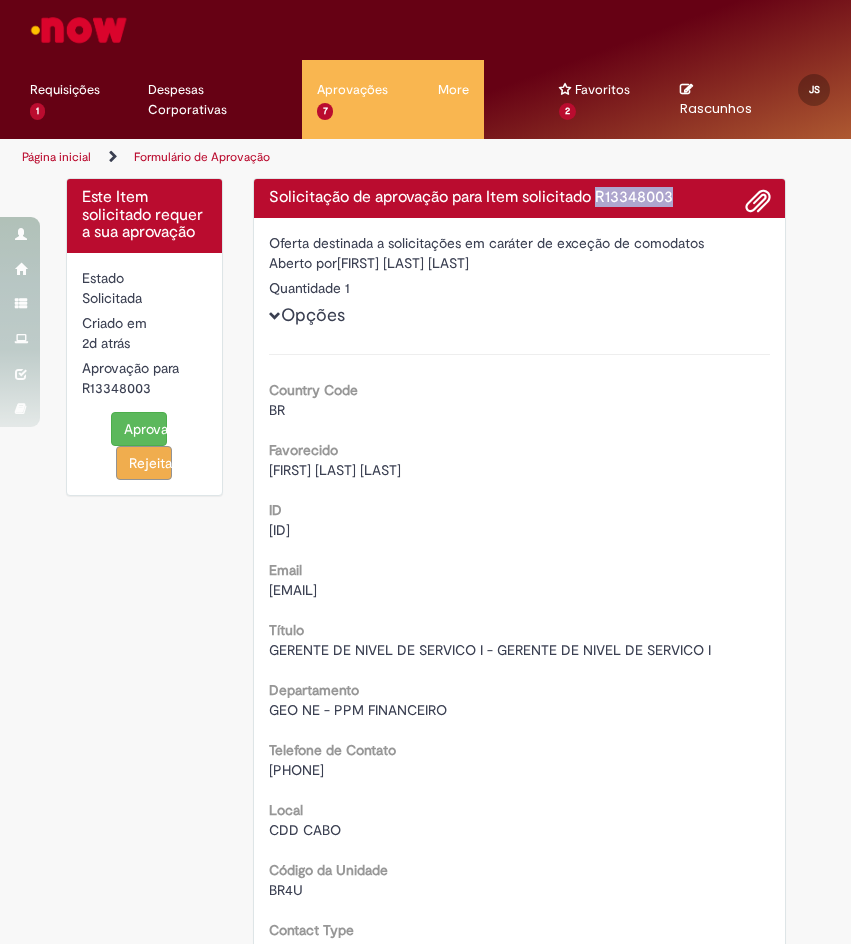 click on "Solicitação de aprovação para Item solicitado R13348003" at bounding box center [519, 198] 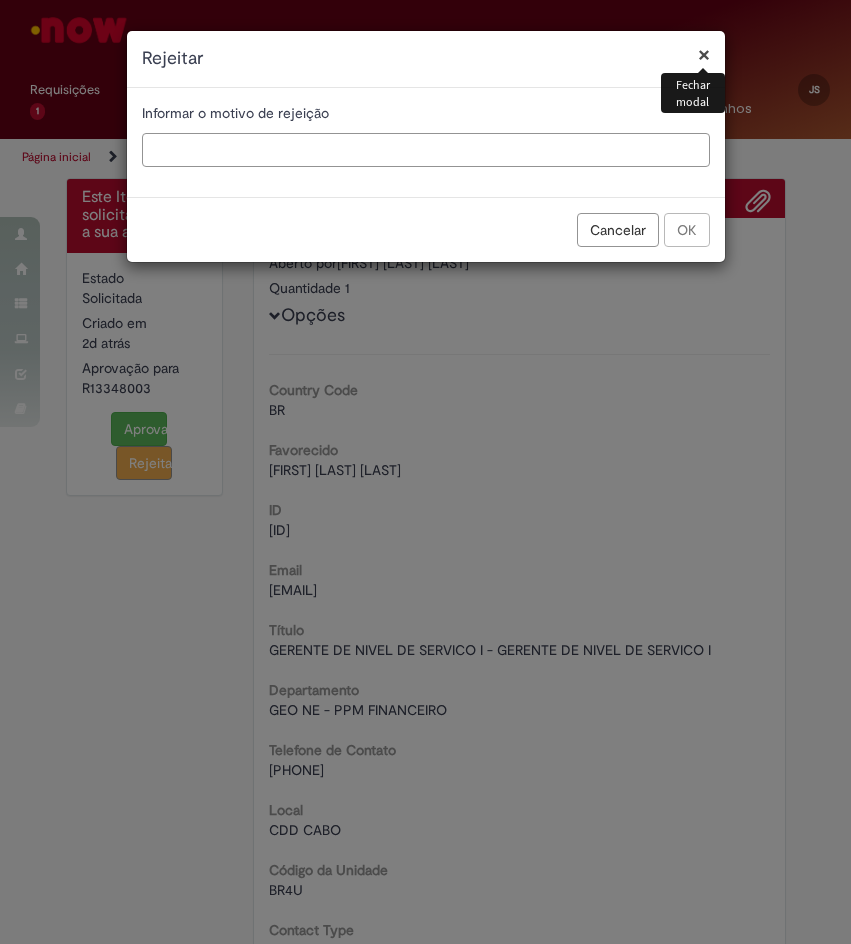 click at bounding box center (426, 150) 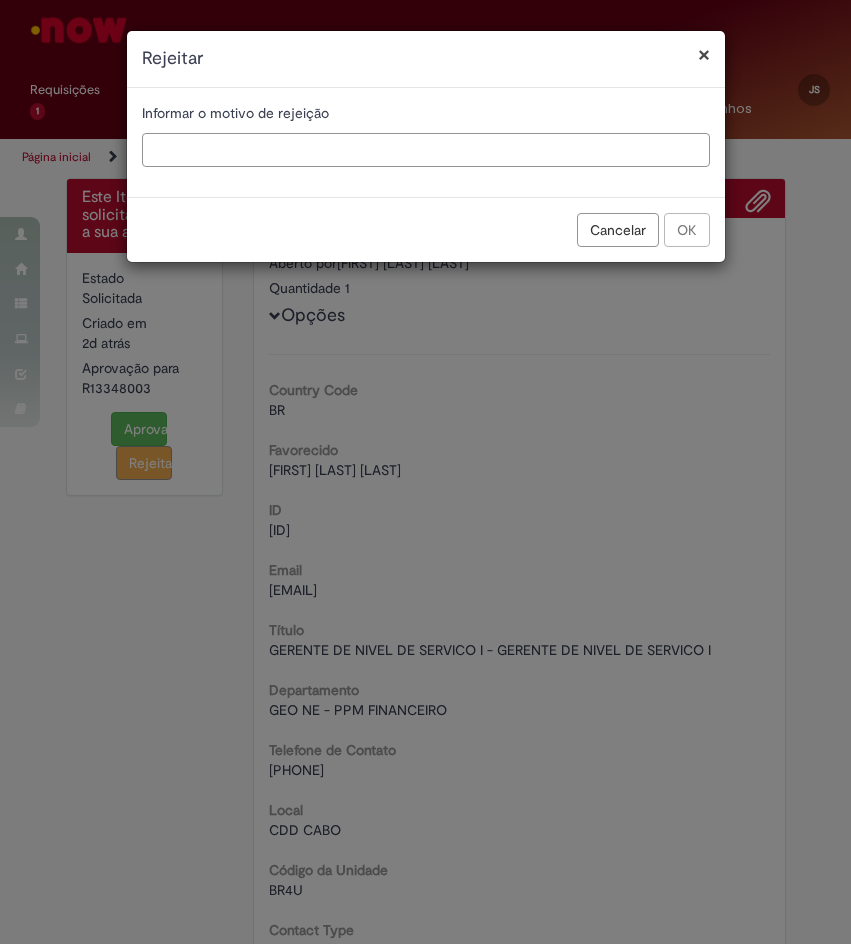 paste on "**********" 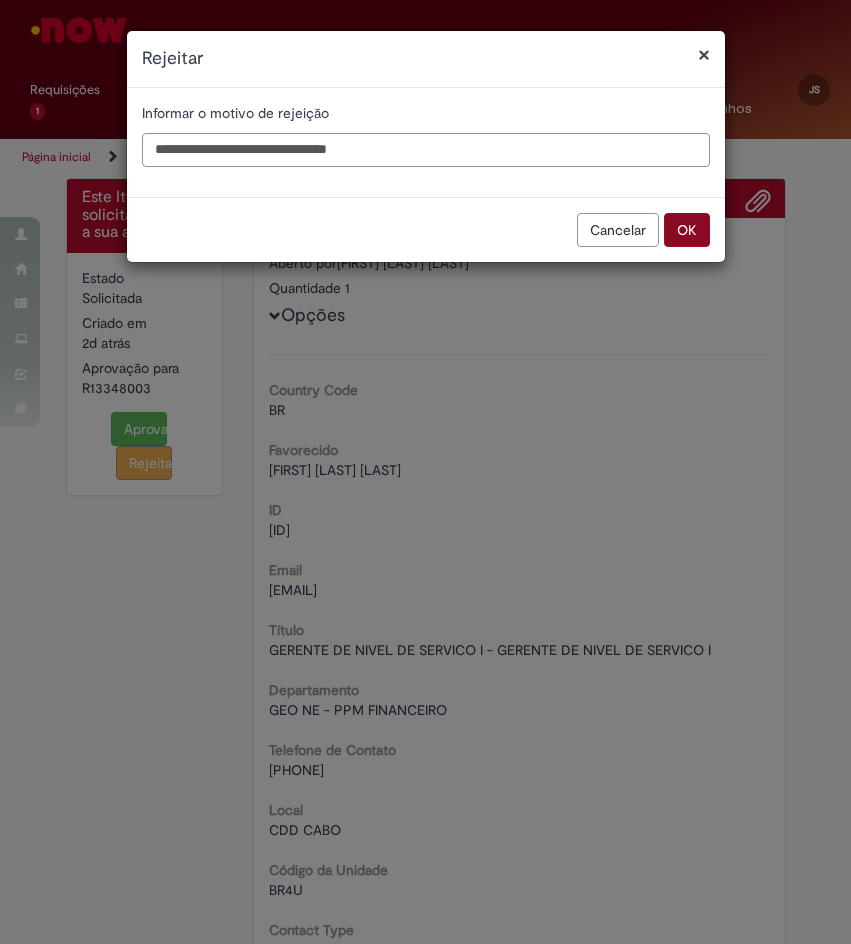type on "**********" 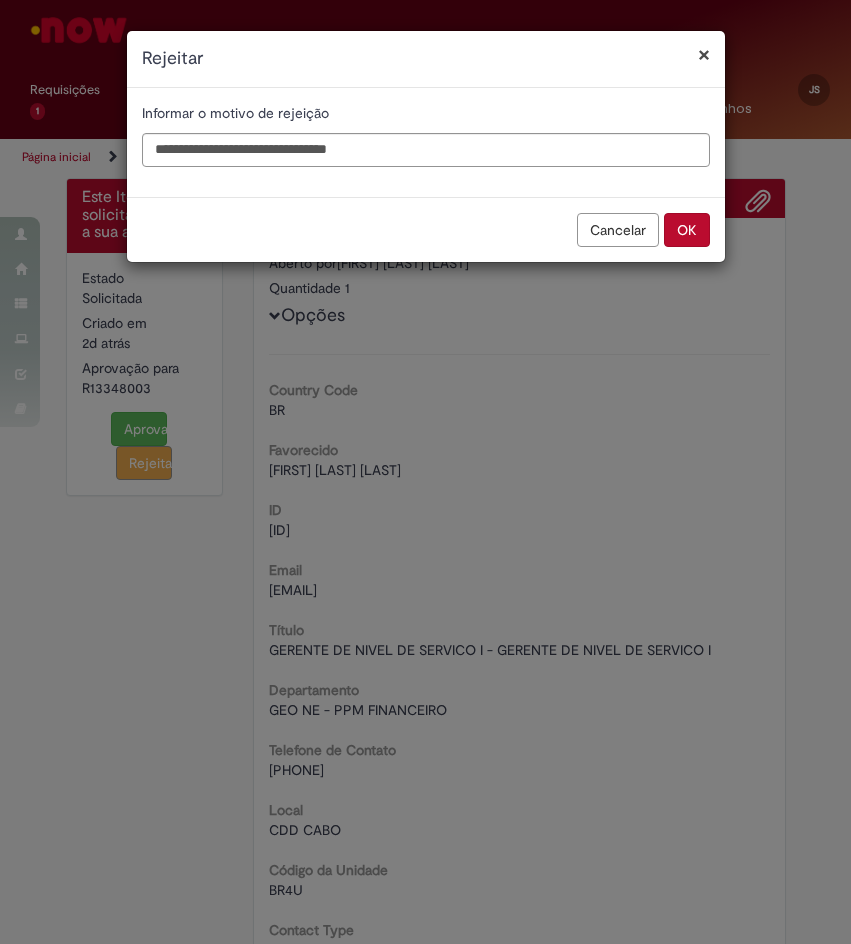 click on "OK" at bounding box center [687, 230] 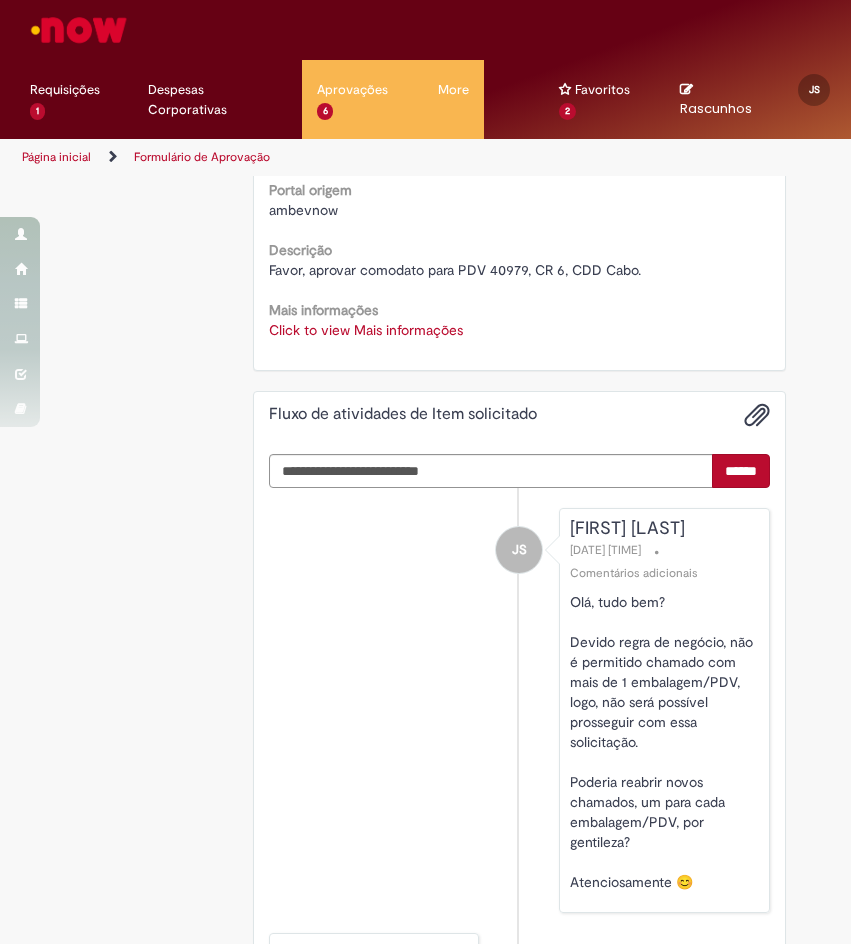 scroll, scrollTop: 0, scrollLeft: 0, axis: both 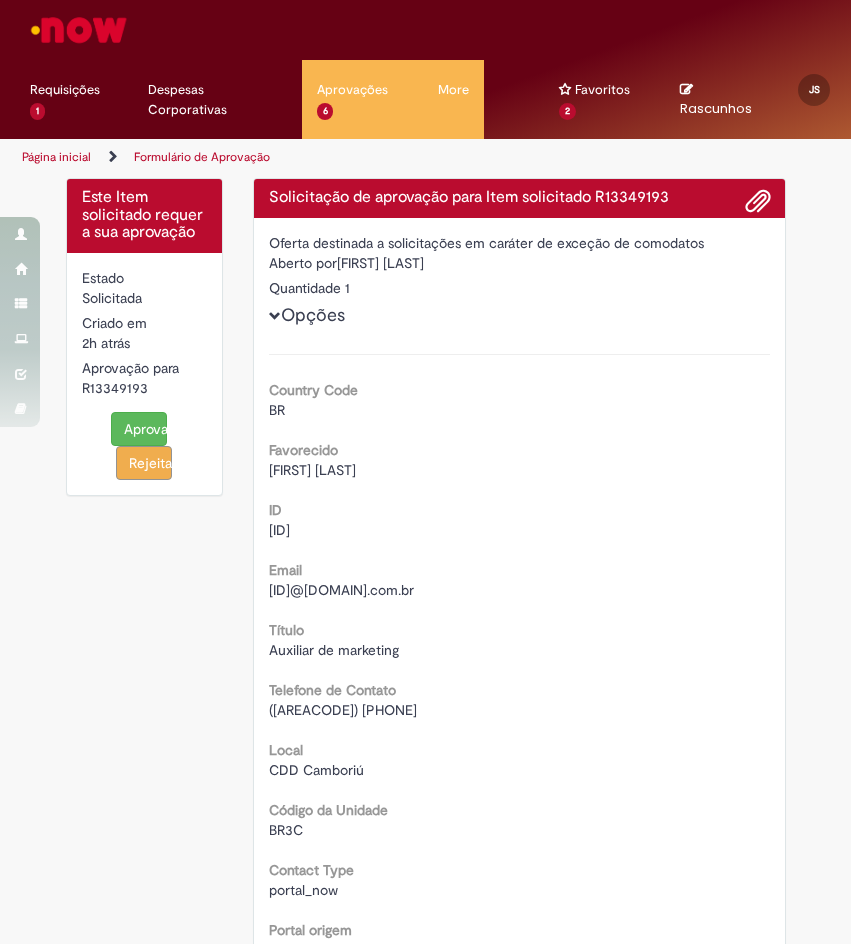 click on "Click to view Mais informações" at bounding box center [366, 1070] 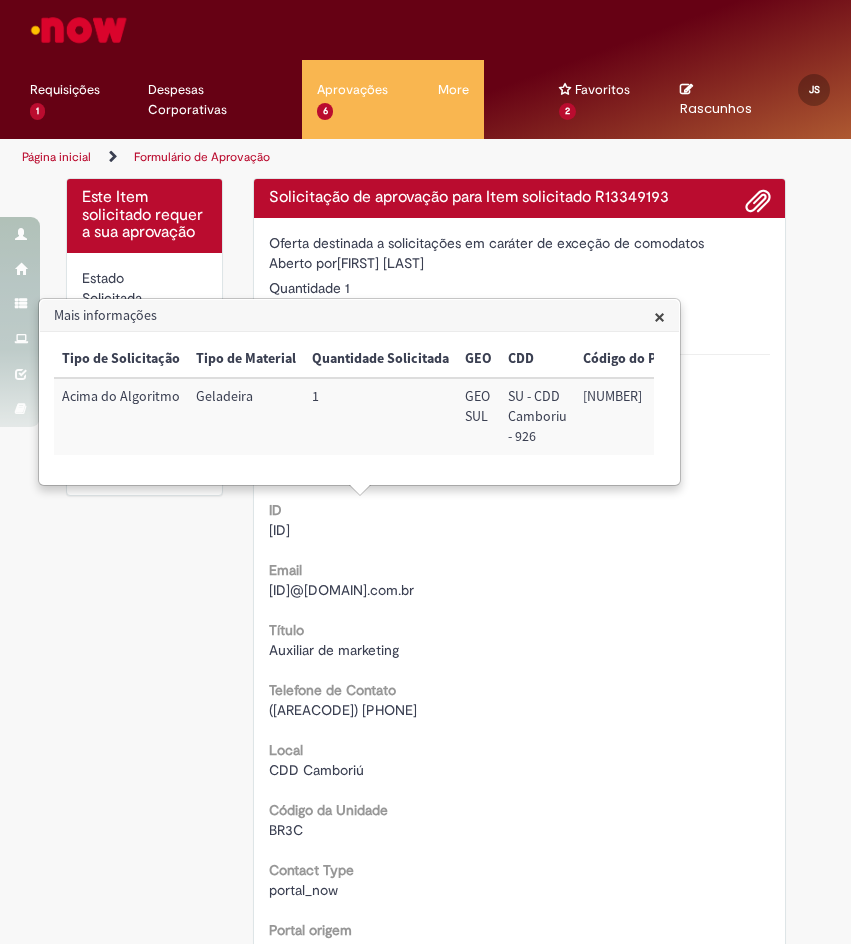scroll, scrollTop: 531, scrollLeft: 0, axis: vertical 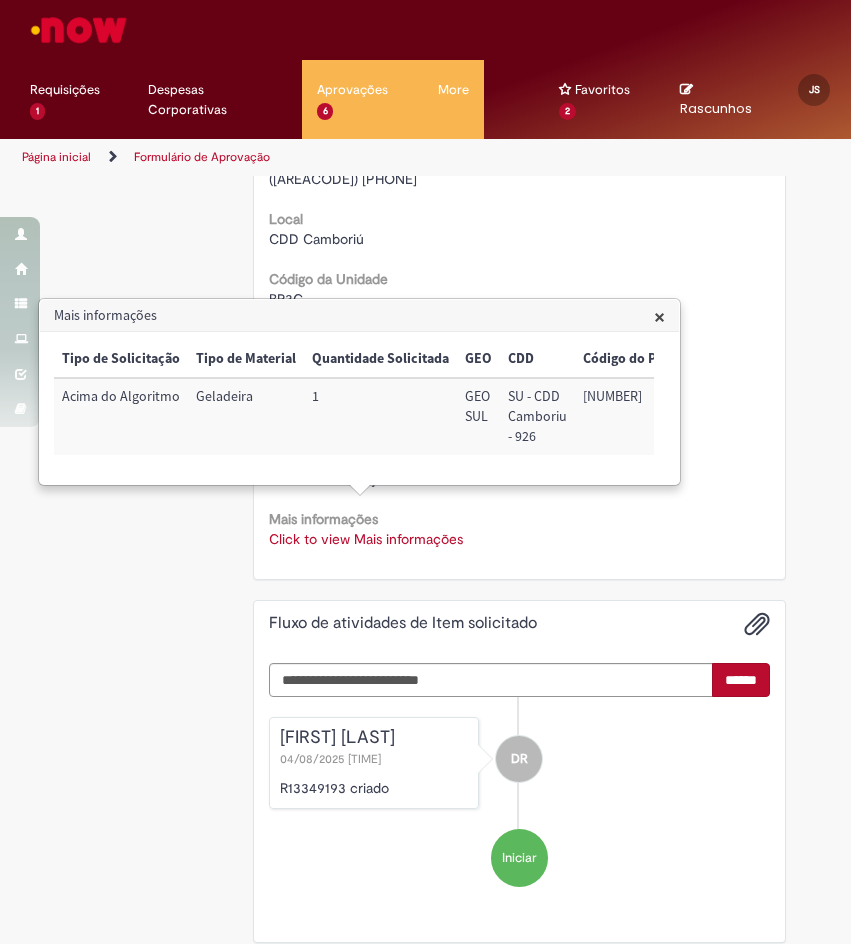 click on "[NUMBER]" at bounding box center (628, 416) 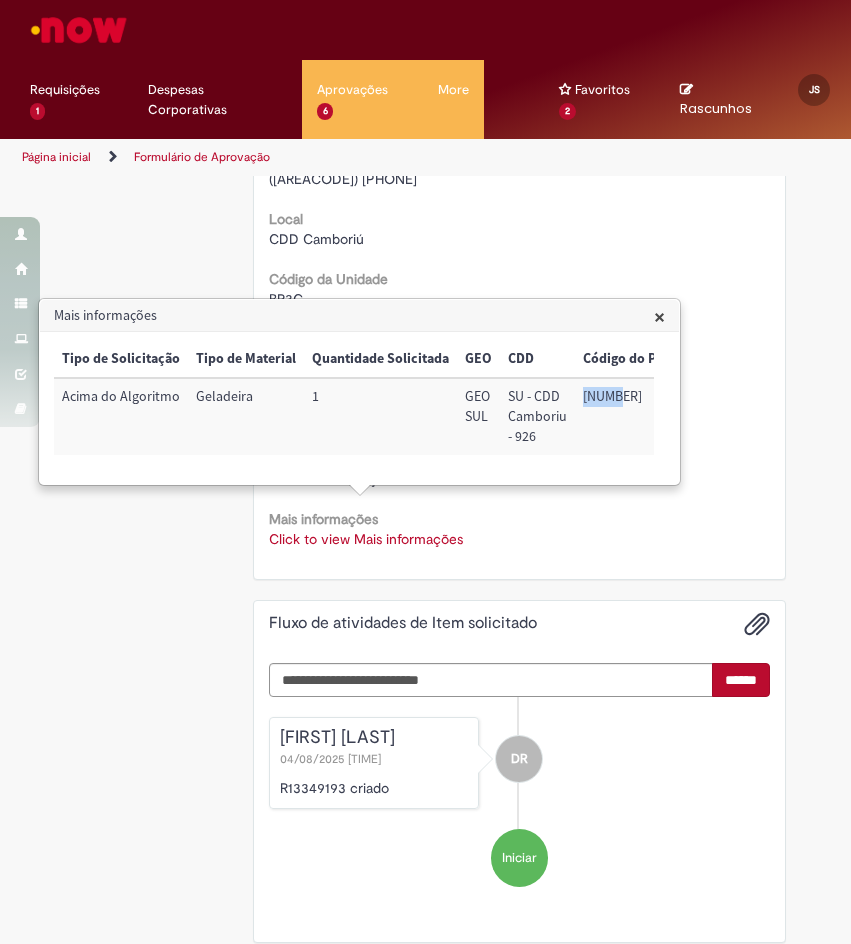 click on "22362" at bounding box center (628, 416) 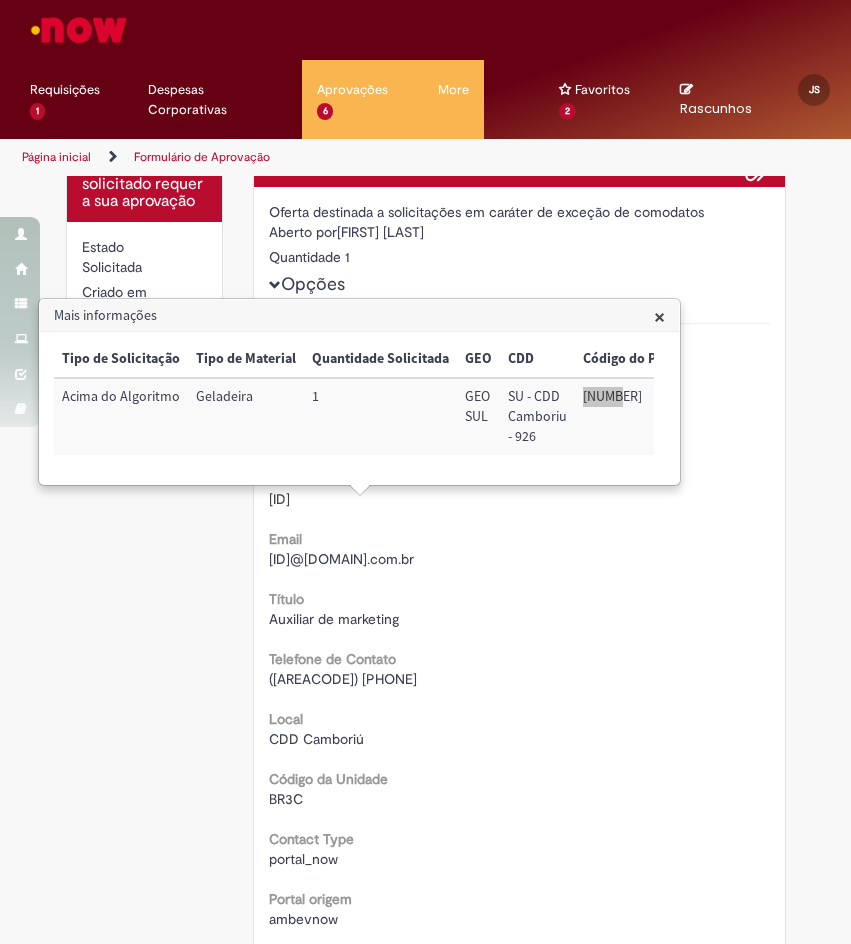 scroll, scrollTop: 0, scrollLeft: 0, axis: both 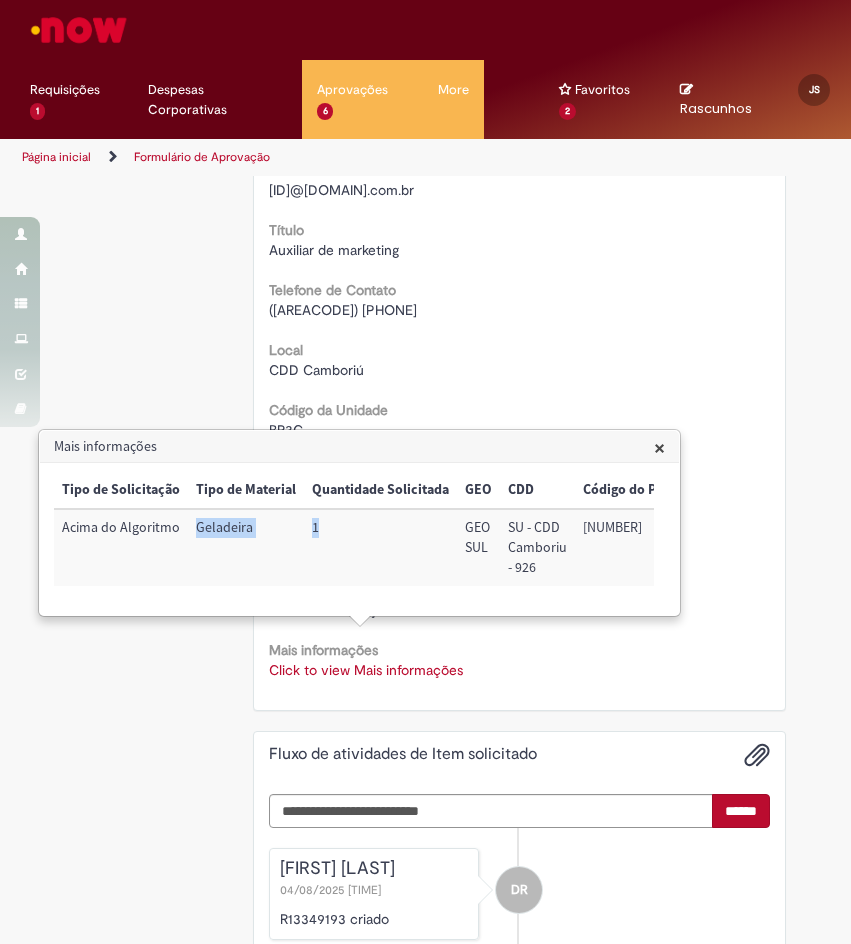 drag, startPoint x: 255, startPoint y: 535, endPoint x: 195, endPoint y: 534, distance: 60.00833 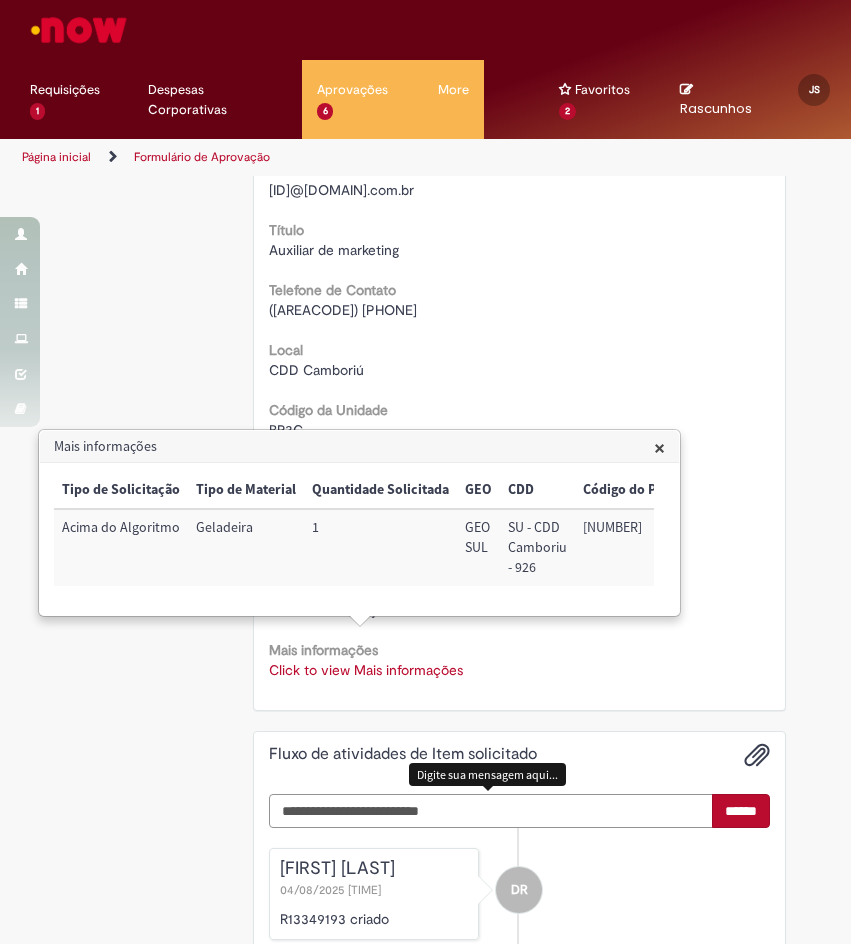 click at bounding box center [491, 811] 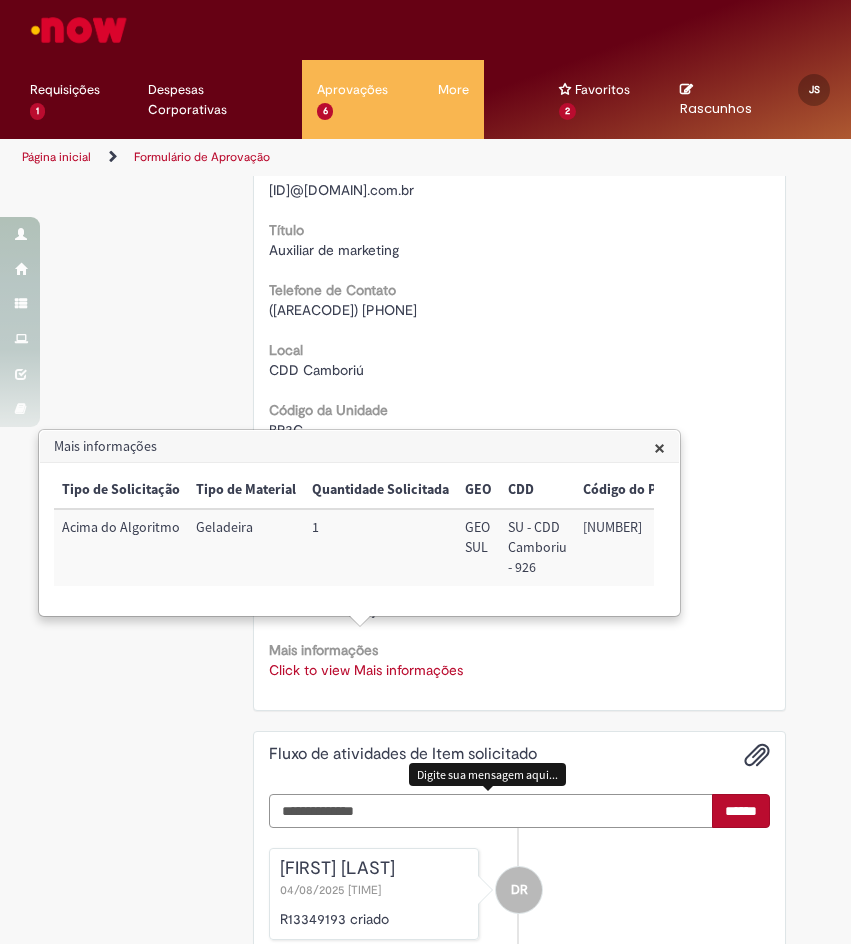 scroll, scrollTop: 878, scrollLeft: 0, axis: vertical 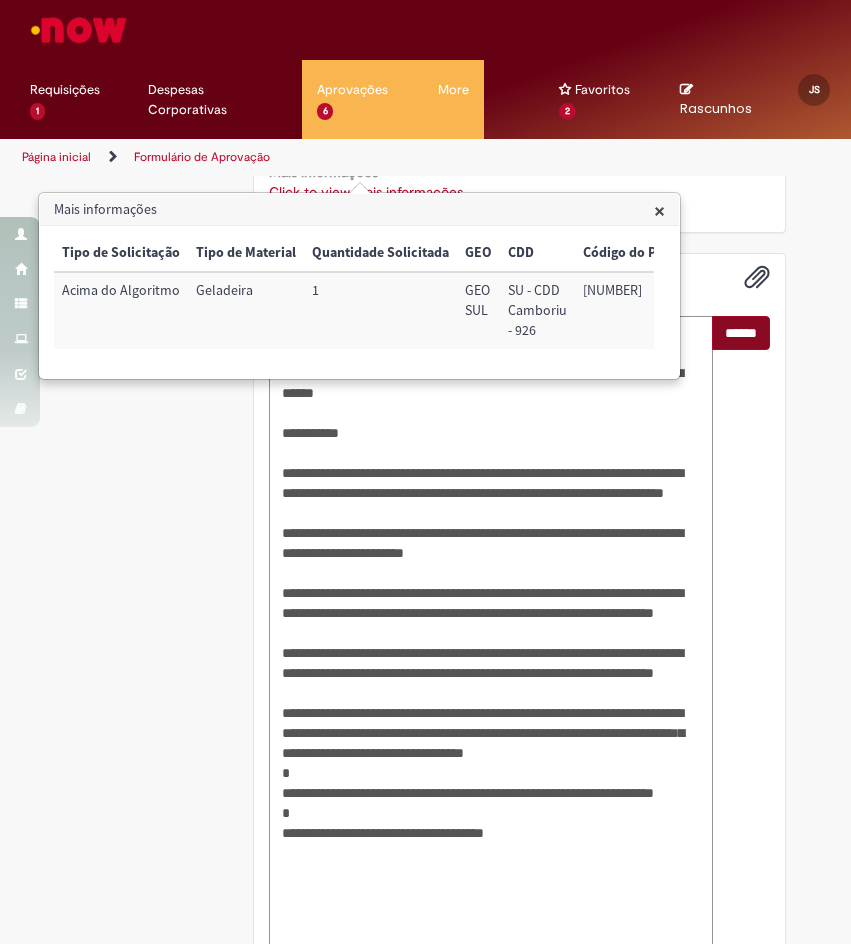 type on "**********" 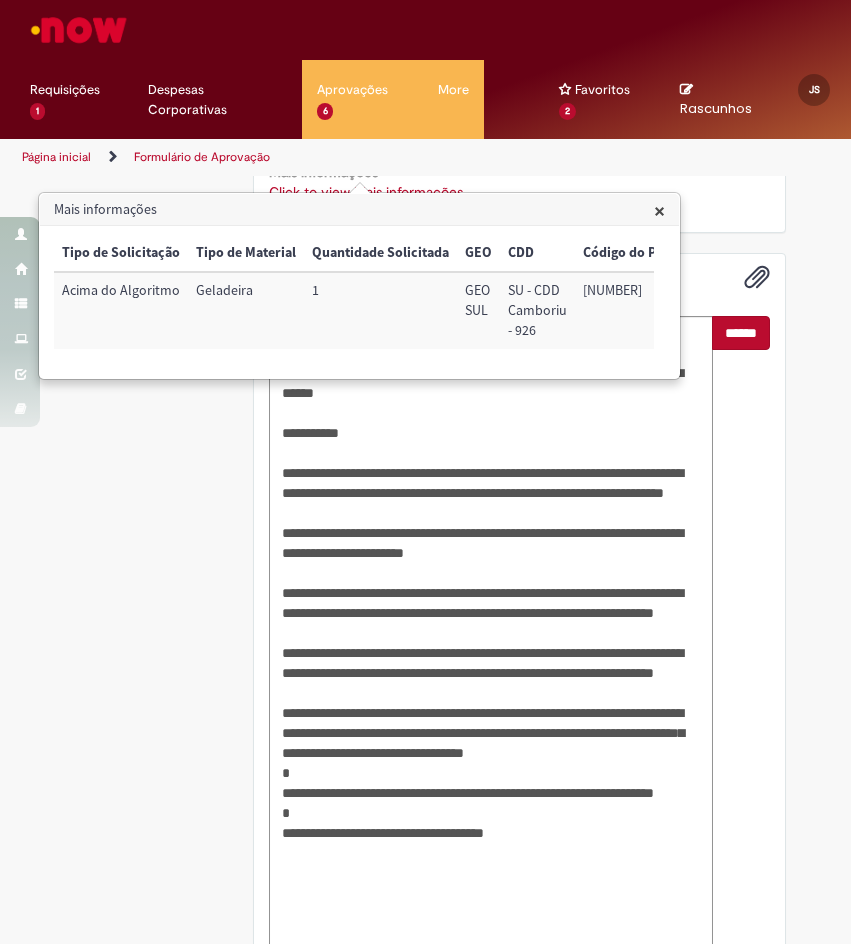 click on "******" at bounding box center (741, 333) 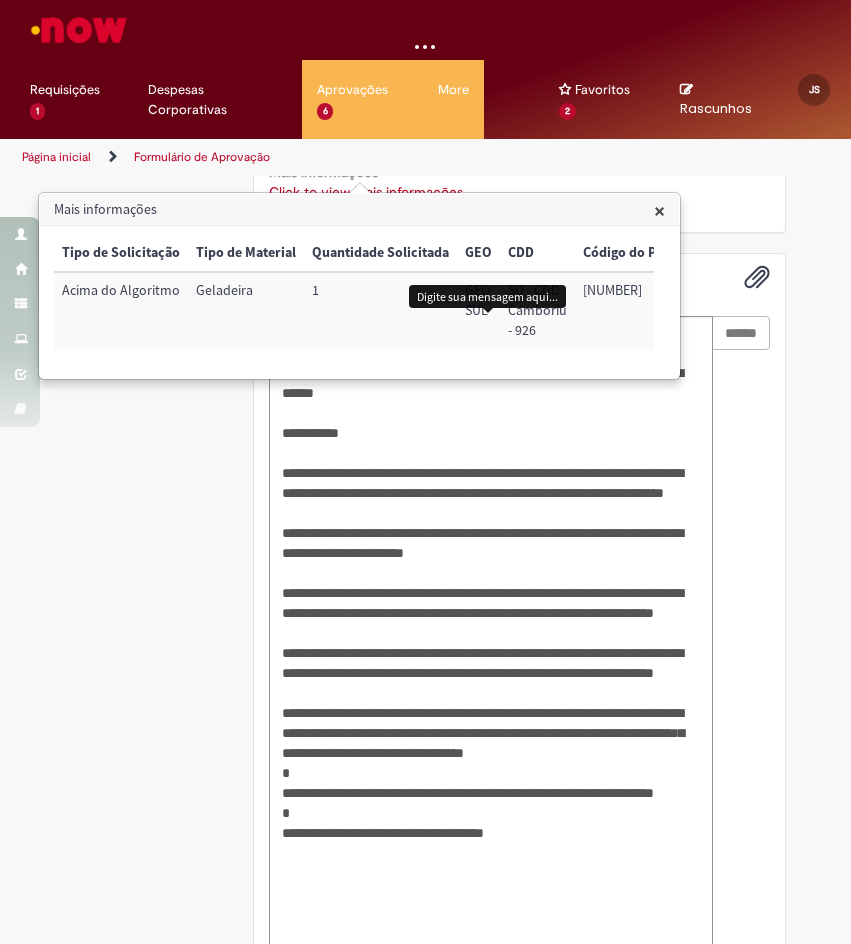 click on "×" at bounding box center (659, 210) 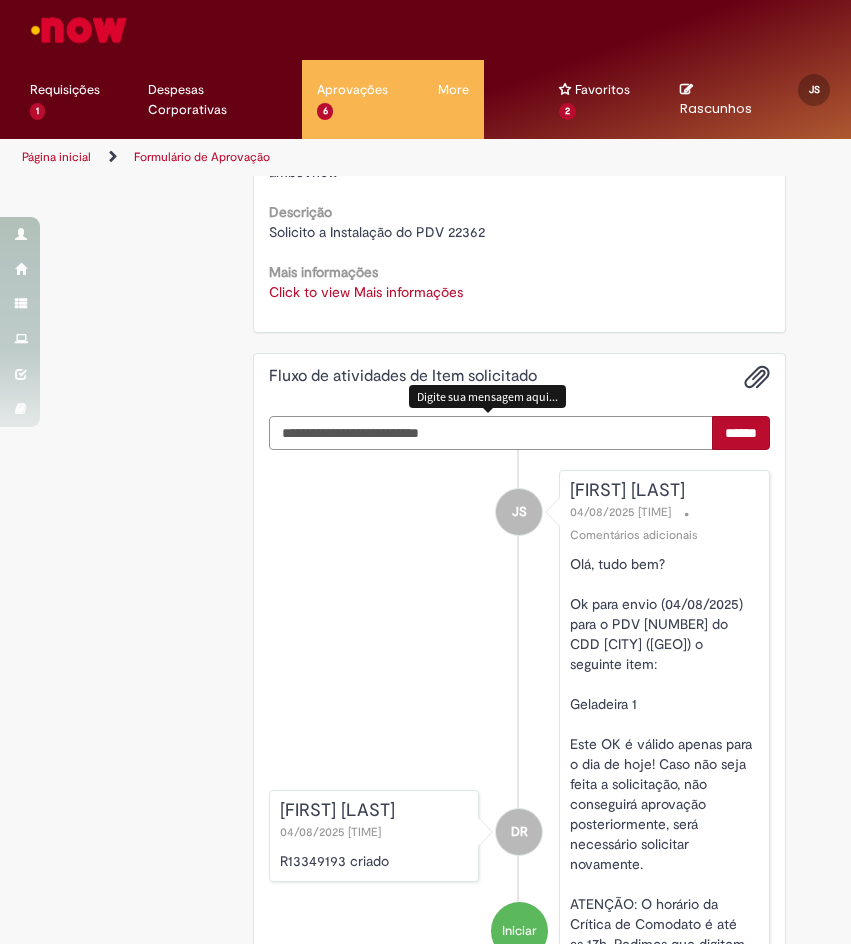 scroll, scrollTop: 531, scrollLeft: 0, axis: vertical 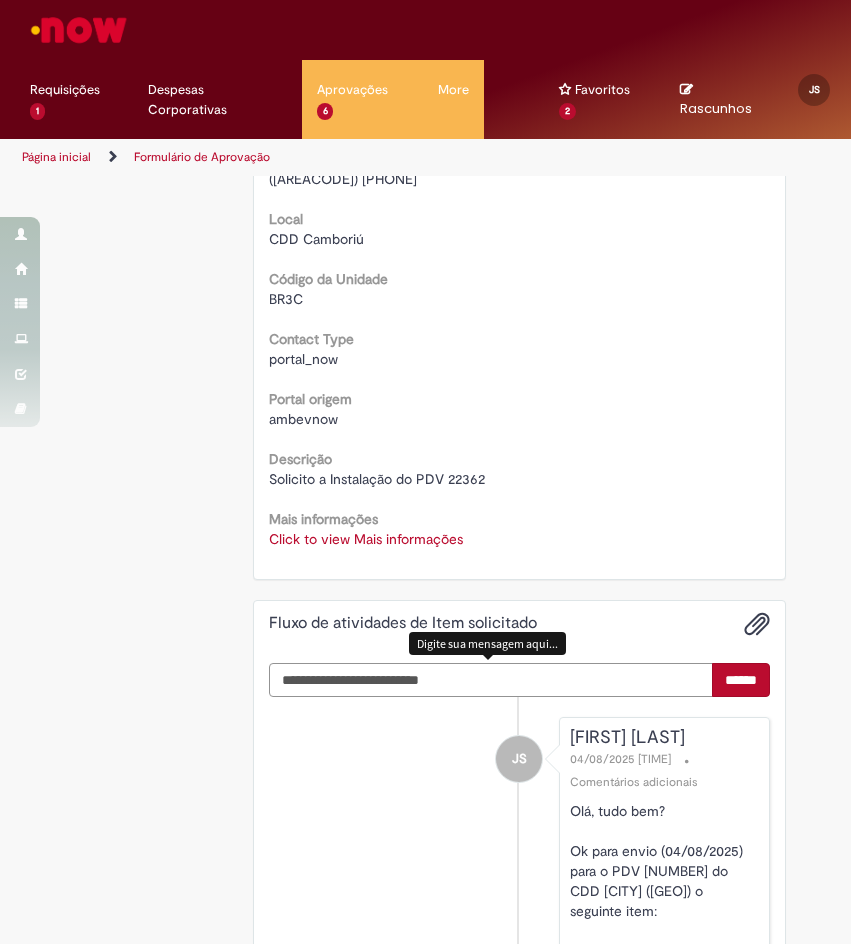click at bounding box center [491, 680] 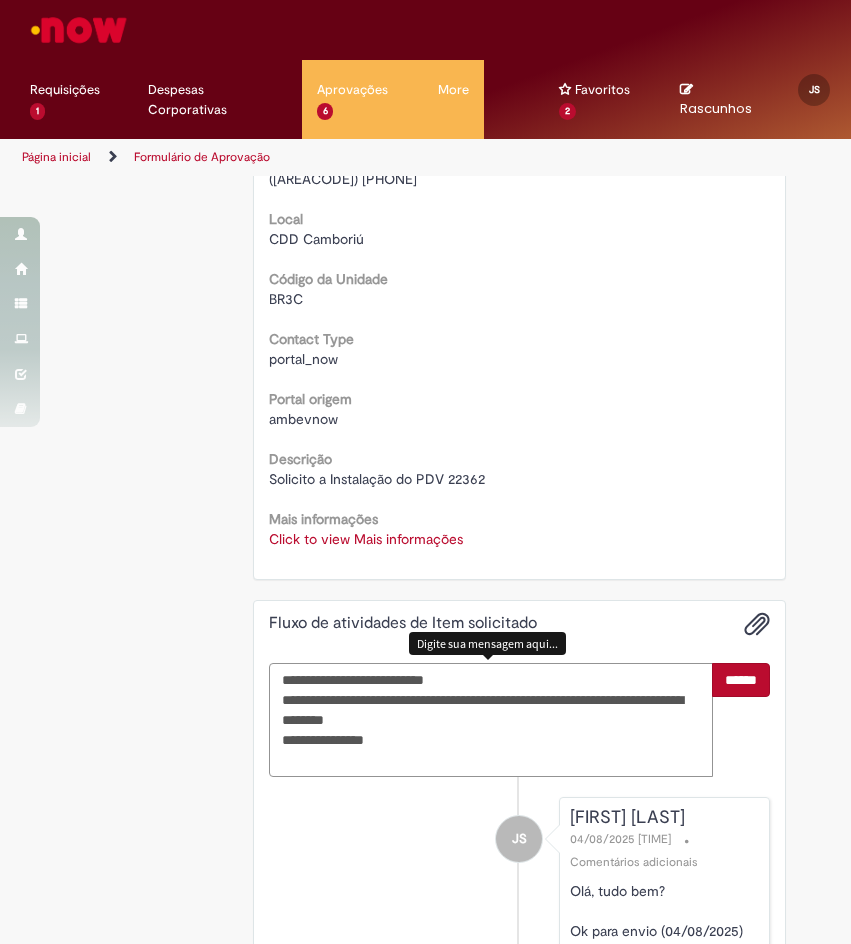 type on "**********" 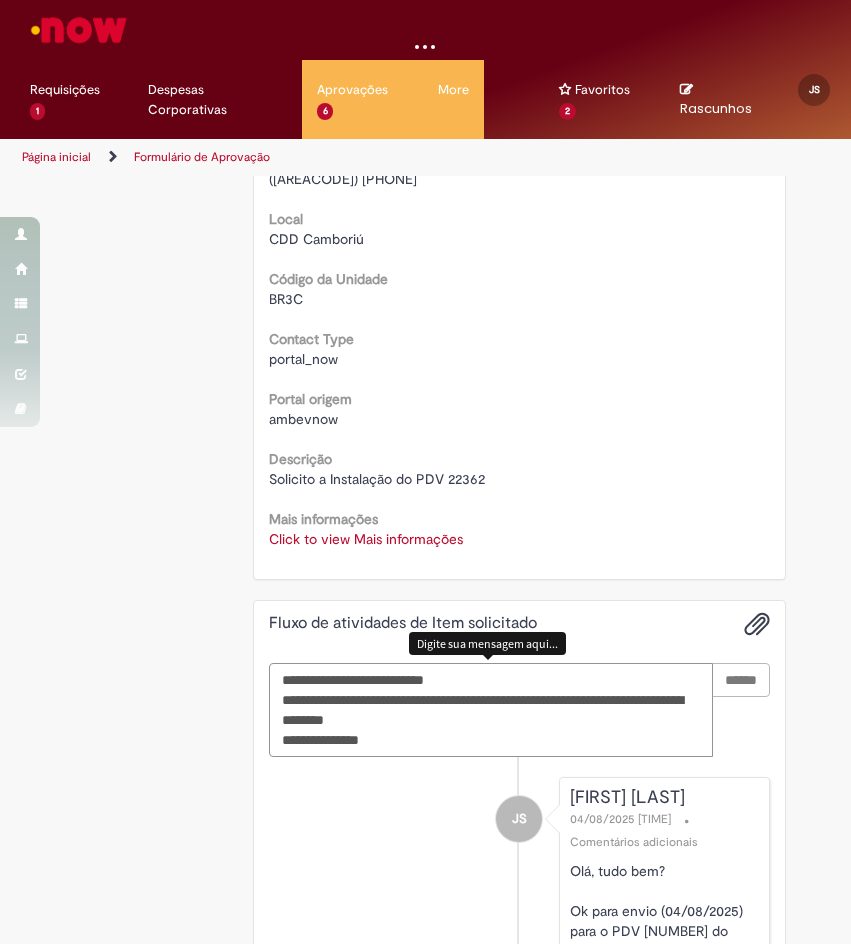 type 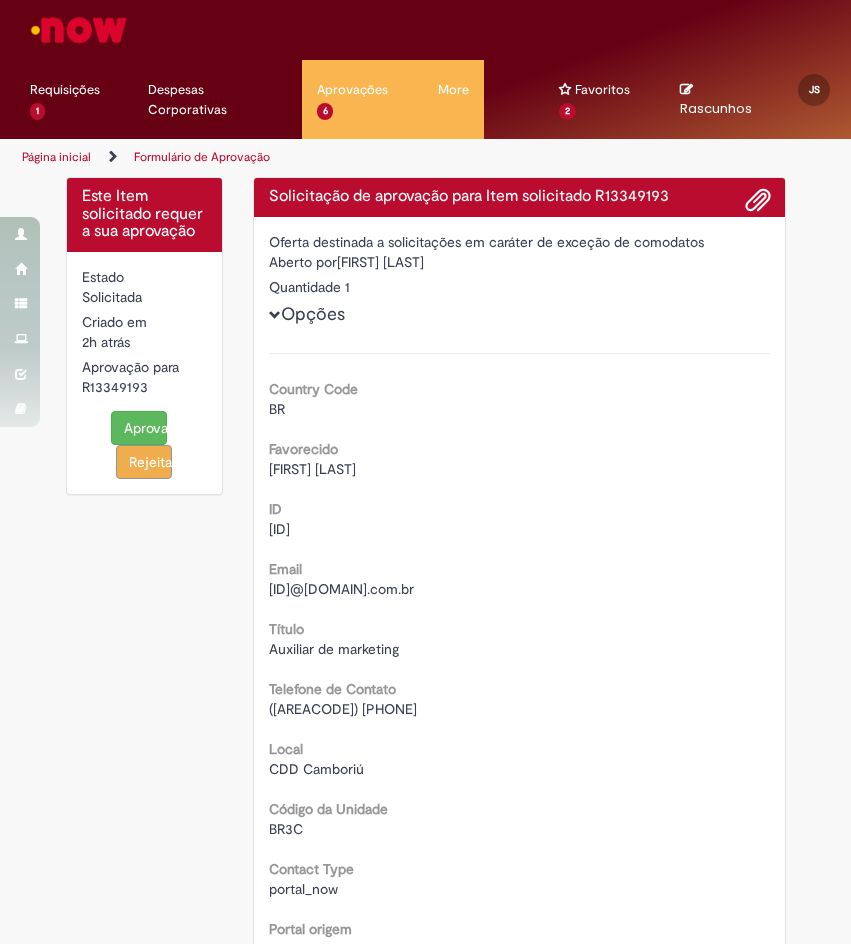scroll, scrollTop: 0, scrollLeft: 0, axis: both 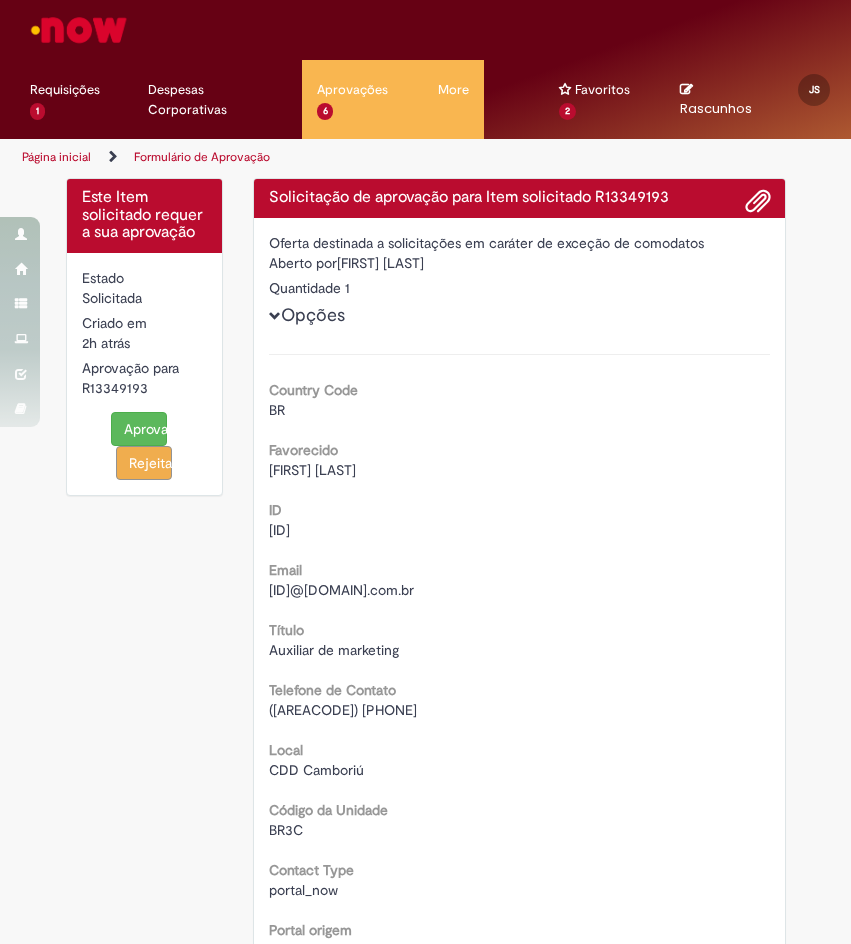 click on "Aprovar" at bounding box center [139, 429] 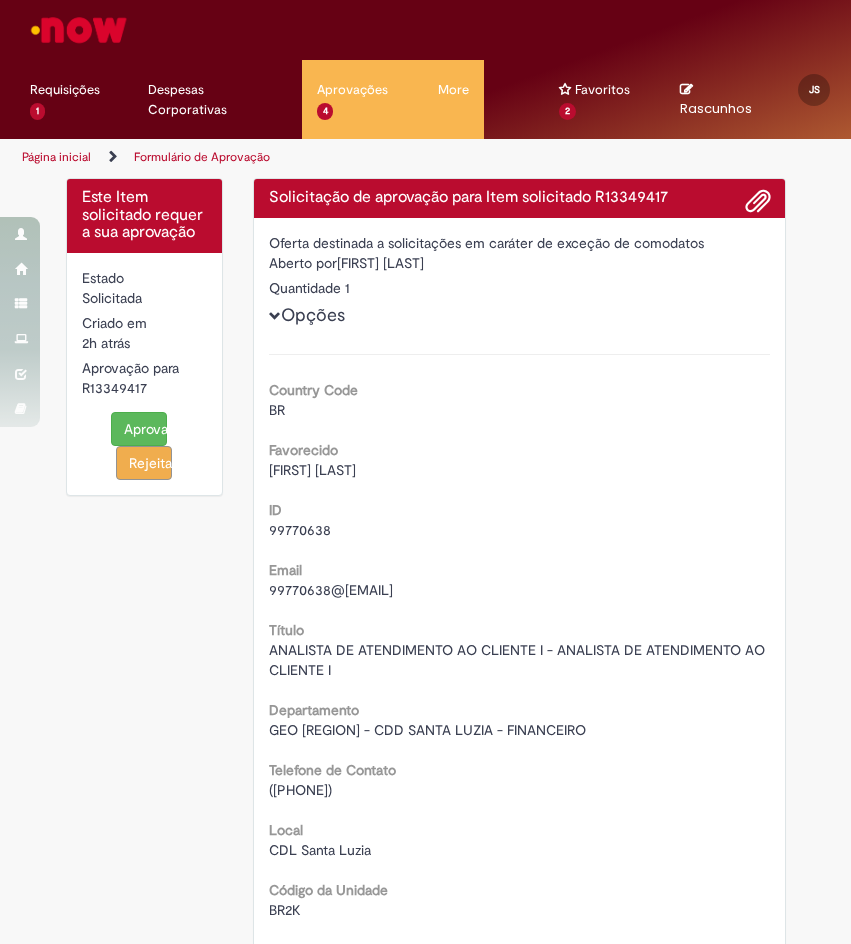 scroll, scrollTop: 0, scrollLeft: 0, axis: both 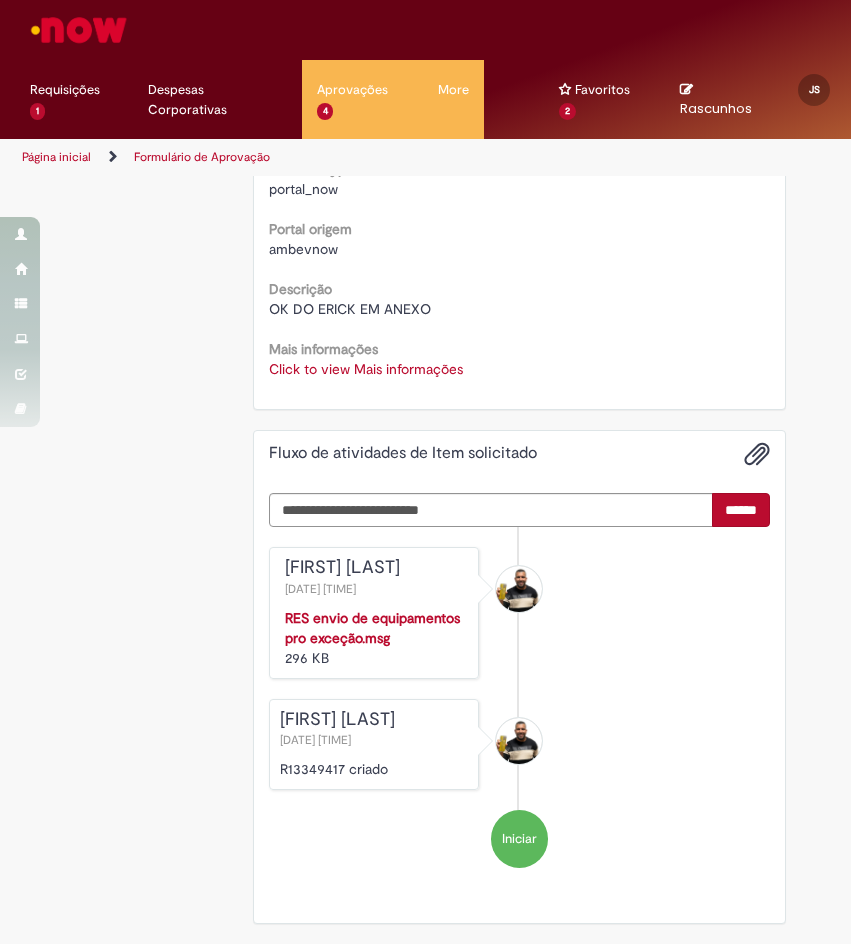click on "Click to view Mais informações" at bounding box center [366, 369] 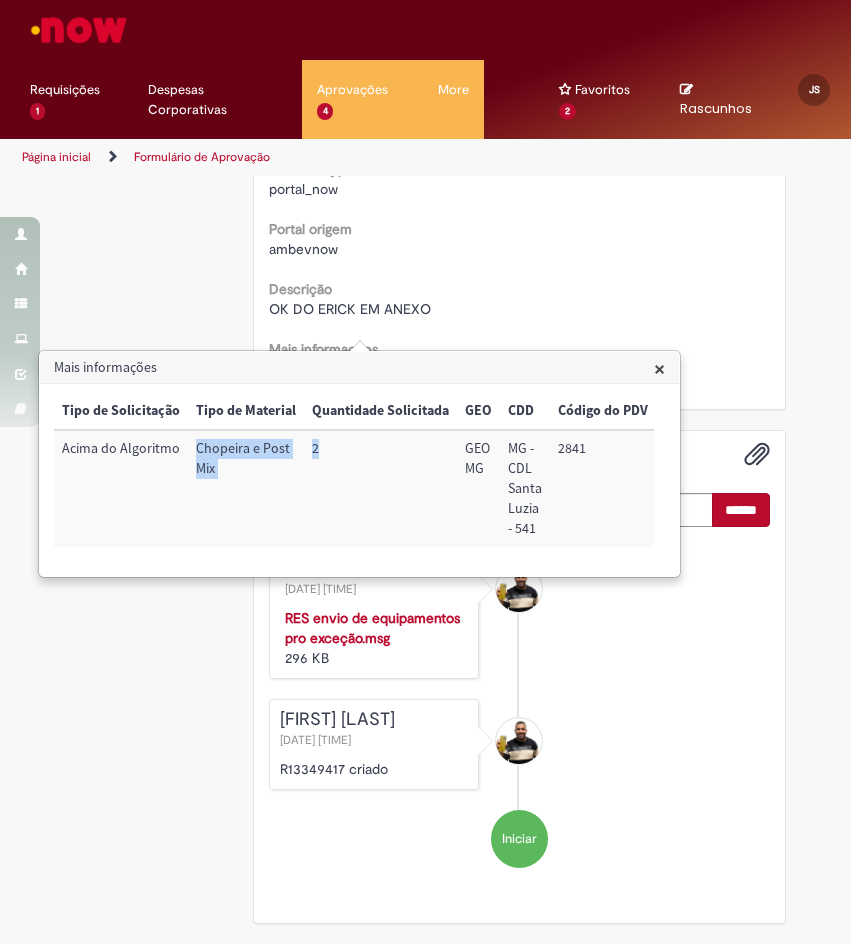 drag, startPoint x: 321, startPoint y: 452, endPoint x: 195, endPoint y: 449, distance: 126.035706 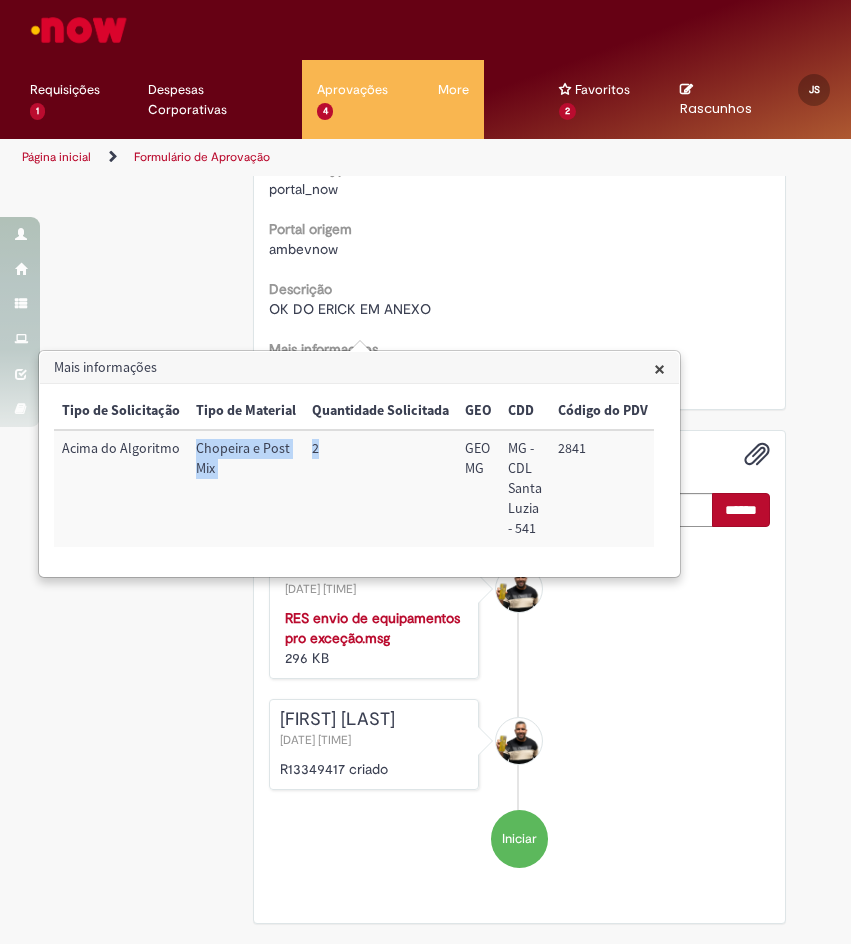 drag, startPoint x: 654, startPoint y: 358, endPoint x: 658, endPoint y: 380, distance: 22.36068 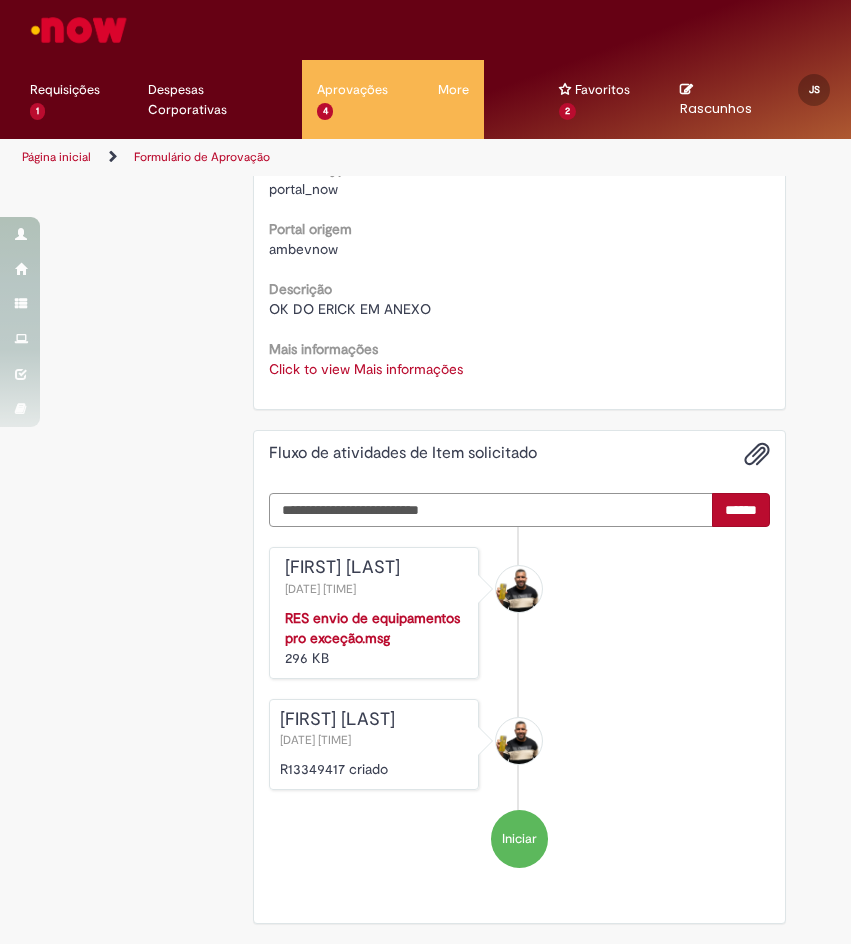 click at bounding box center (491, 510) 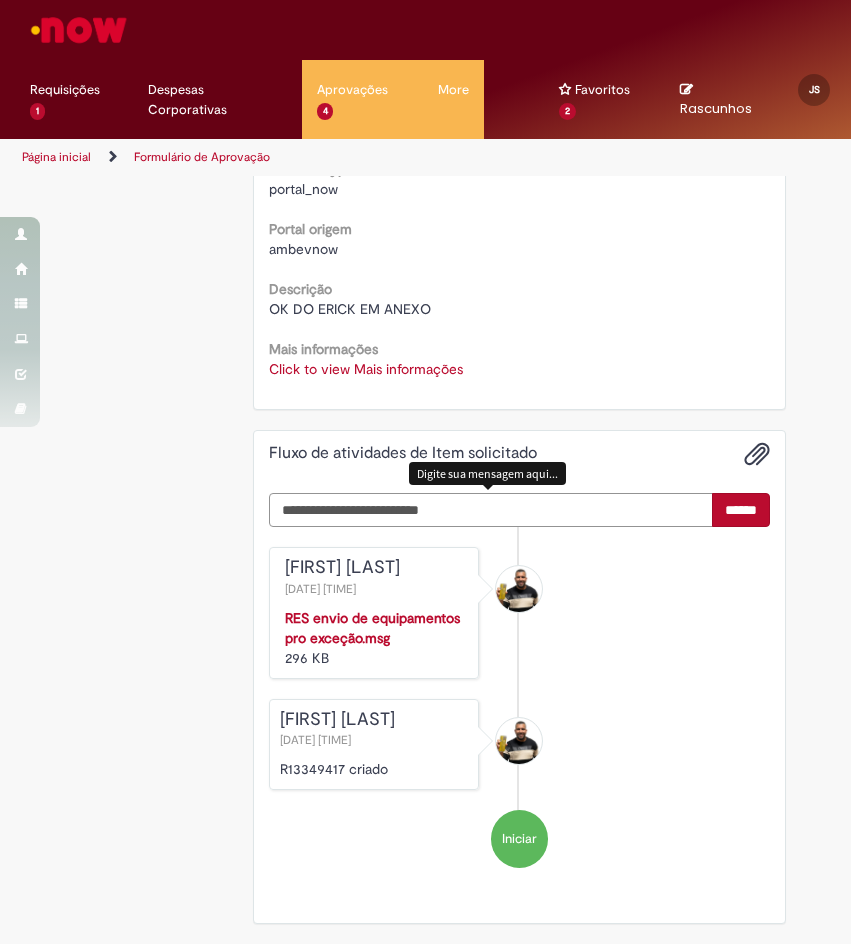 paste on "**********" 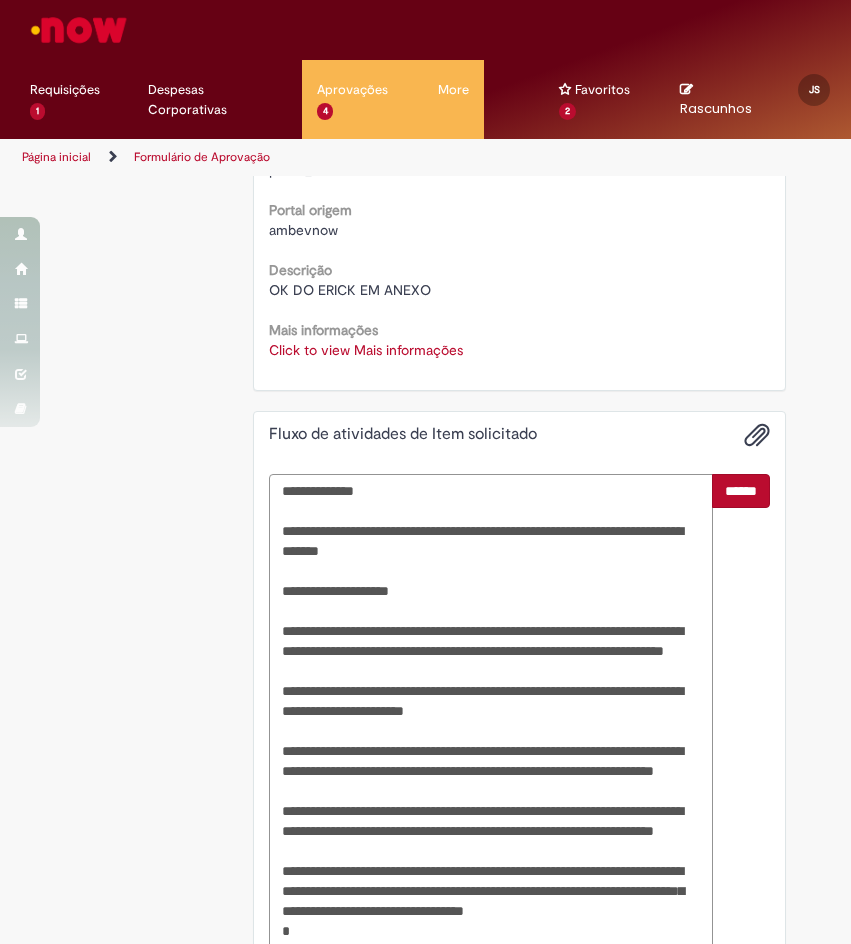 scroll, scrollTop: 958, scrollLeft: 0, axis: vertical 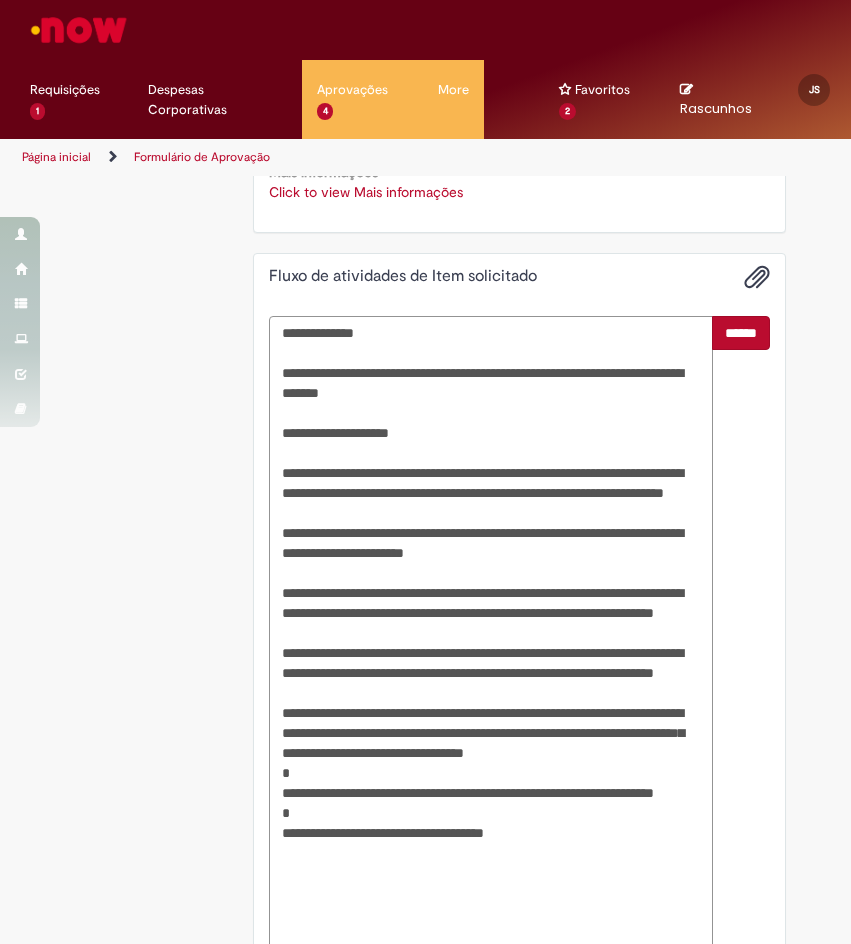 type on "**********" 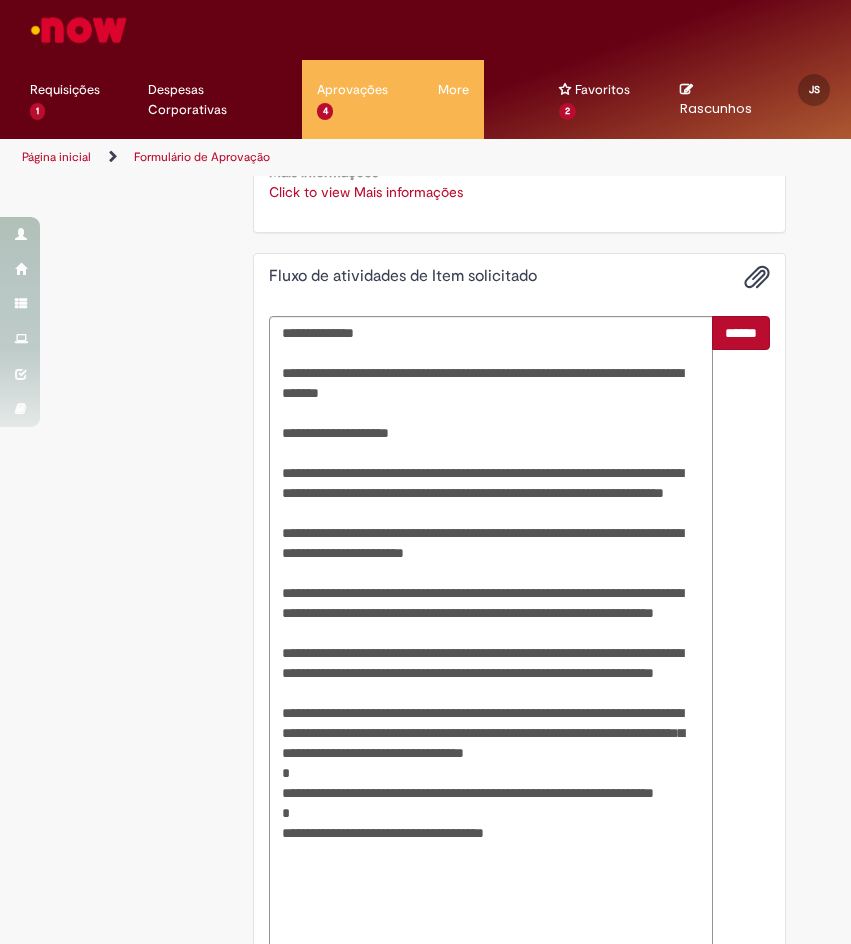 click on "******" at bounding box center [741, 643] 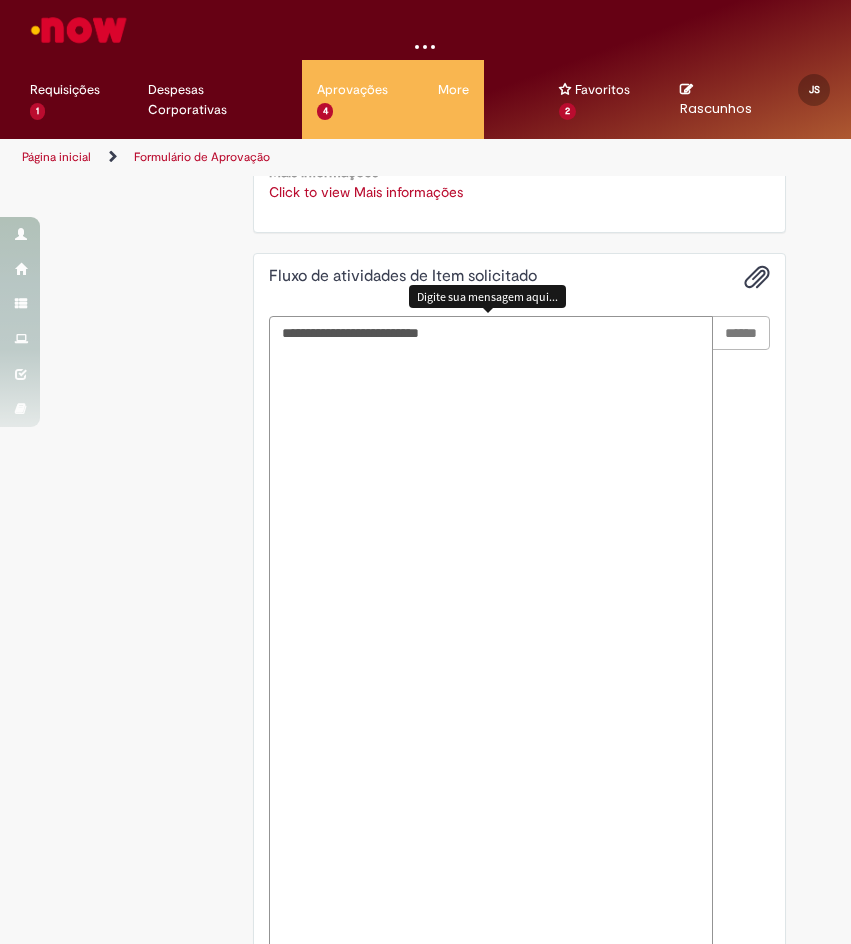 scroll, scrollTop: 958, scrollLeft: 0, axis: vertical 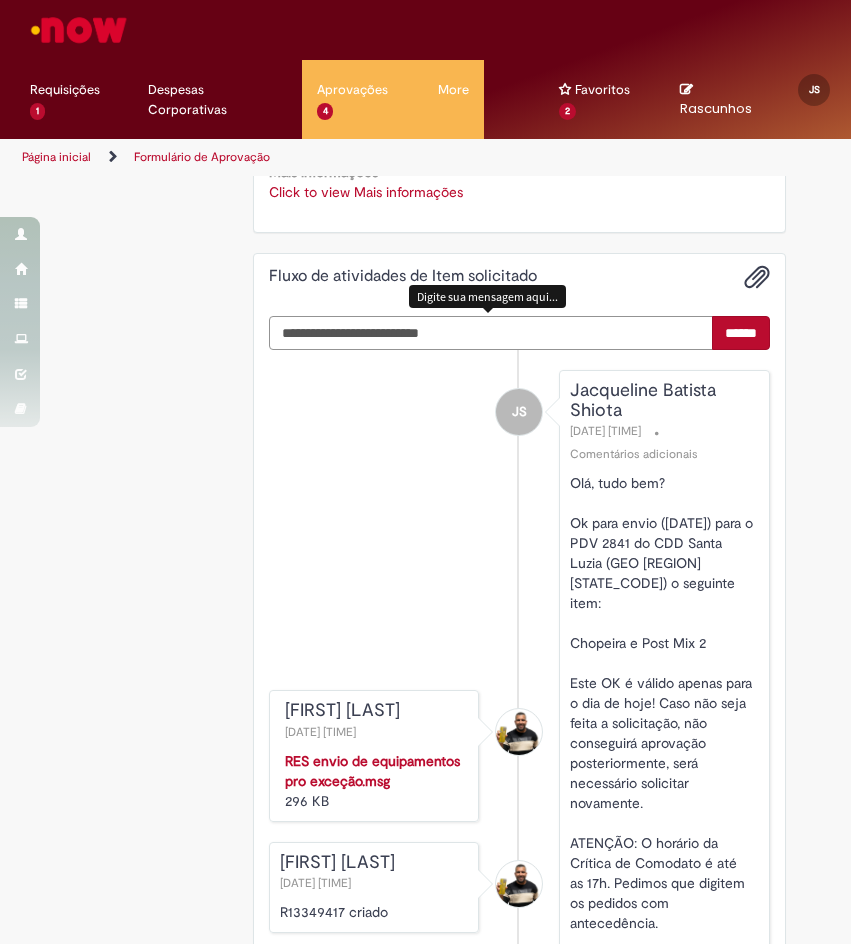 click at bounding box center [491, 333] 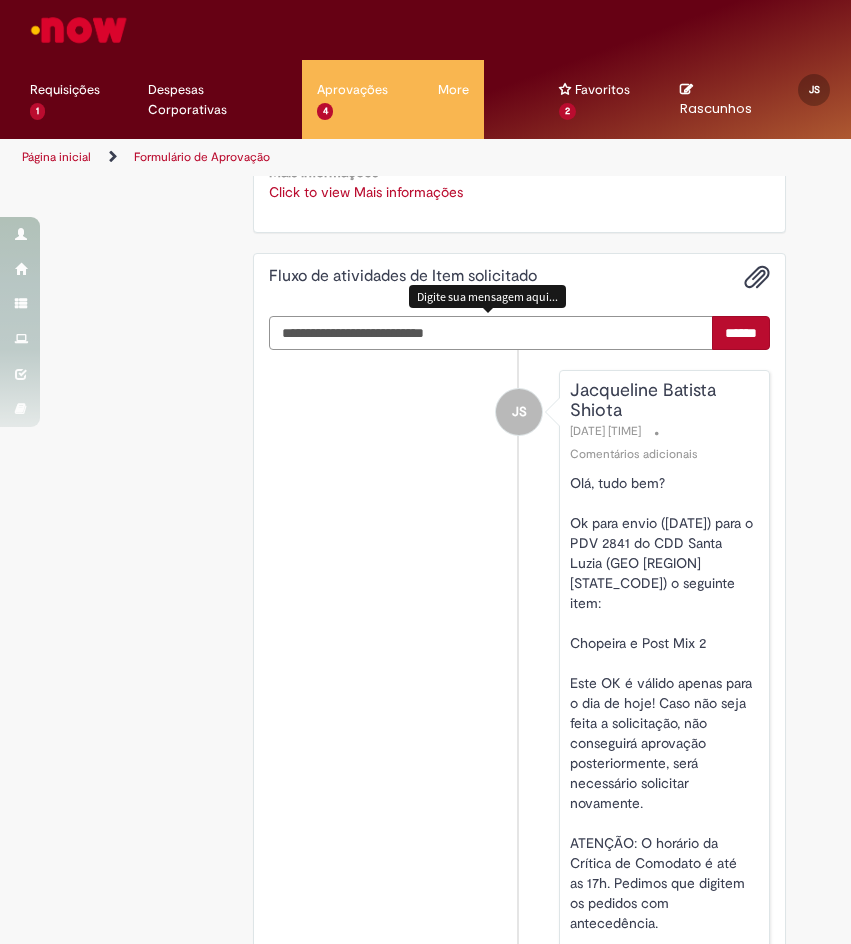 type on "**********" 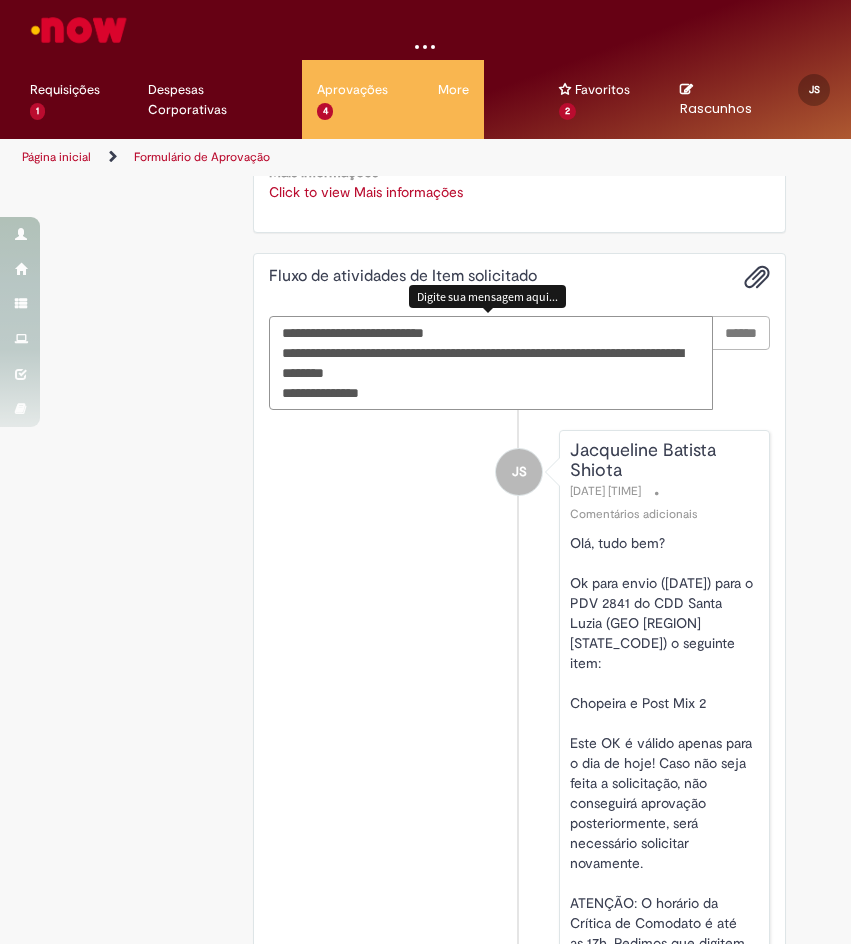 type 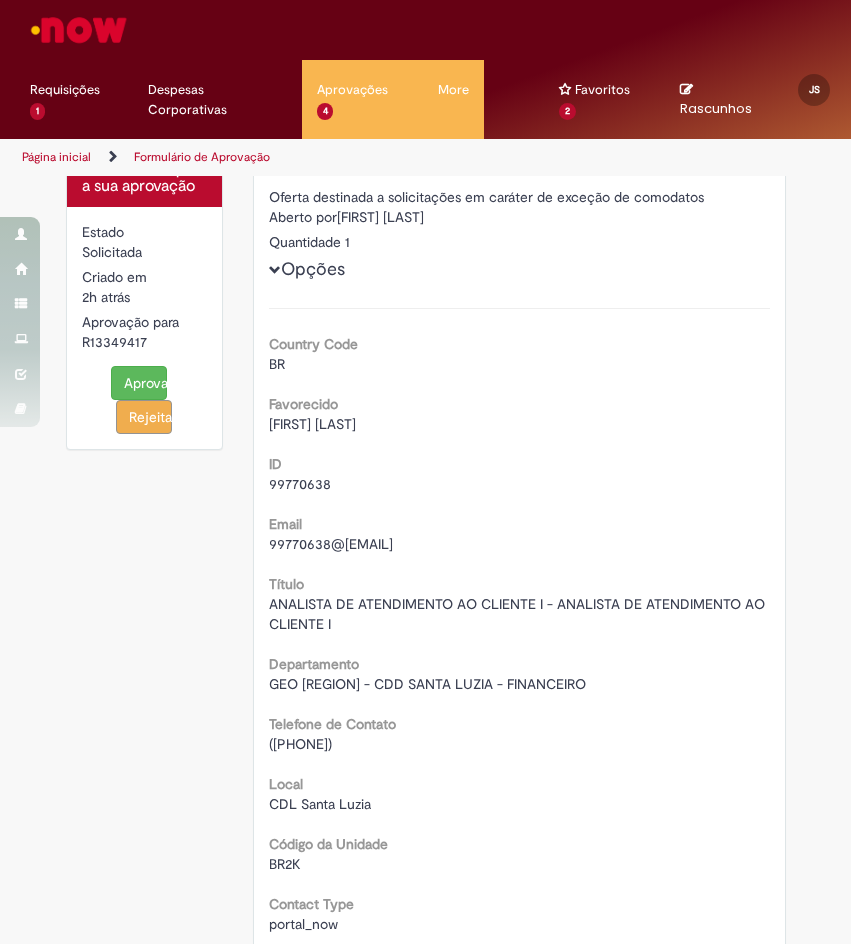 scroll, scrollTop: 0, scrollLeft: 0, axis: both 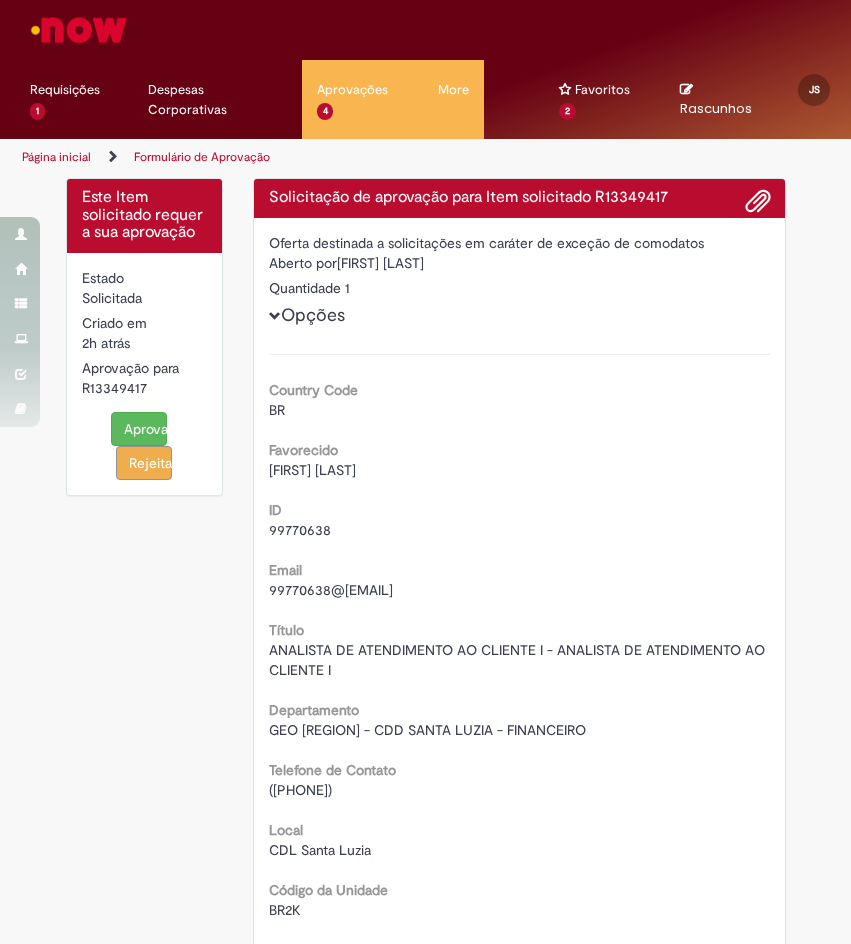 click on "Aprovar" at bounding box center (139, 429) 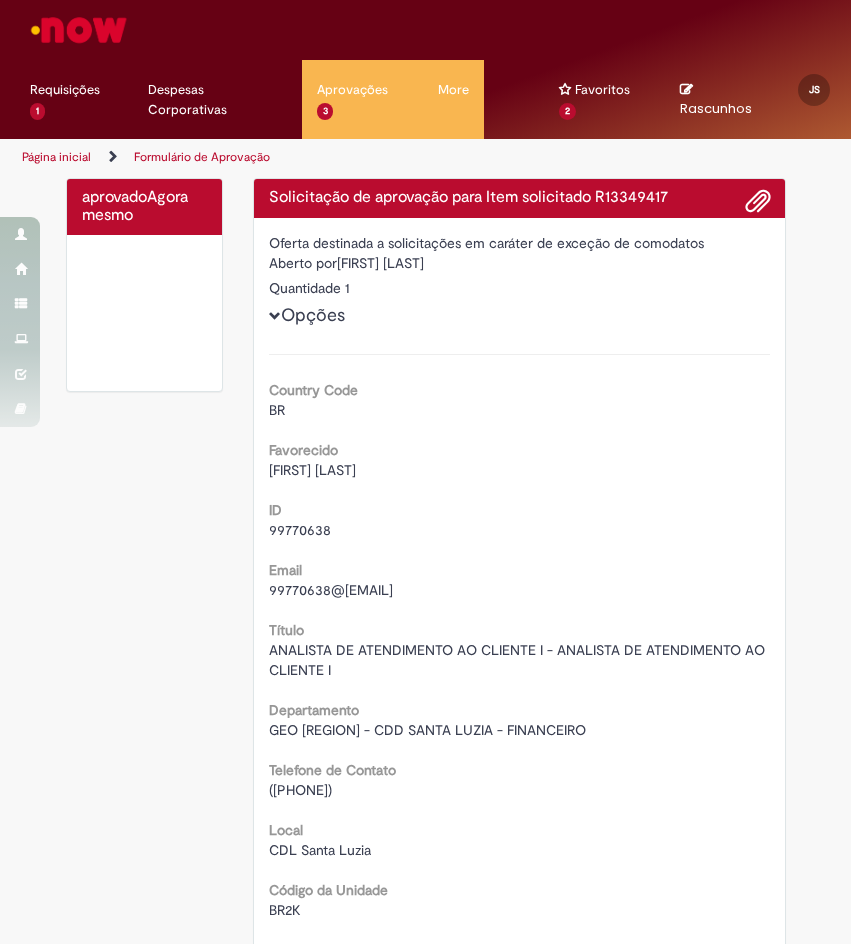 scroll, scrollTop: 600, scrollLeft: 0, axis: vertical 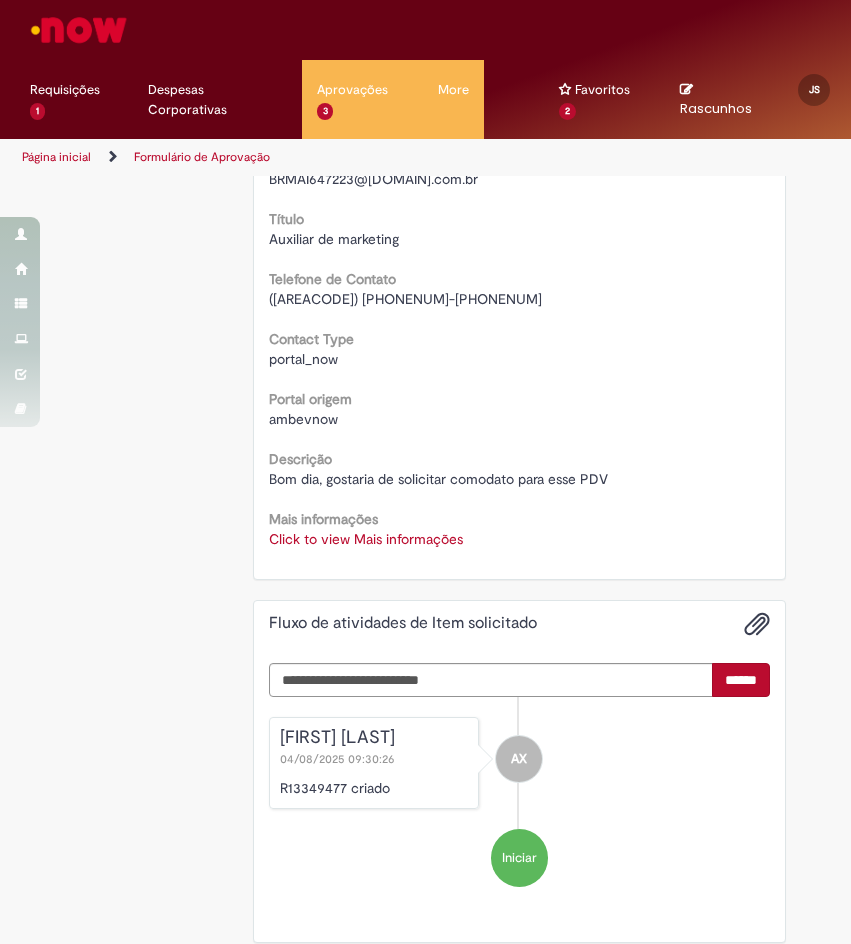 drag, startPoint x: 368, startPoint y: 544, endPoint x: 373, endPoint y: 525, distance: 19.646883 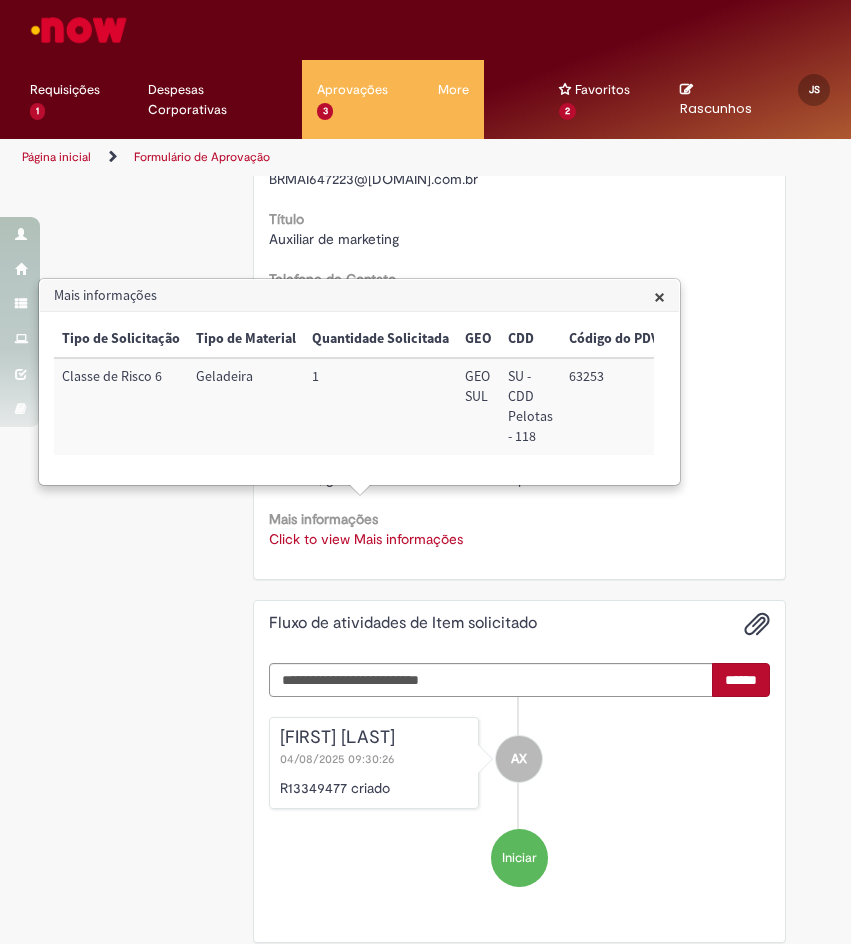 click on "63253" at bounding box center [614, 406] 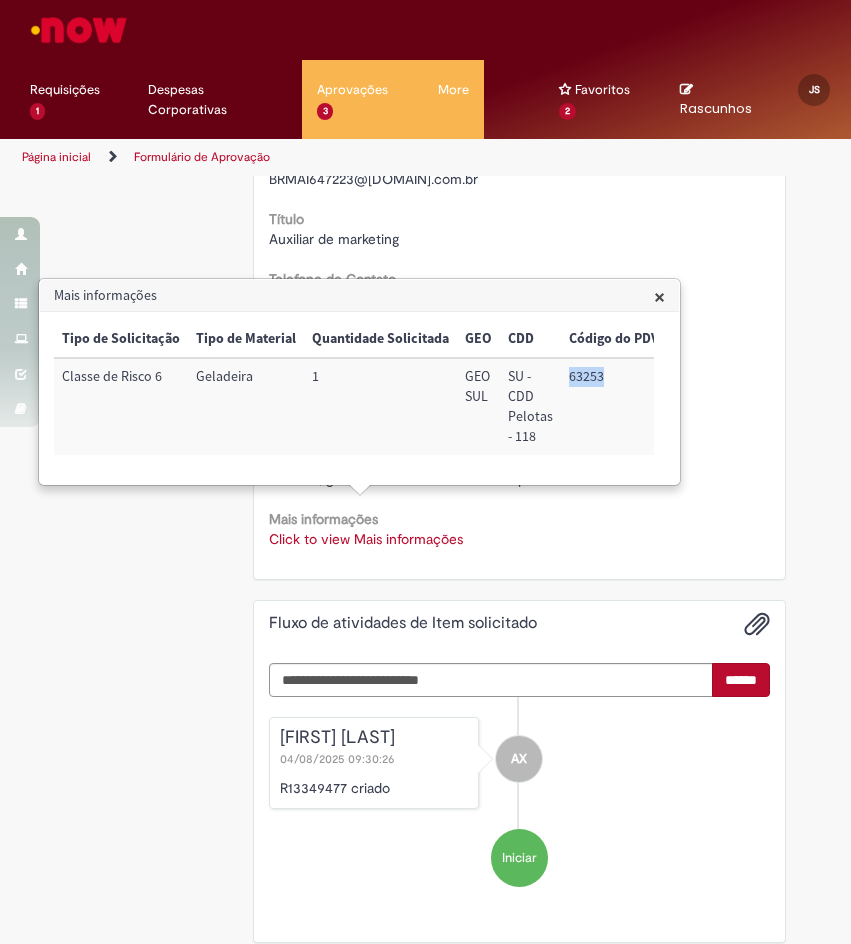 click on "63253" at bounding box center [614, 406] 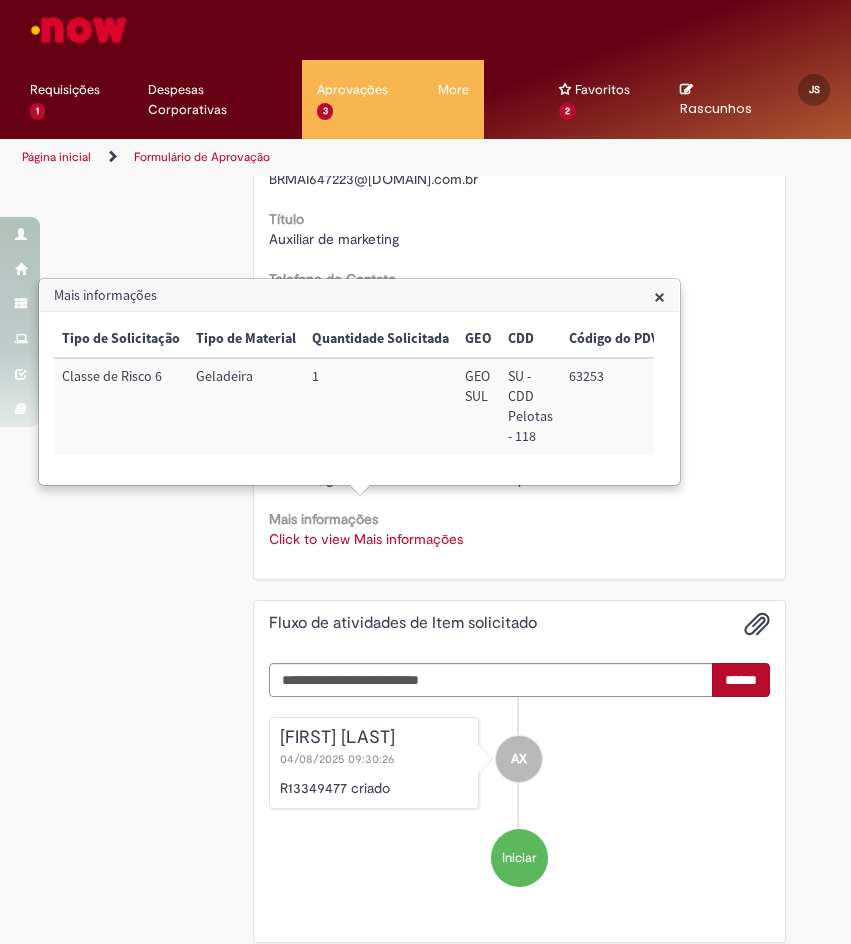 click on "******
AX
[FIRST] [LAST]
04/08/2025 09:30:26
R13349477 criado
Iniciar" at bounding box center [519, 795] 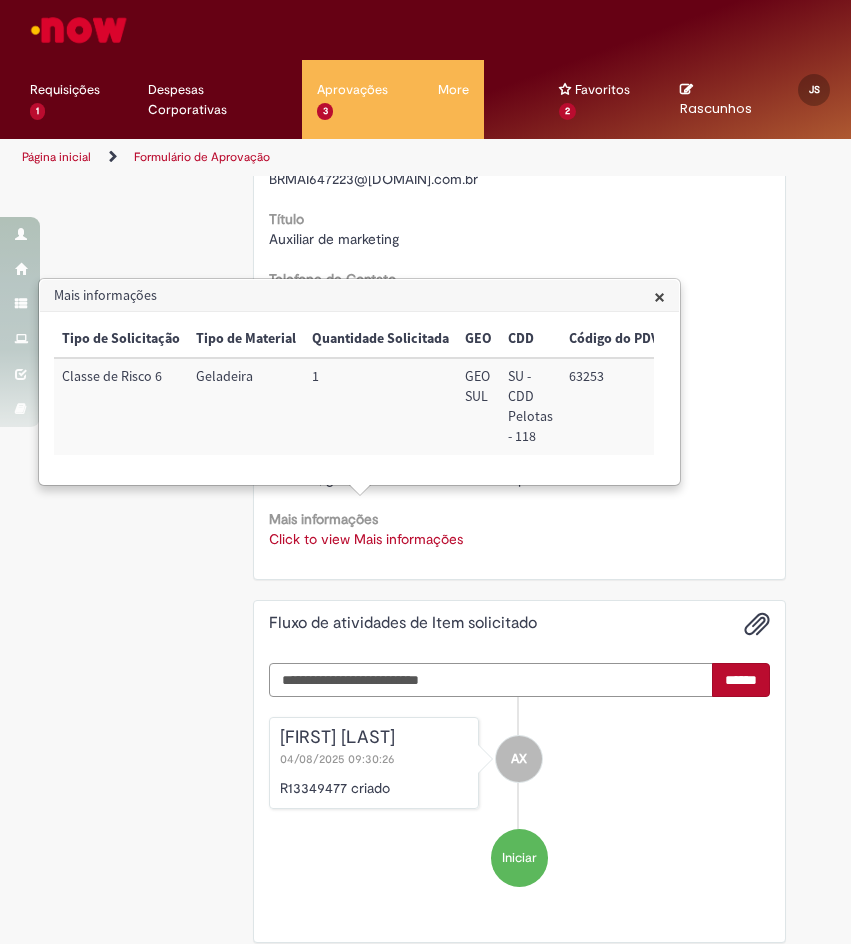 click at bounding box center [491, 680] 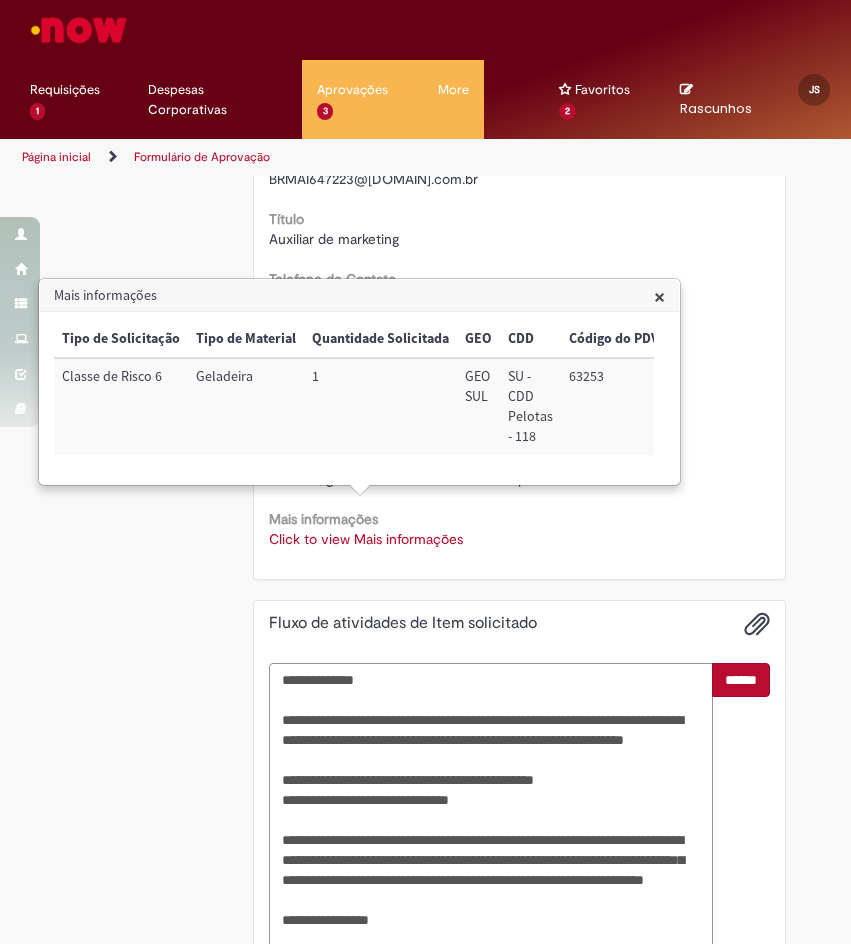 scroll, scrollTop: 418, scrollLeft: 0, axis: vertical 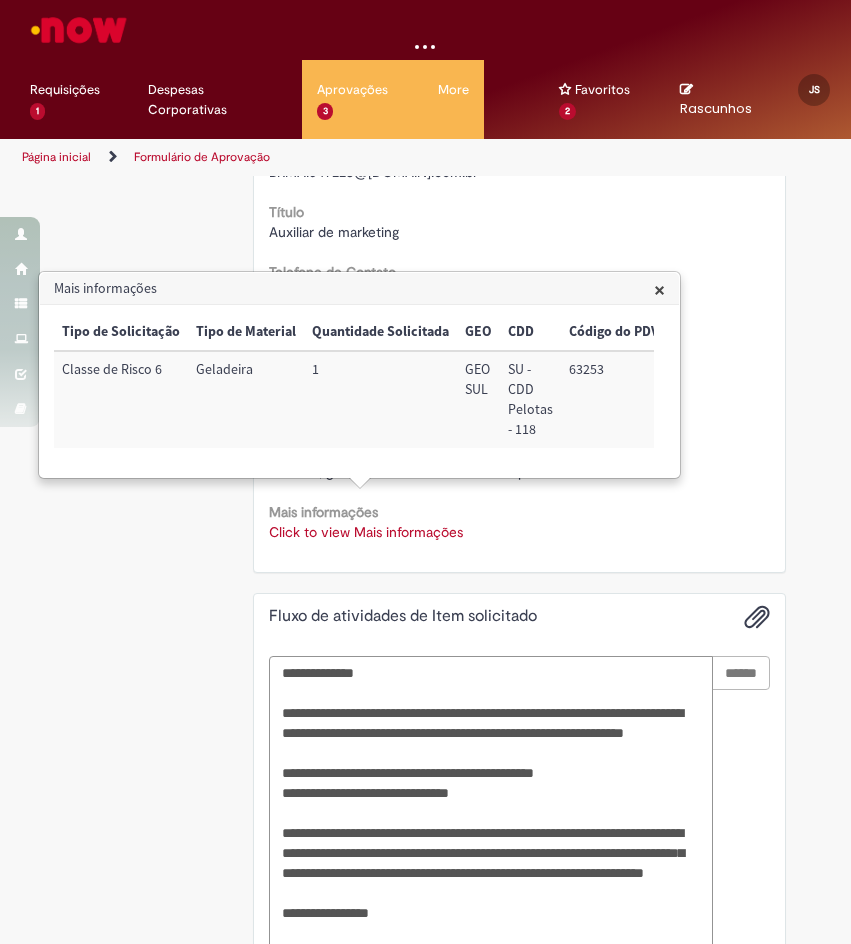 type on "**********" 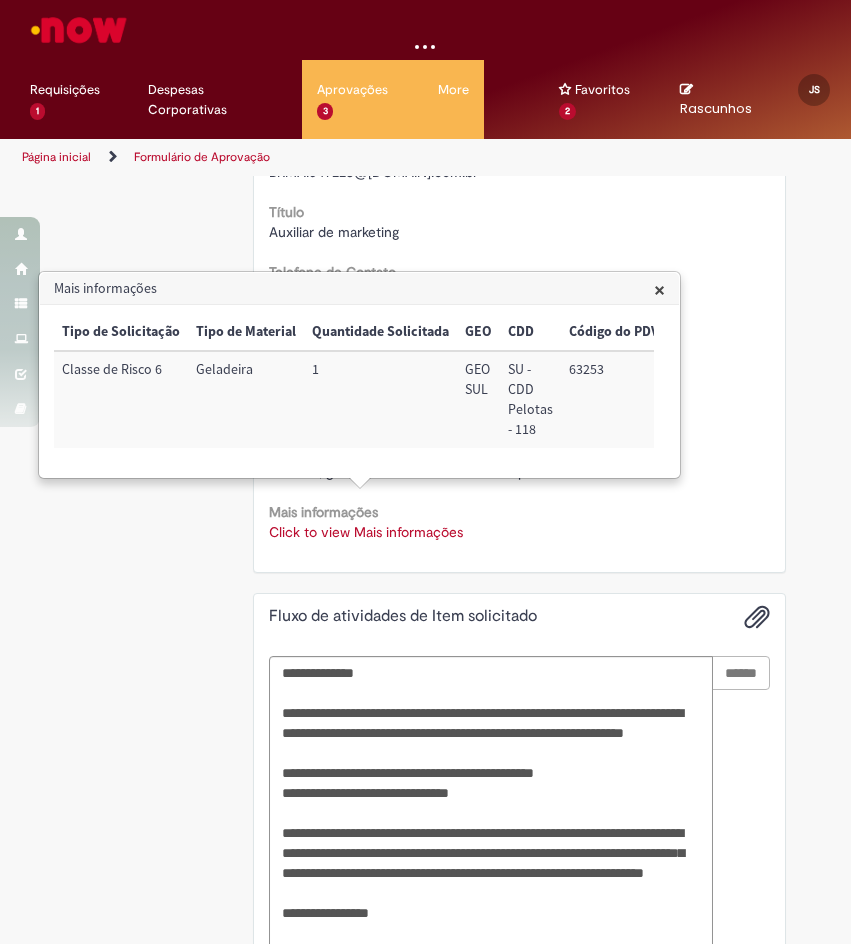 click on "×" at bounding box center (659, 289) 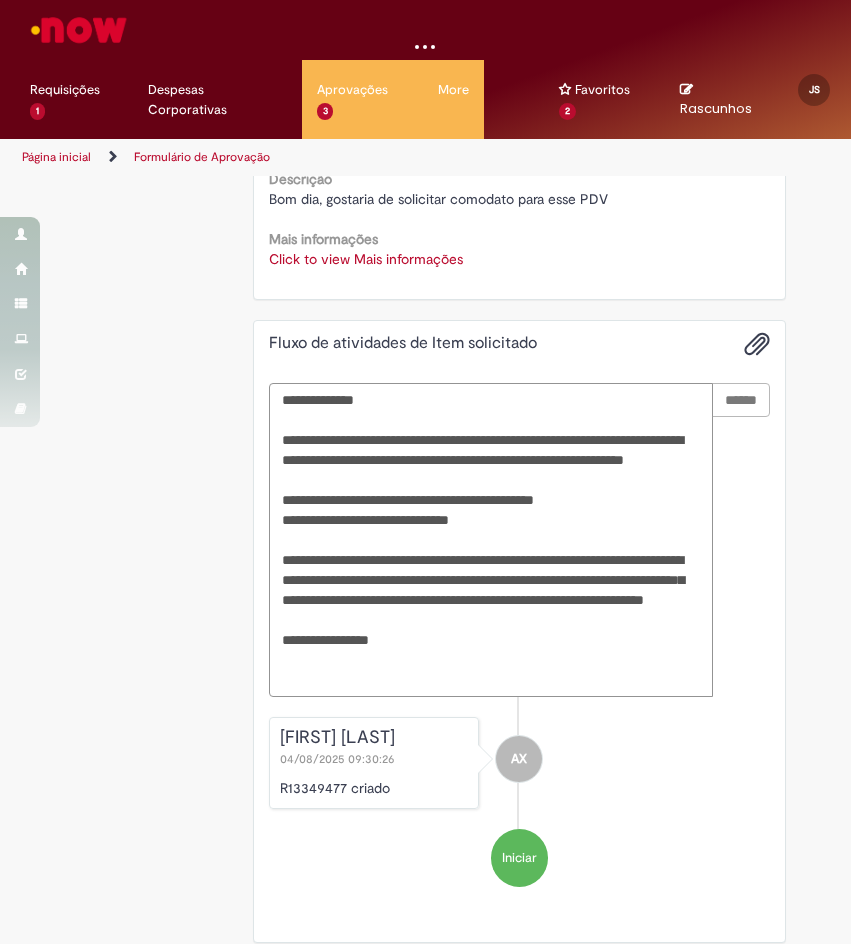 type 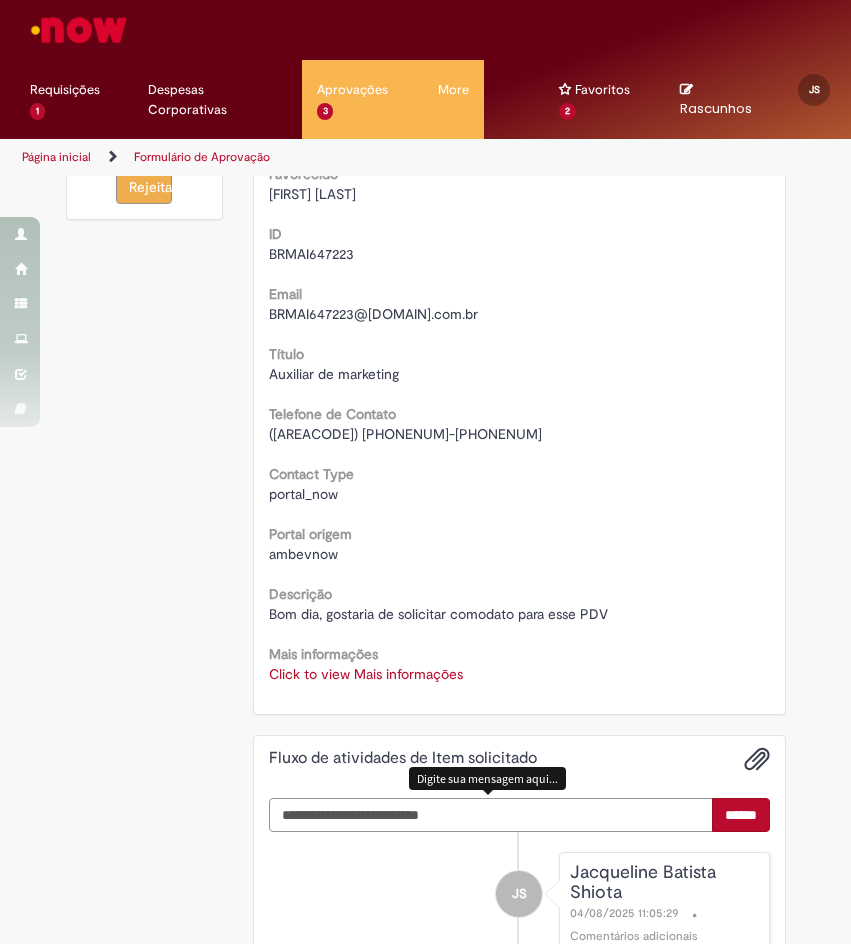 scroll, scrollTop: 0, scrollLeft: 0, axis: both 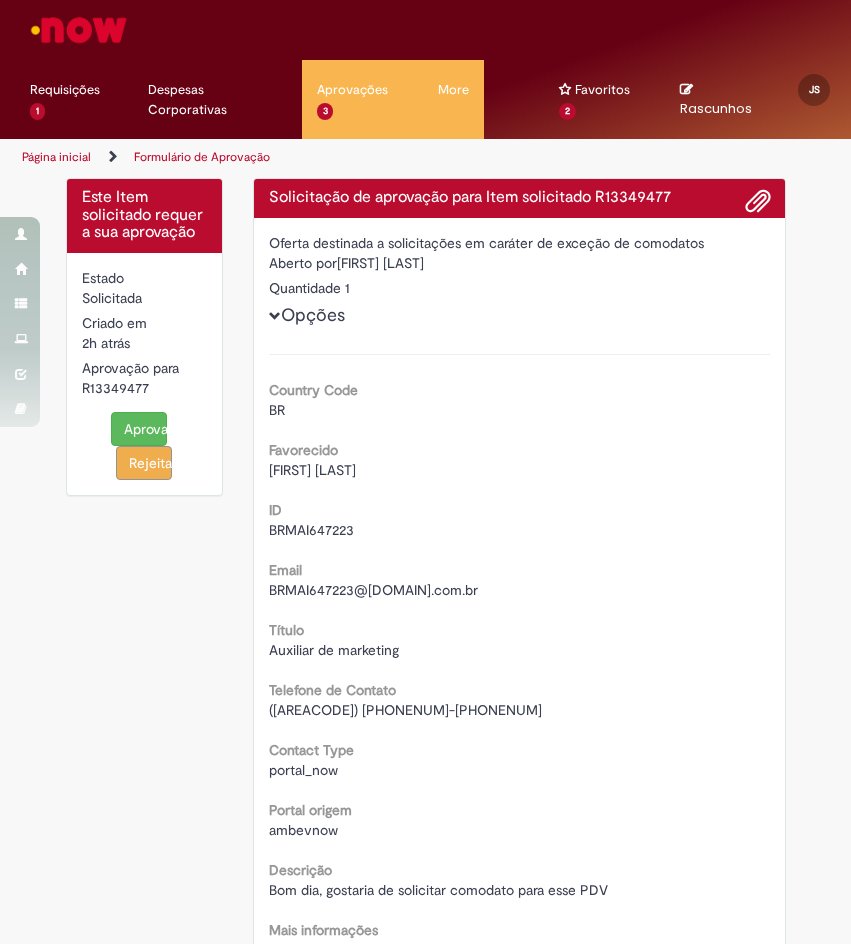 click on "Solicitação de aprovação para Item solicitado R13349477" at bounding box center [519, 198] 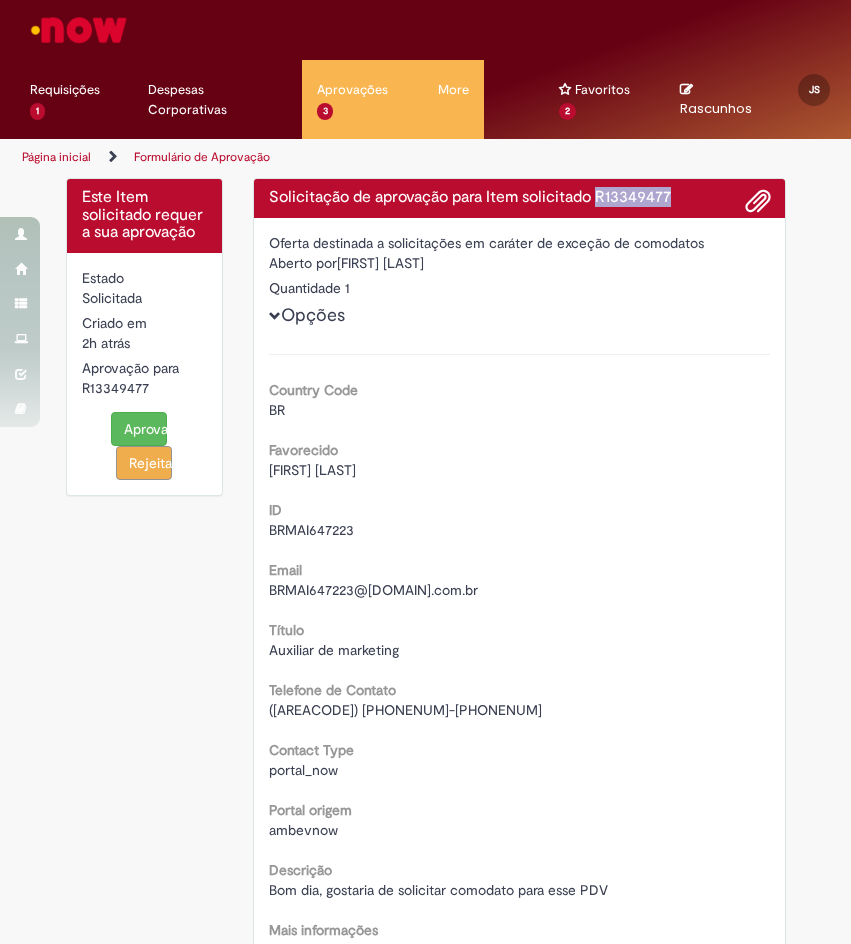 click on "Solicitação de aprovação para Item solicitado R13349477" at bounding box center (519, 198) 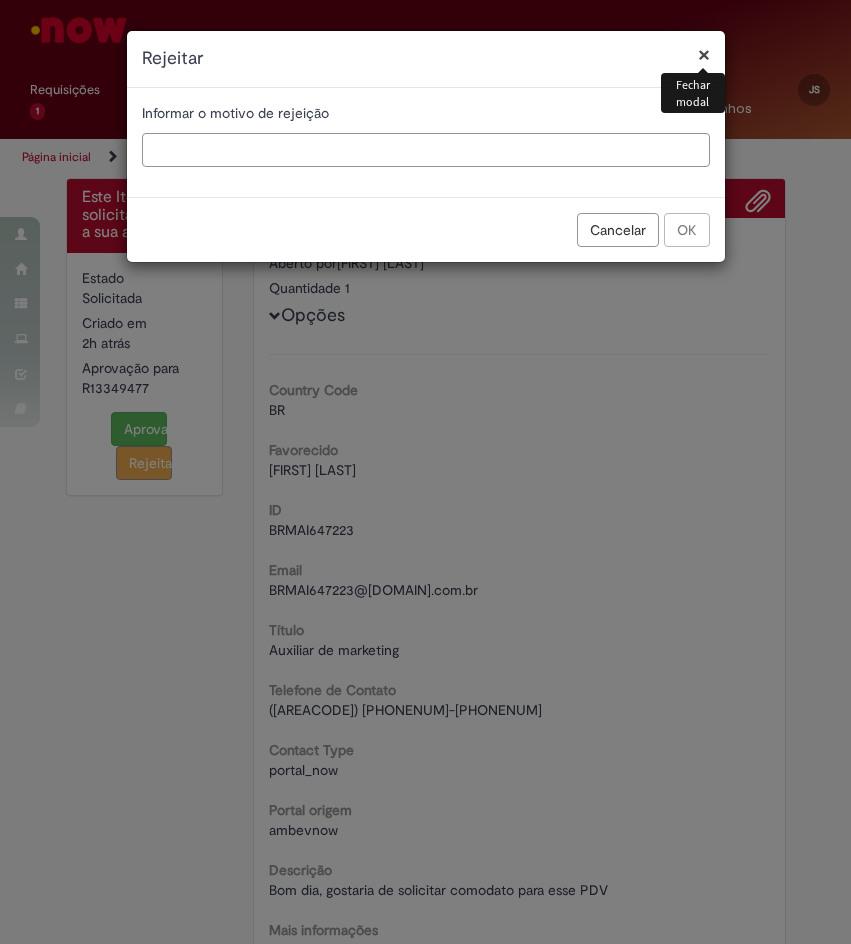 click at bounding box center (426, 150) 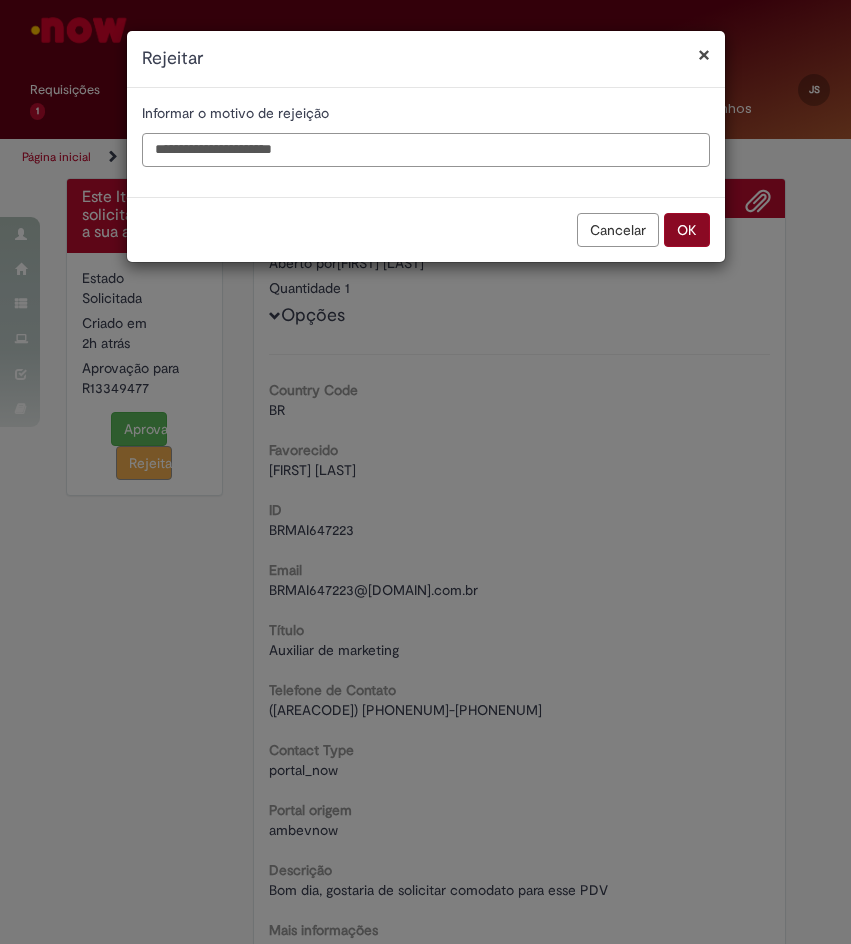 type on "**********" 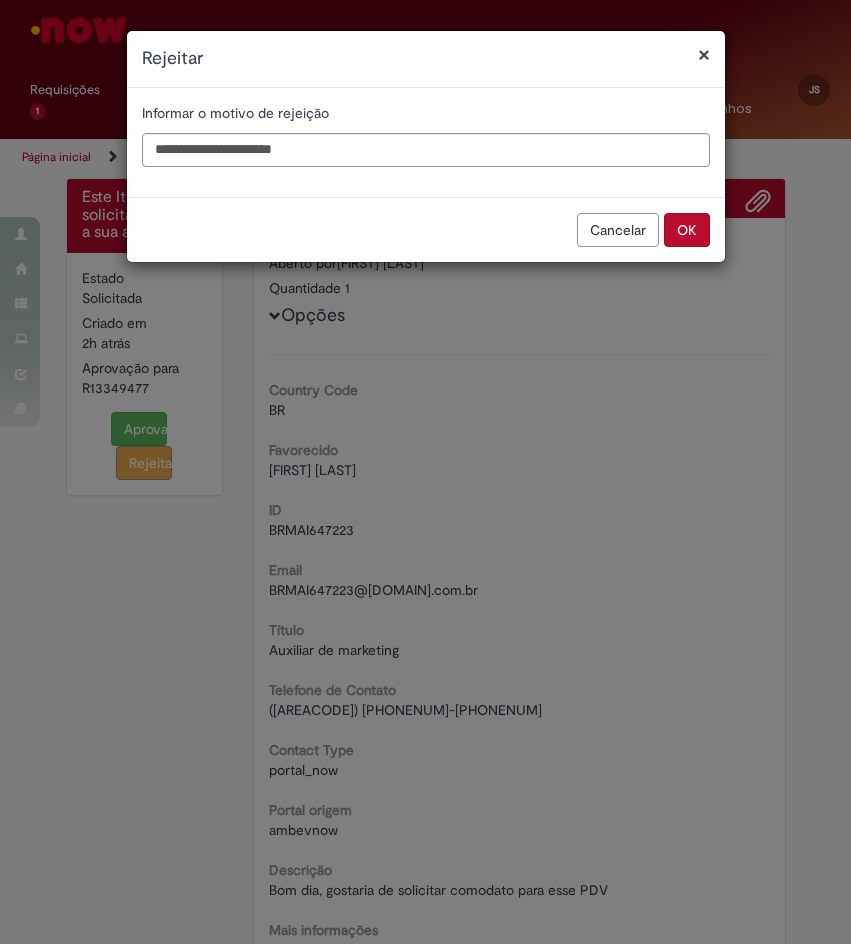 click on "OK" at bounding box center [687, 230] 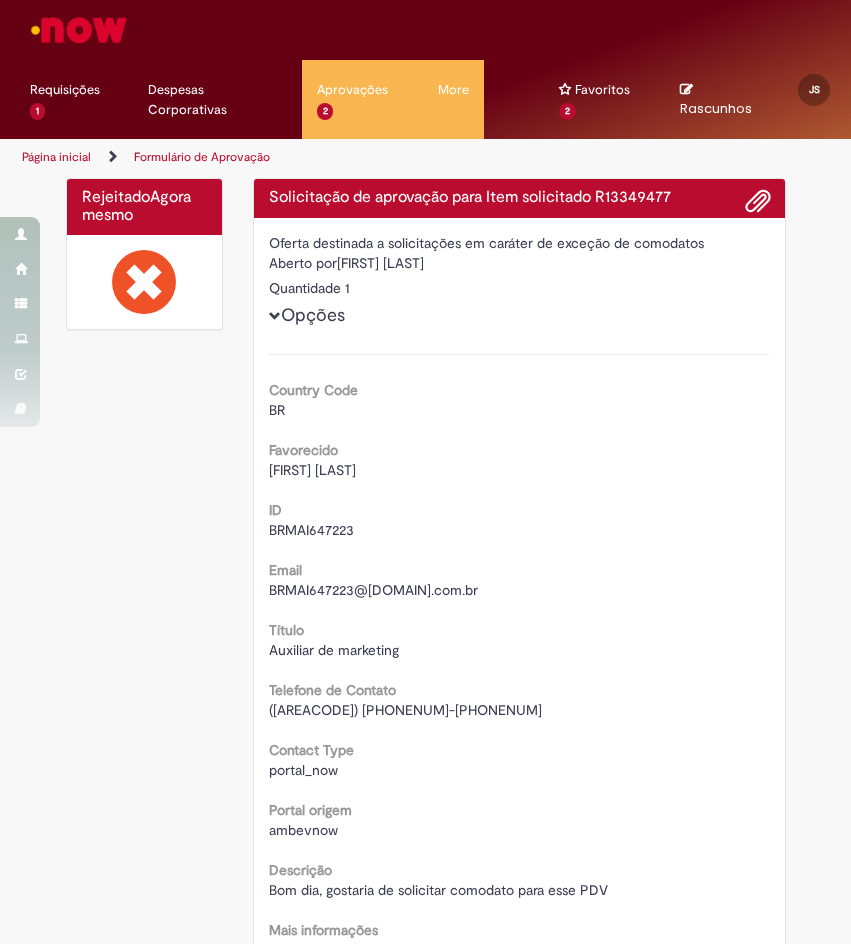 click on "BR" at bounding box center [519, 410] 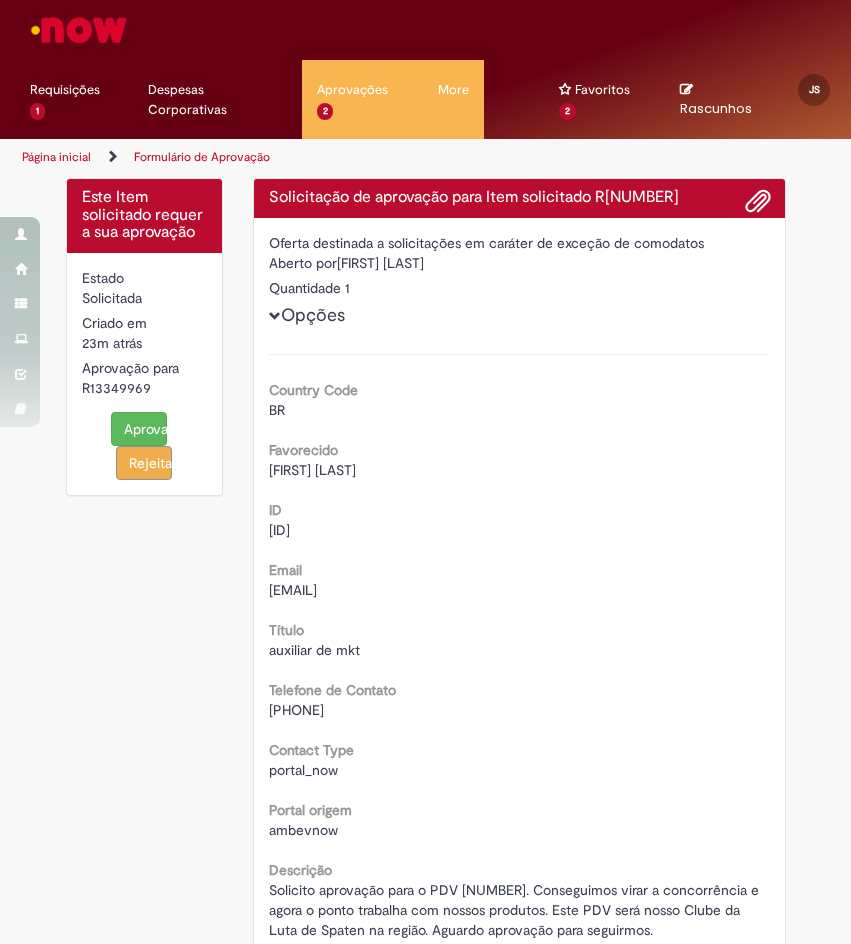 scroll, scrollTop: 0, scrollLeft: 0, axis: both 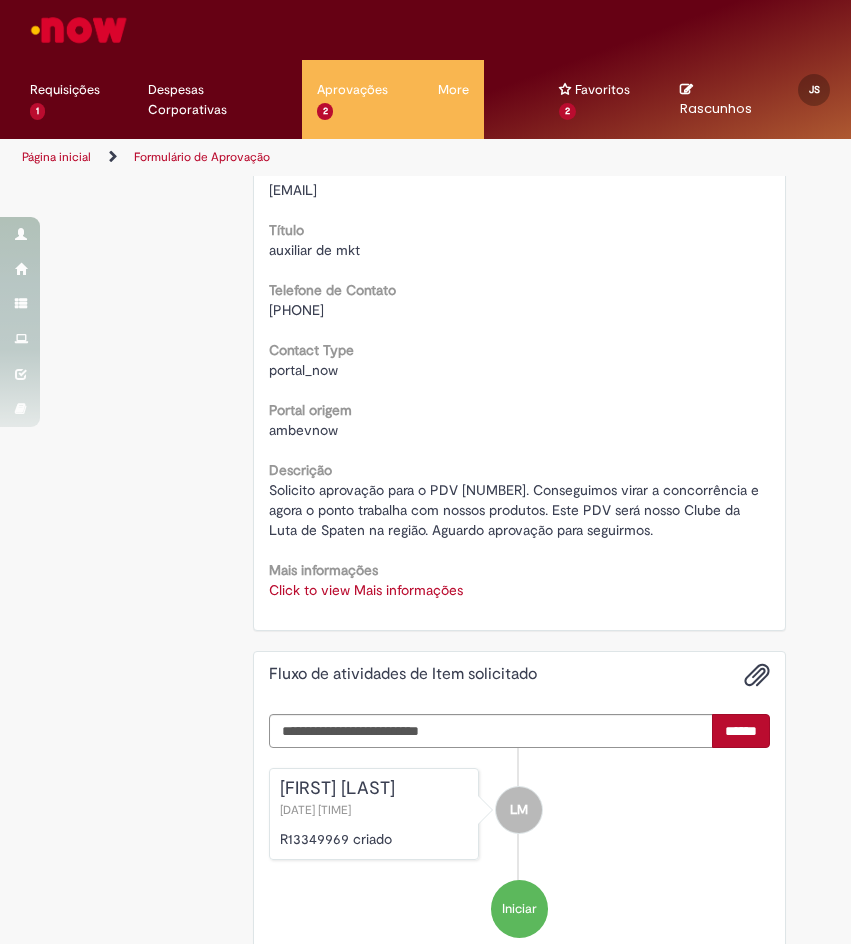 click on "Click to view Mais informações" at bounding box center (366, 590) 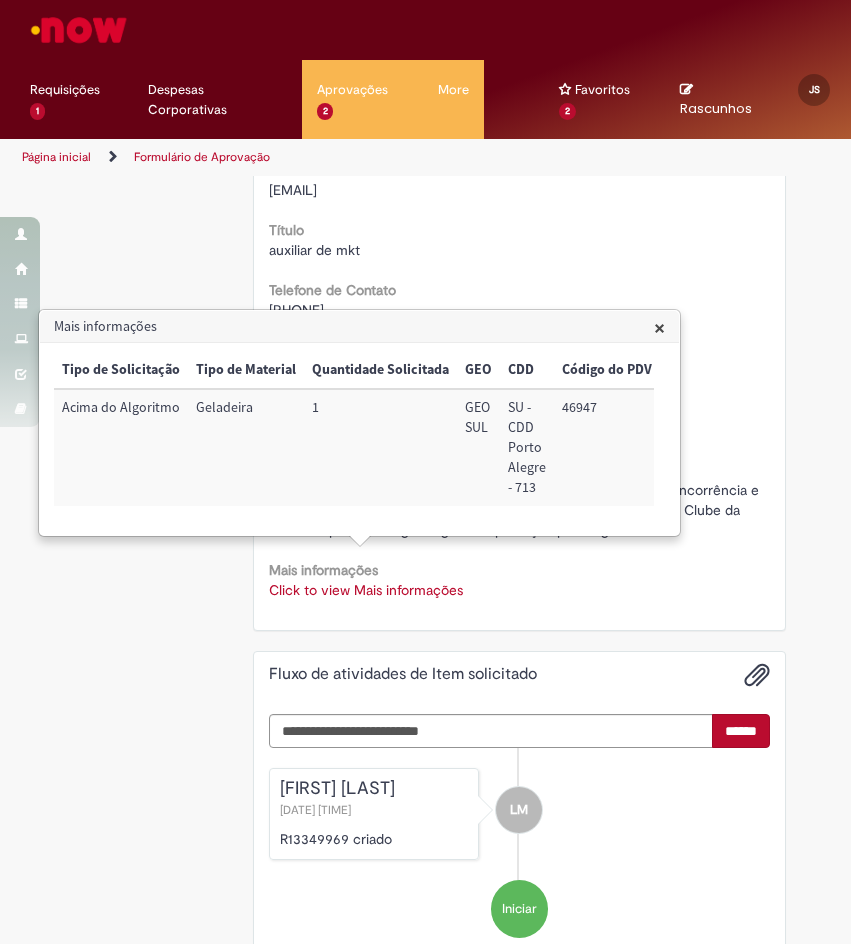 click on "46947" at bounding box center (607, 447) 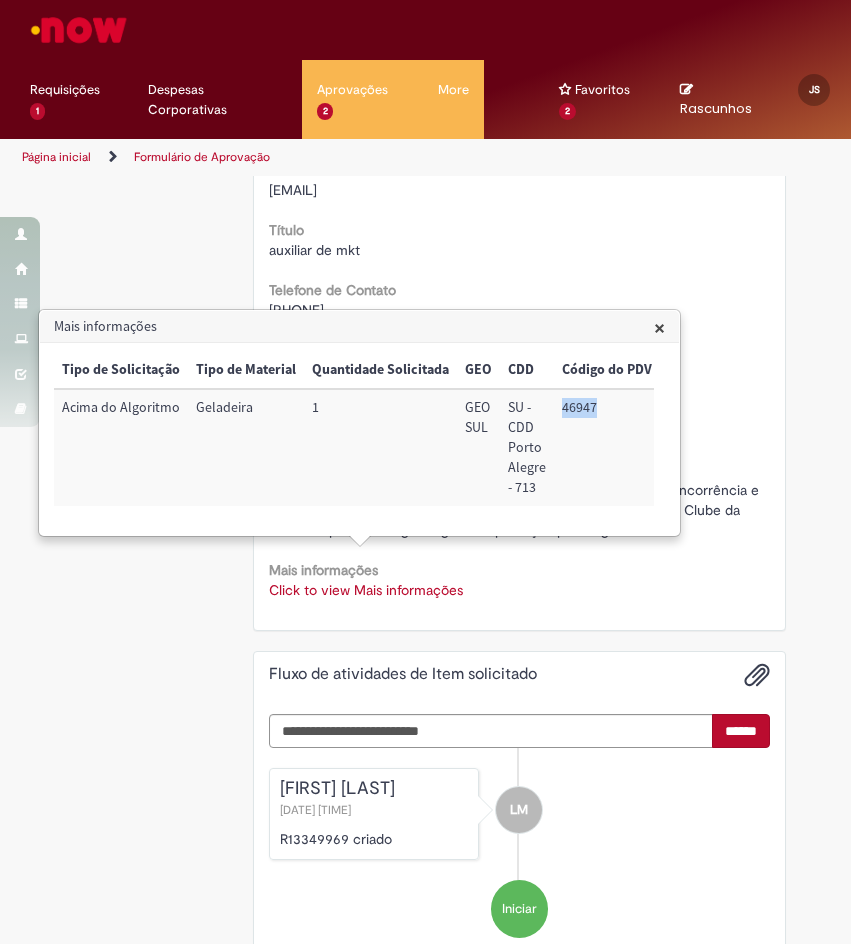click on "46947" at bounding box center (607, 447) 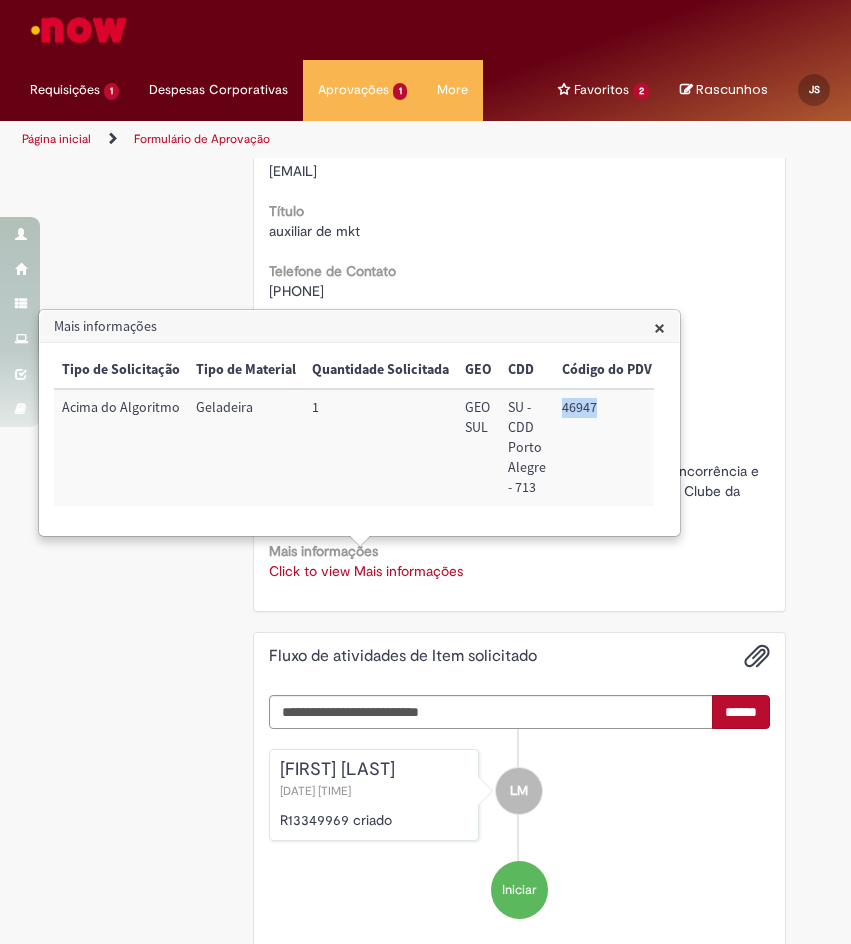 click on "46947" at bounding box center [607, 447] 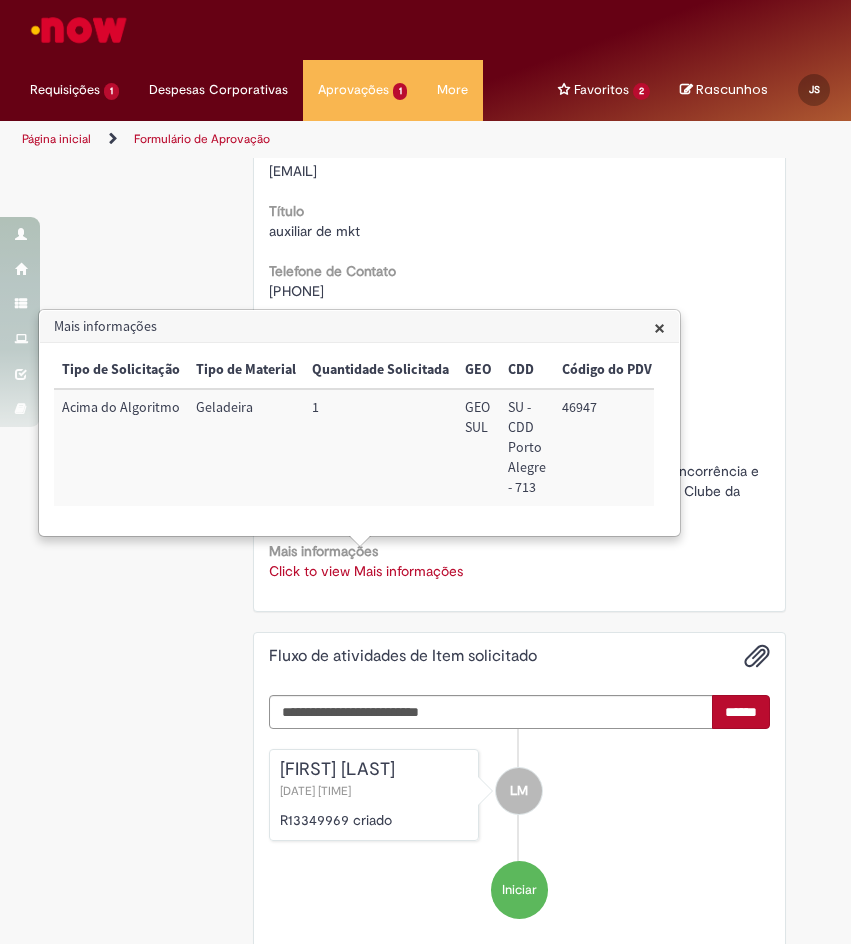 click on "Mais informações" at bounding box center (359, 327) 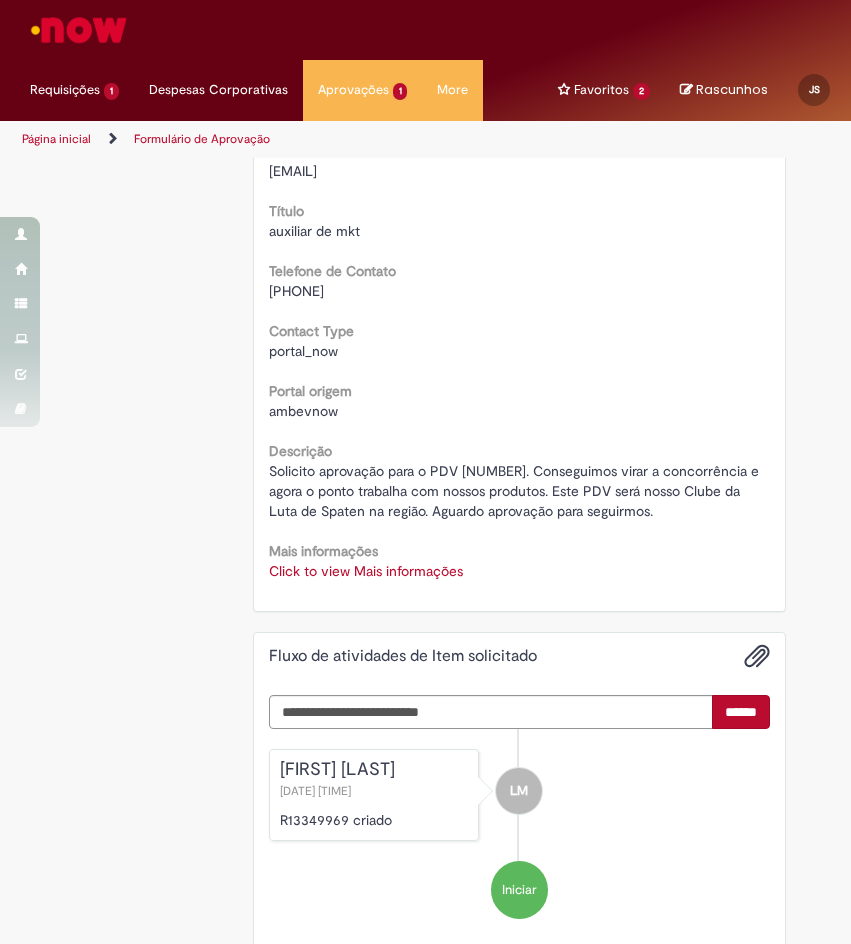 click on "Click to view Mais informações" at bounding box center (366, 571) 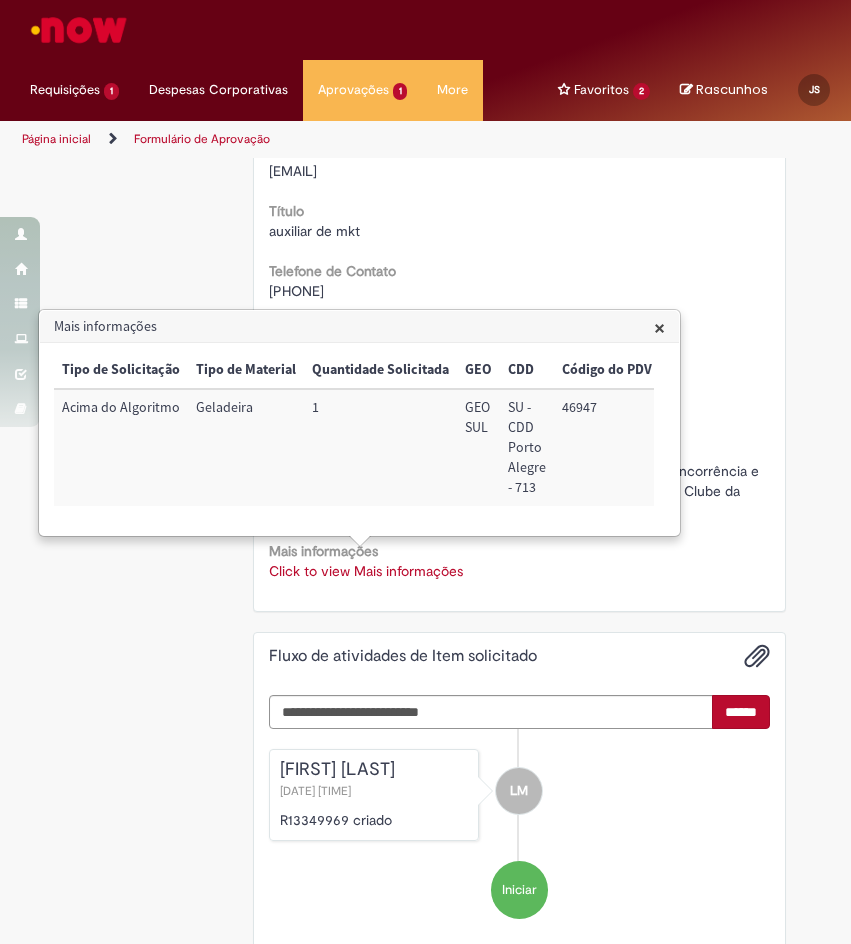 click on "Click to view Mais informações" at bounding box center (366, 571) 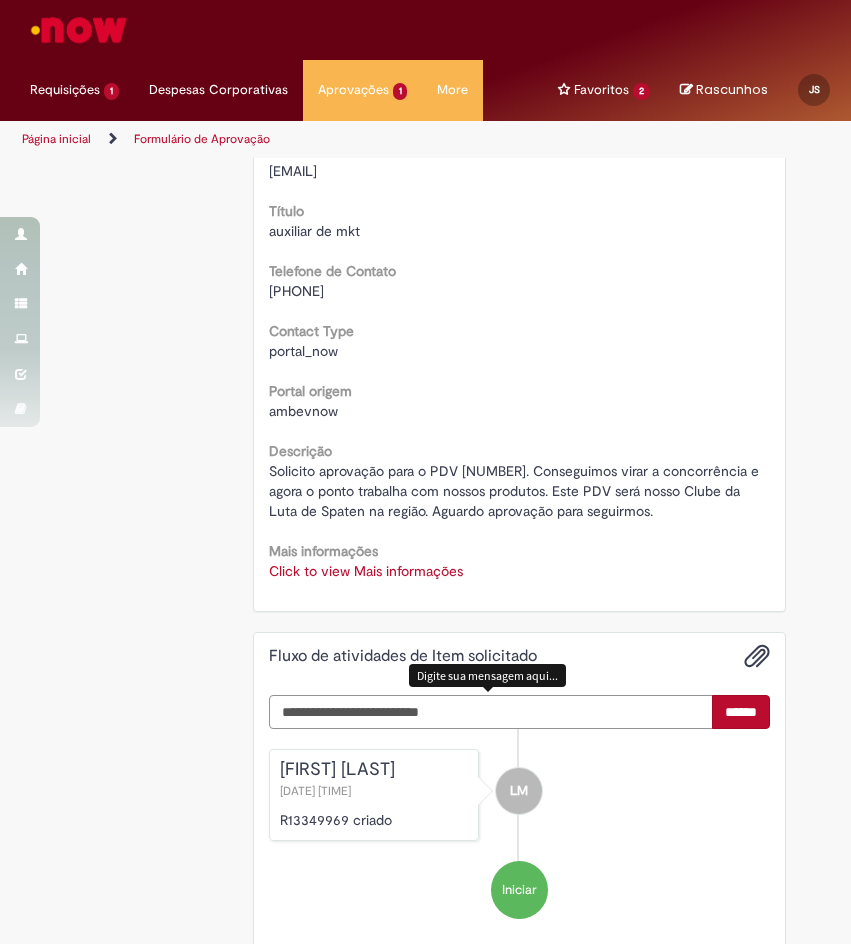 click at bounding box center [491, 712] 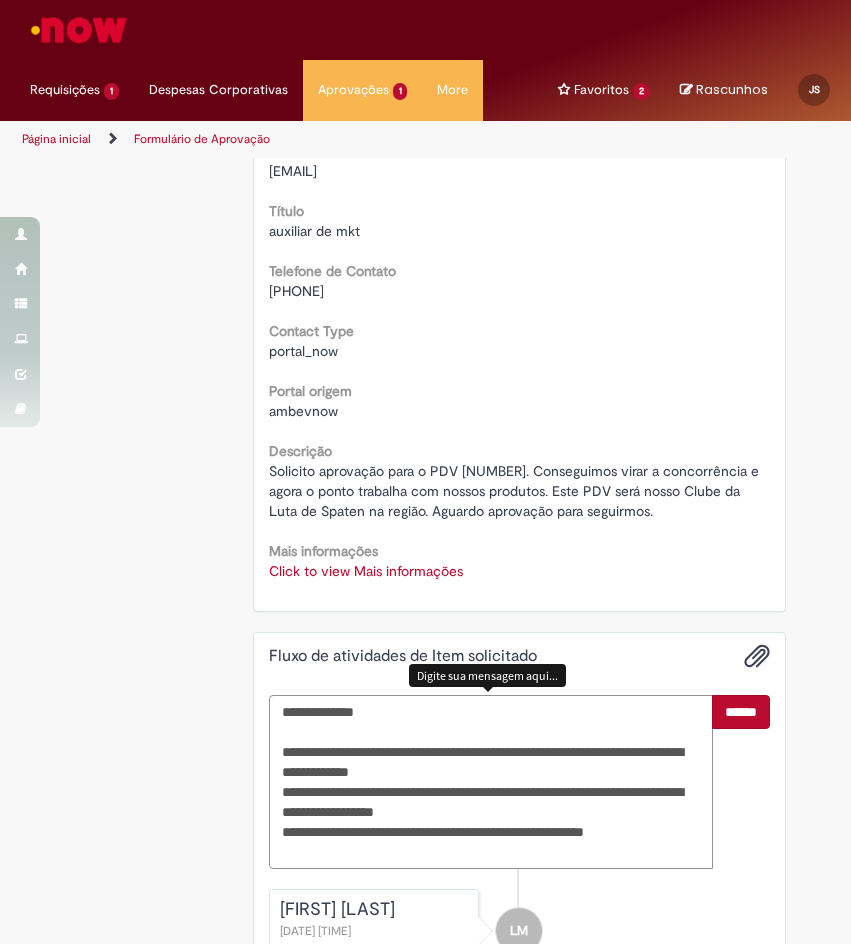 type on "**********" 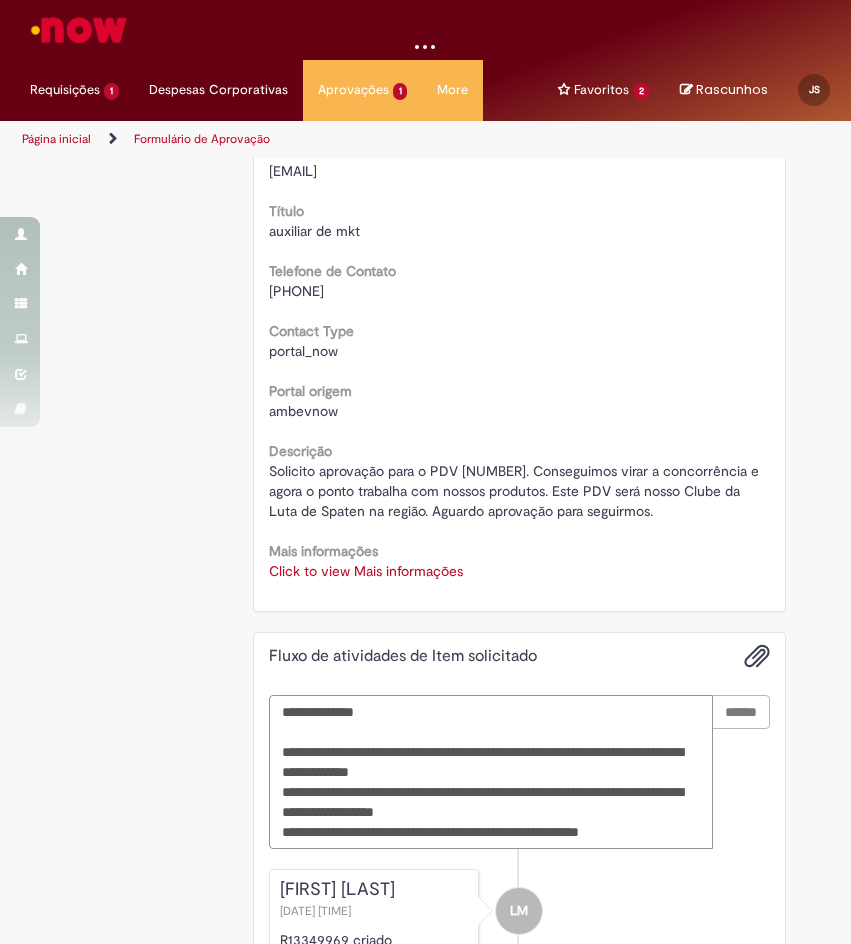 type 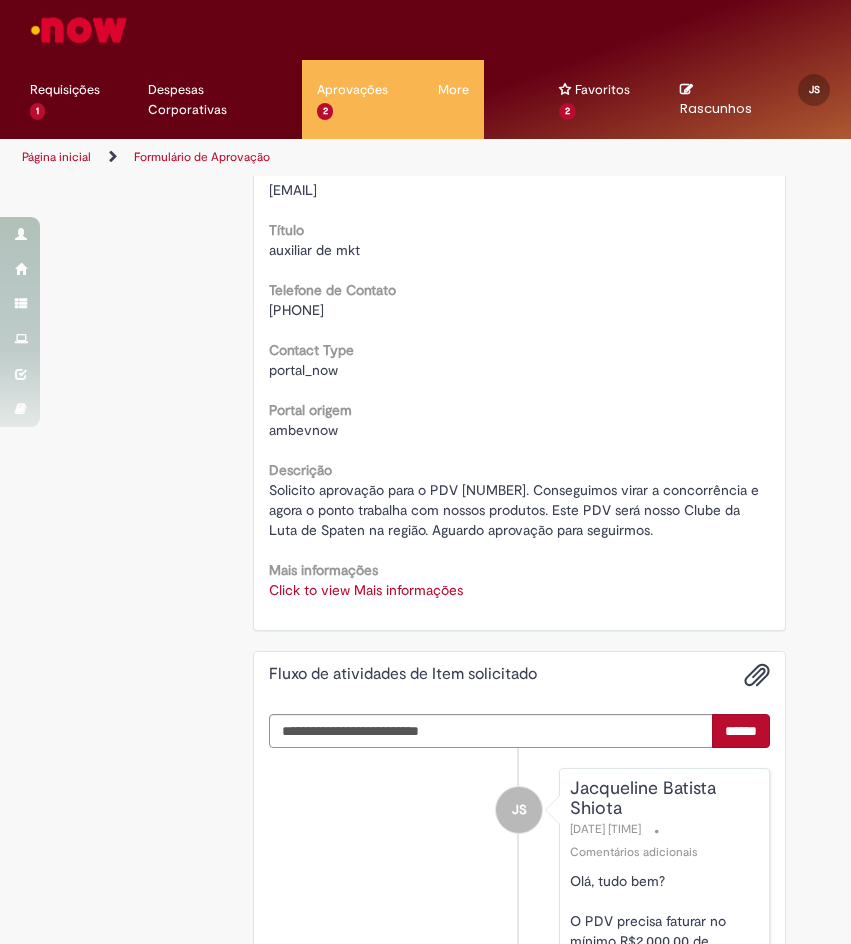 click on "Telefone de Contato
(51) 99760-1149" at bounding box center (519, 297) 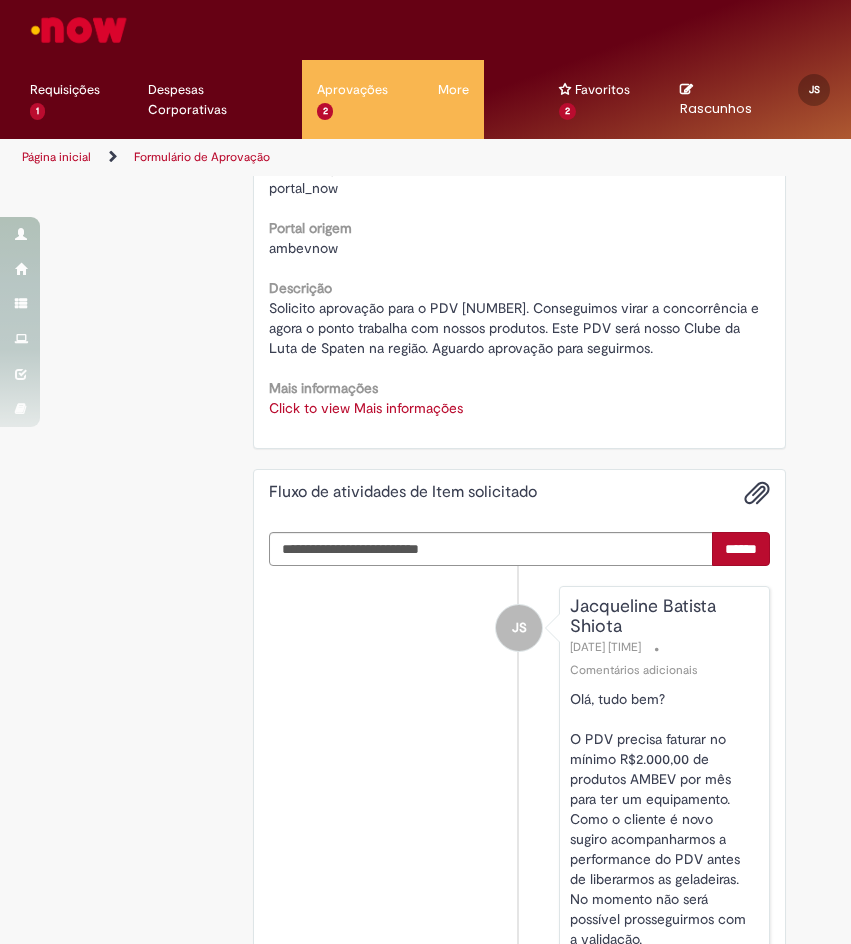 scroll, scrollTop: 856, scrollLeft: 0, axis: vertical 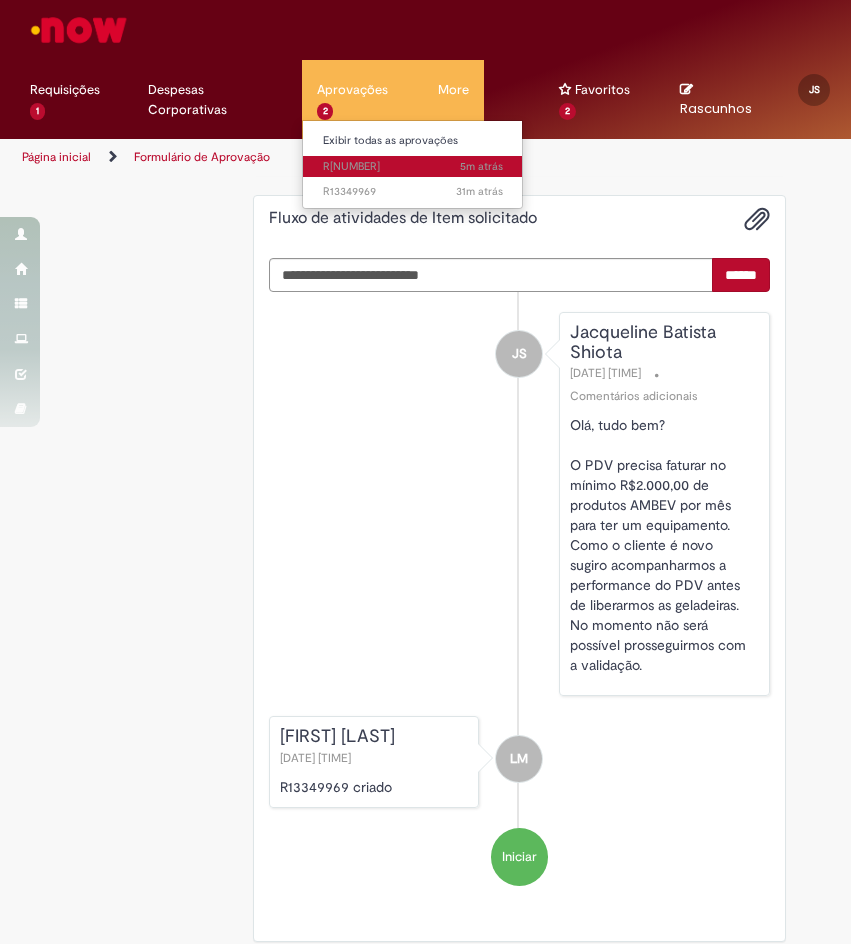 click on "5m atrás 5 minutos atrás  R13350146" at bounding box center [413, 167] 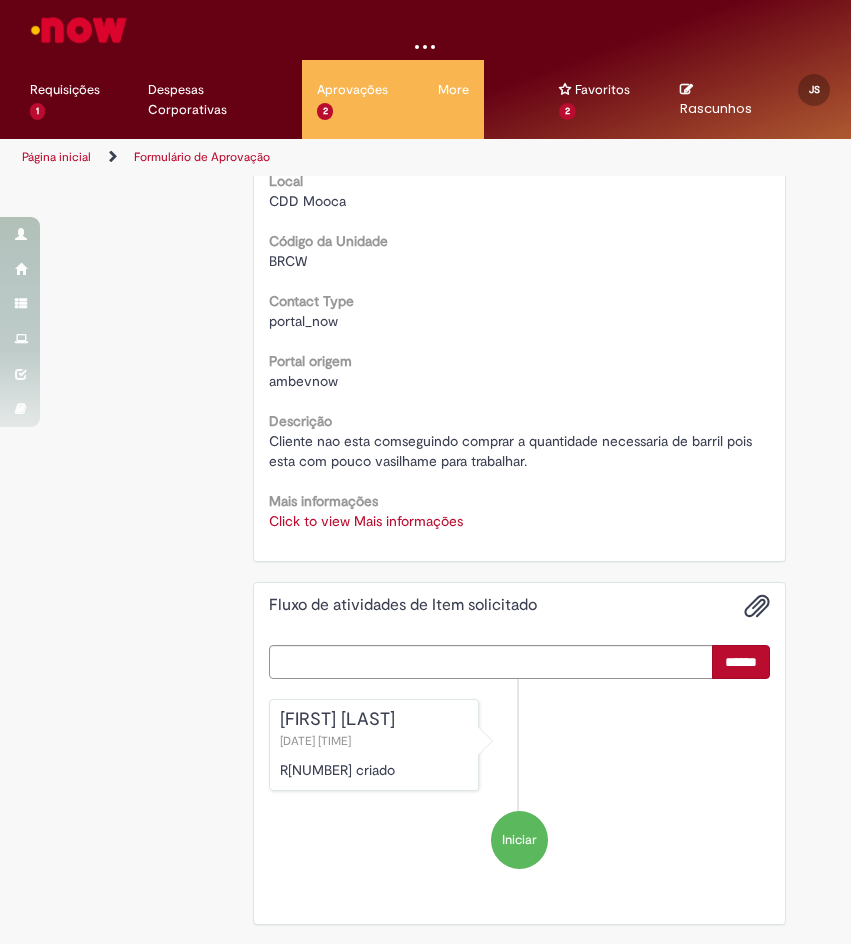 scroll, scrollTop: 0, scrollLeft: 0, axis: both 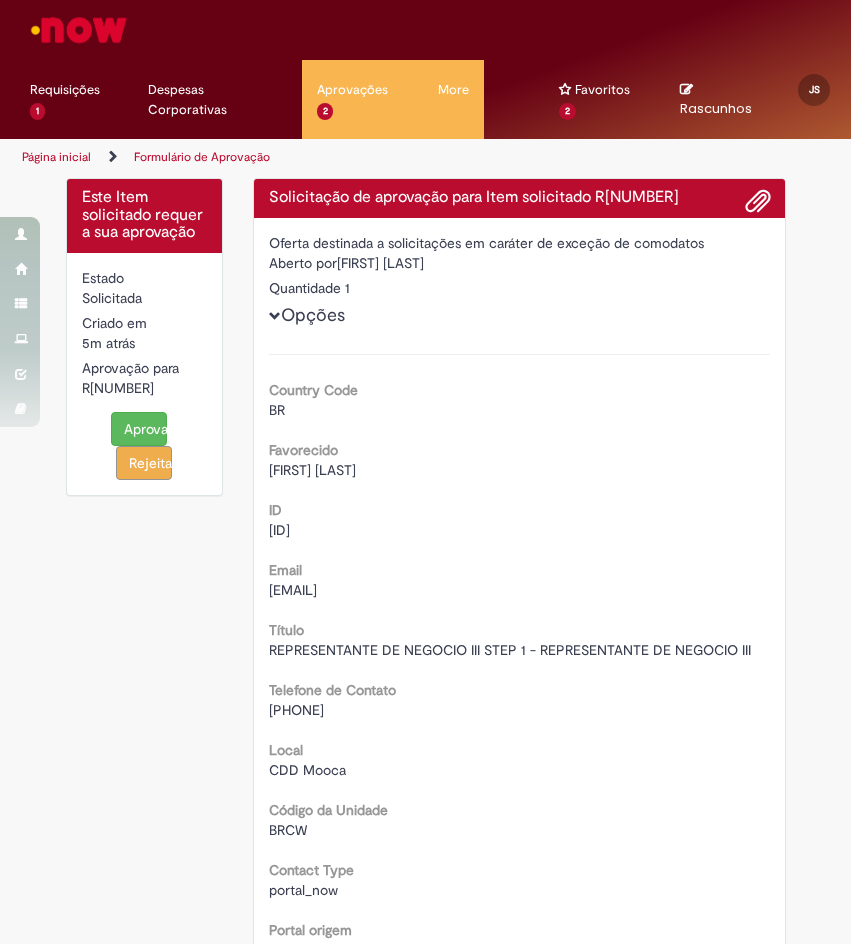 click on "Solicitação de aprovação para Item solicitado R13350146" at bounding box center [519, 198] 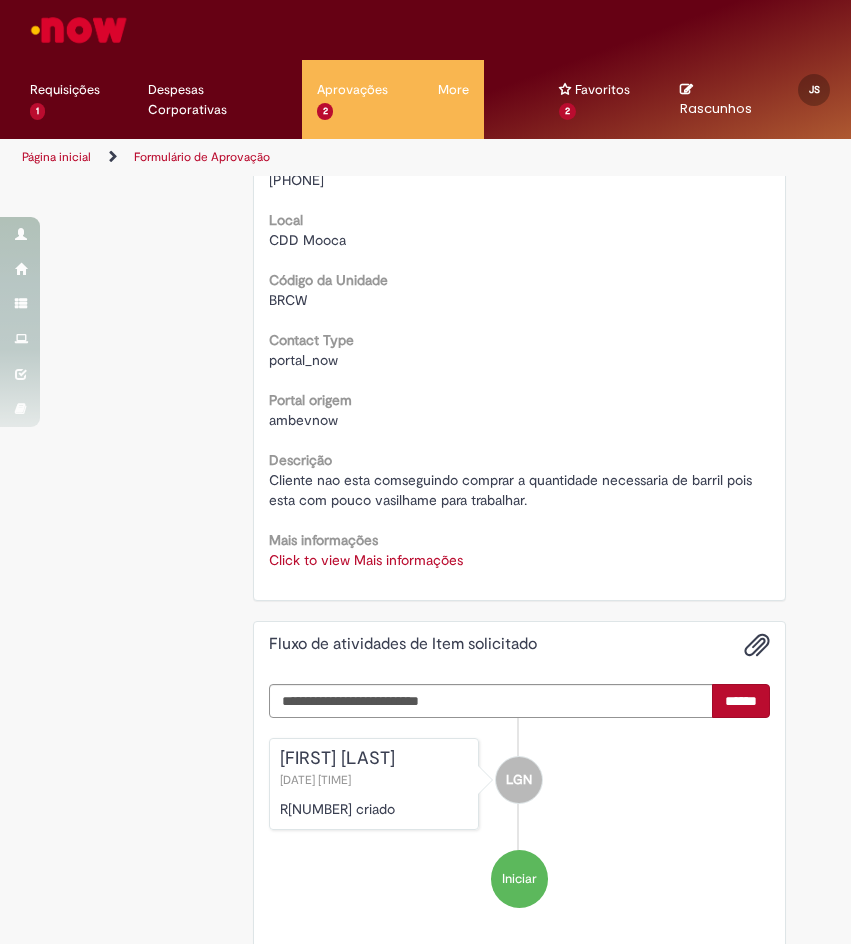 scroll, scrollTop: 571, scrollLeft: 0, axis: vertical 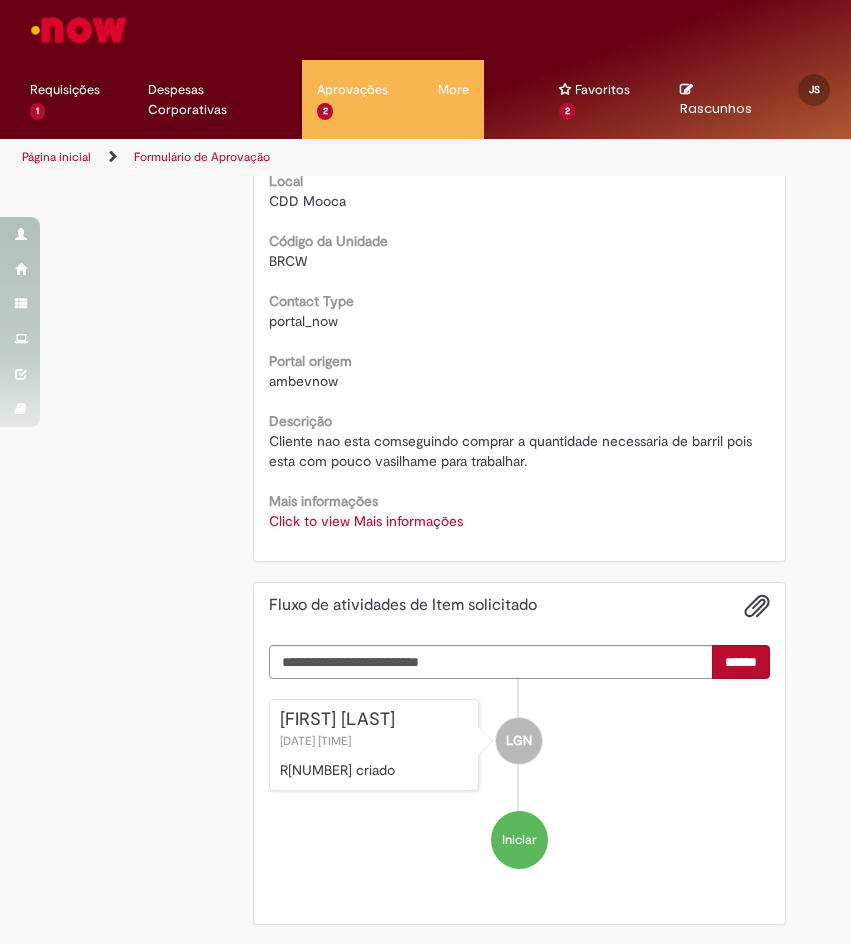 click on "Click to view Mais informações" at bounding box center [366, 521] 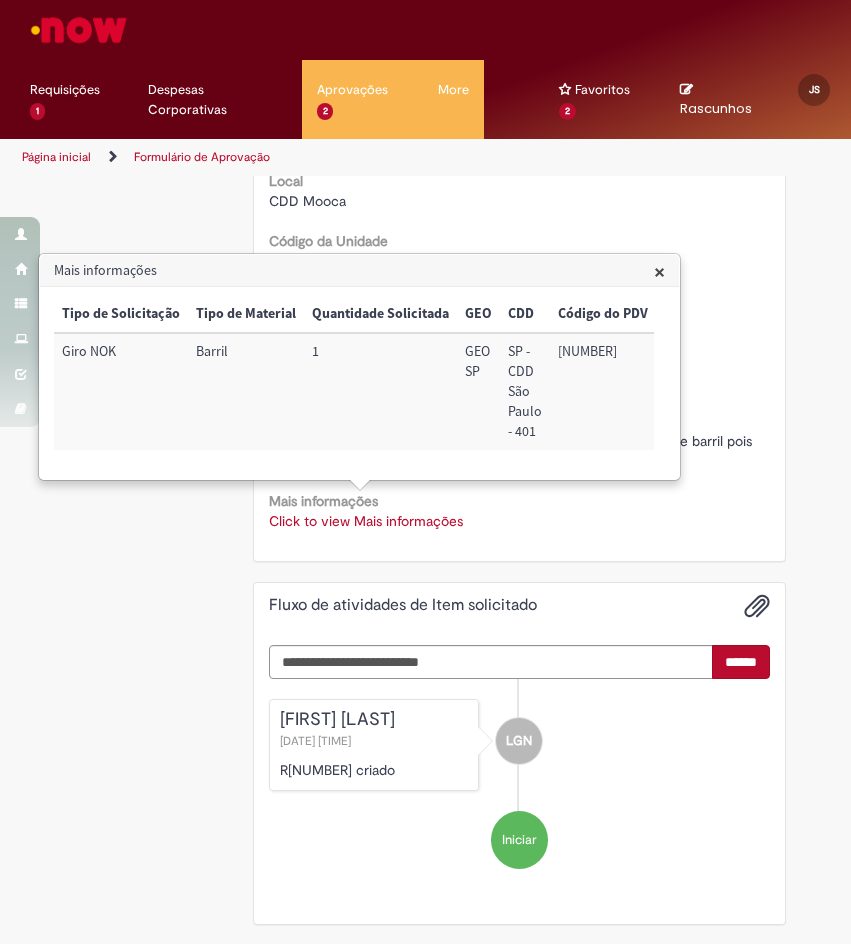 click on "47740" at bounding box center (603, 391) 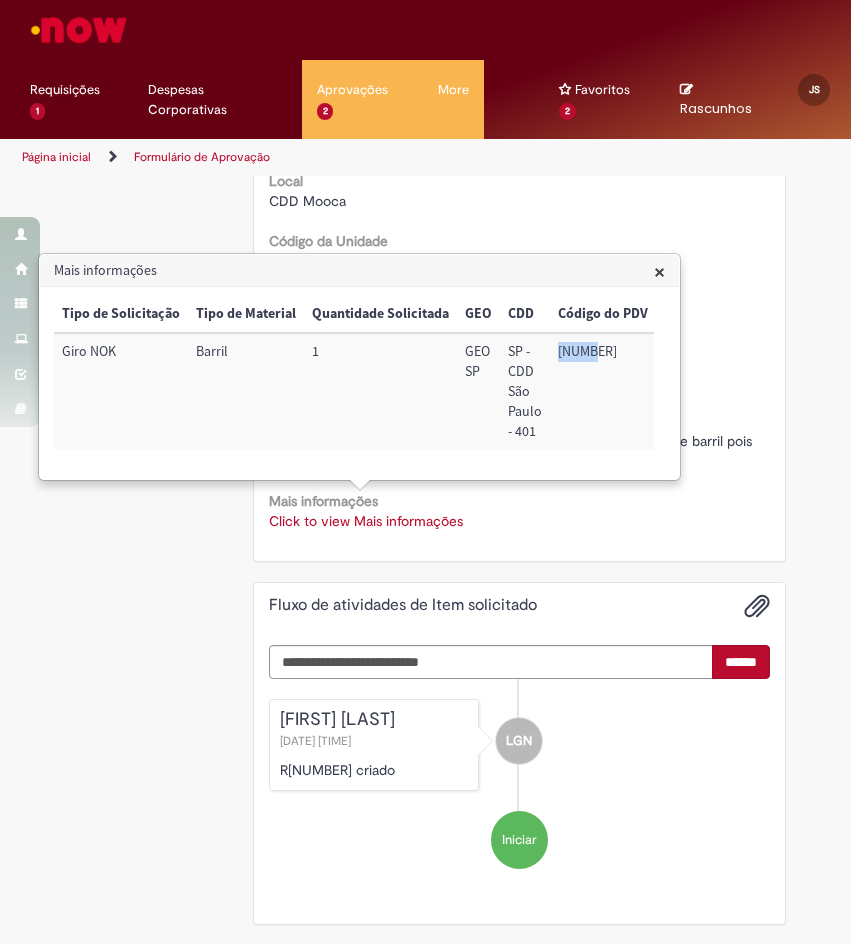 click on "47740" at bounding box center [603, 391] 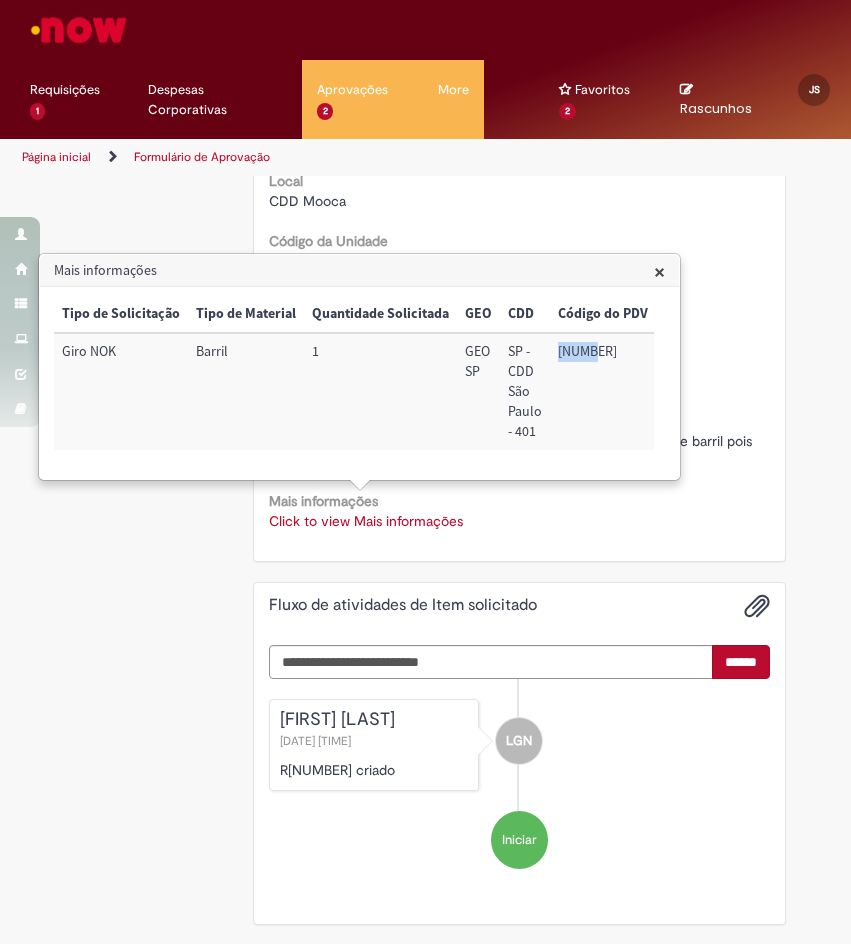 drag, startPoint x: 657, startPoint y: 270, endPoint x: 635, endPoint y: 305, distance: 41.340054 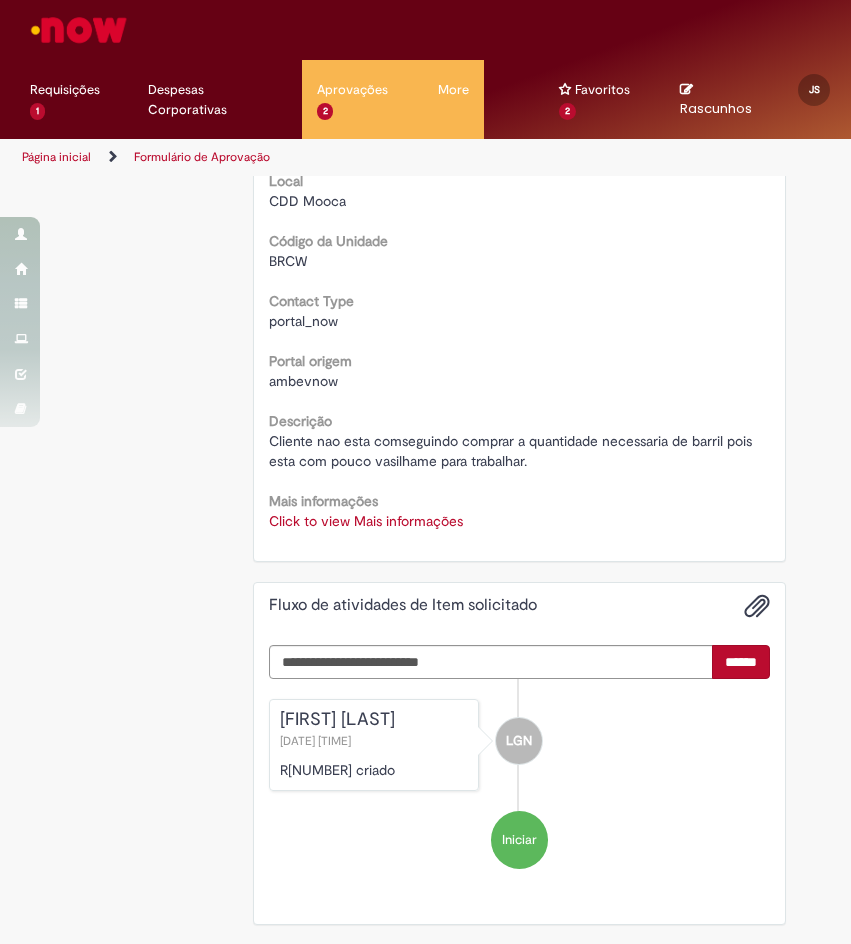 click on "Click to view Mais informações" at bounding box center (366, 521) 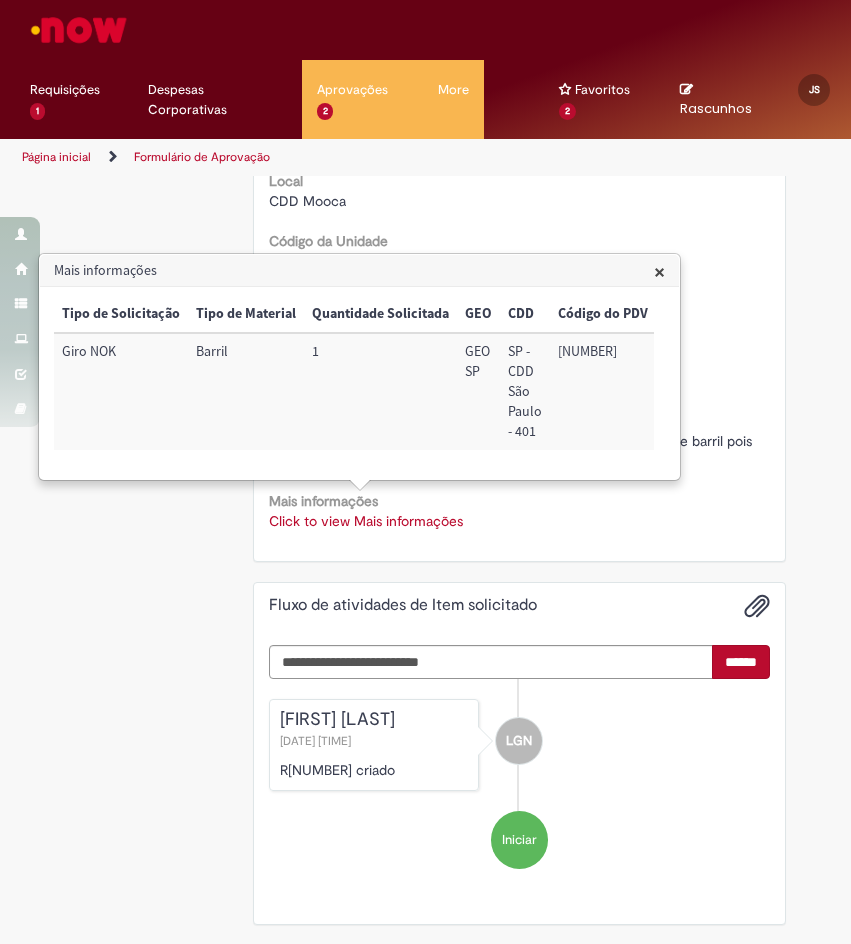 click on "47740" at bounding box center (603, 391) 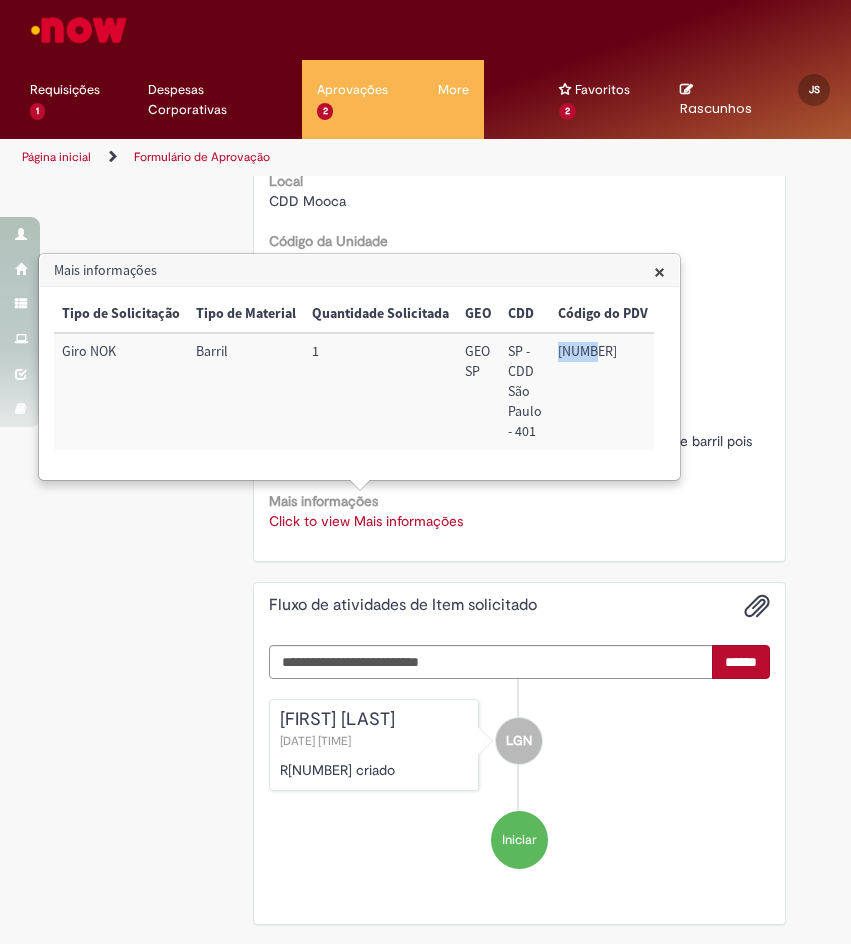 click on "47740" at bounding box center [603, 391] 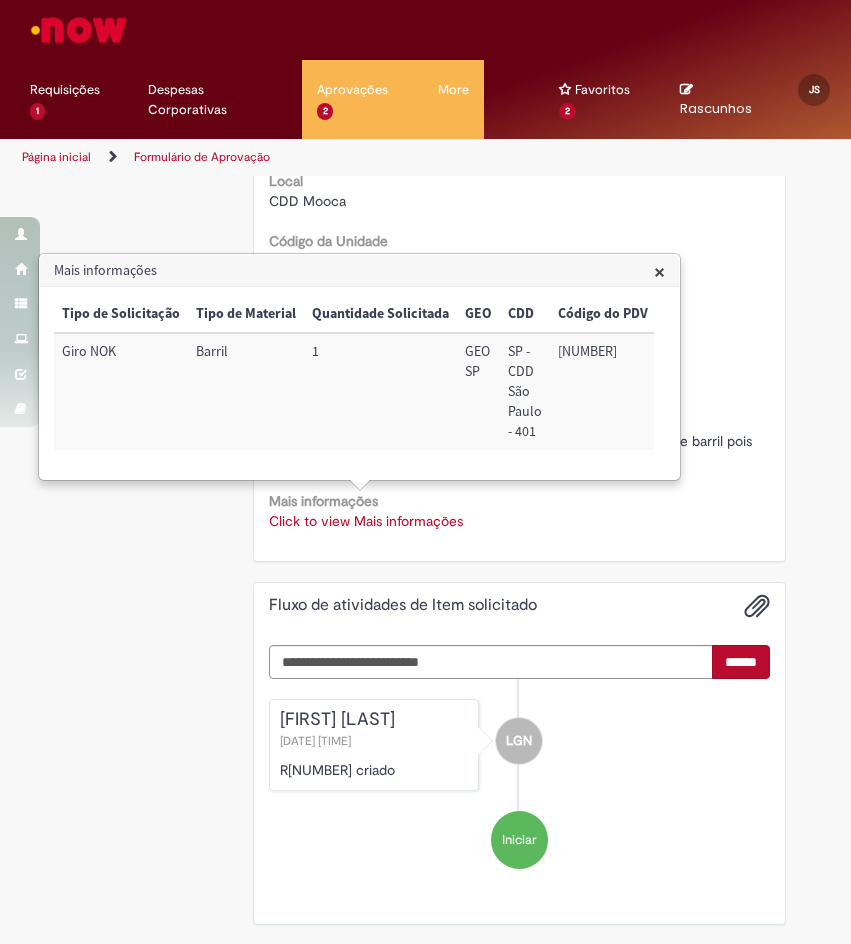 click on "47740" at bounding box center (603, 391) 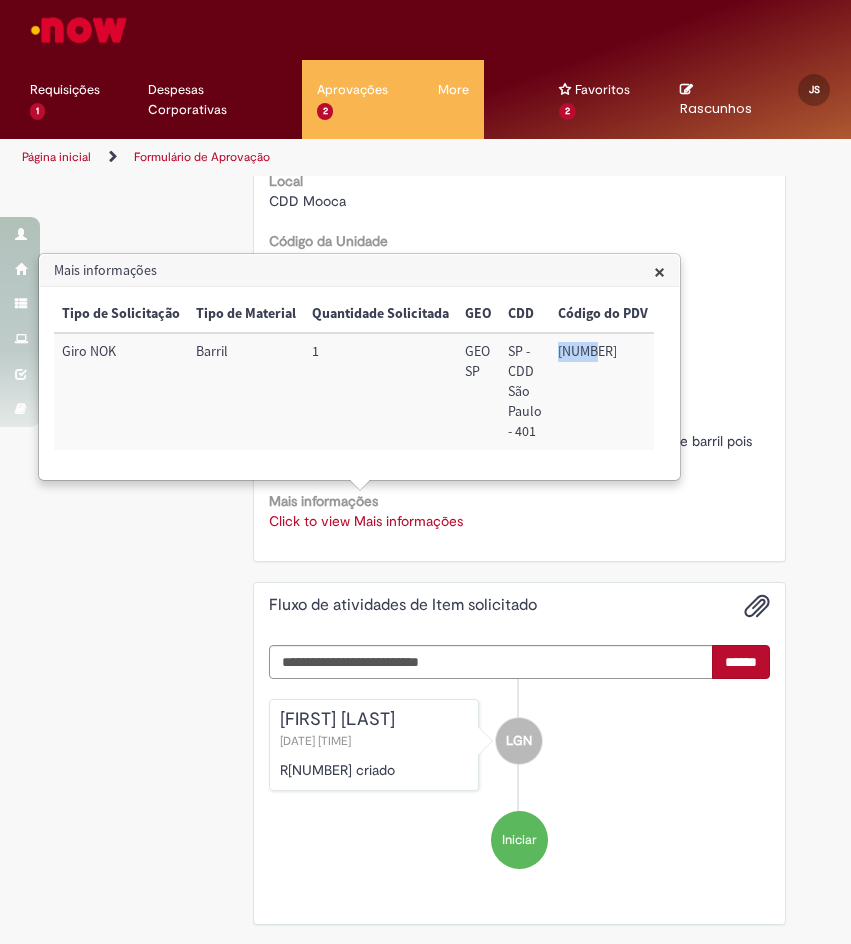 click on "47740" at bounding box center (603, 391) 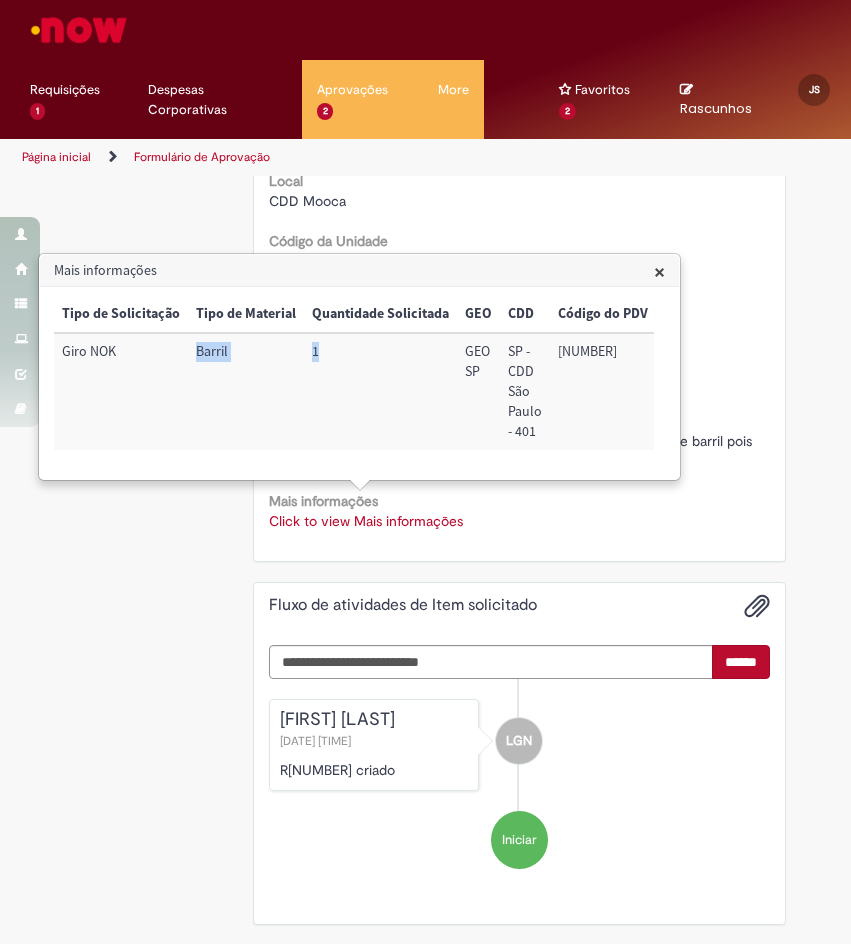 drag, startPoint x: 322, startPoint y: 359, endPoint x: 156, endPoint y: 361, distance: 166.01205 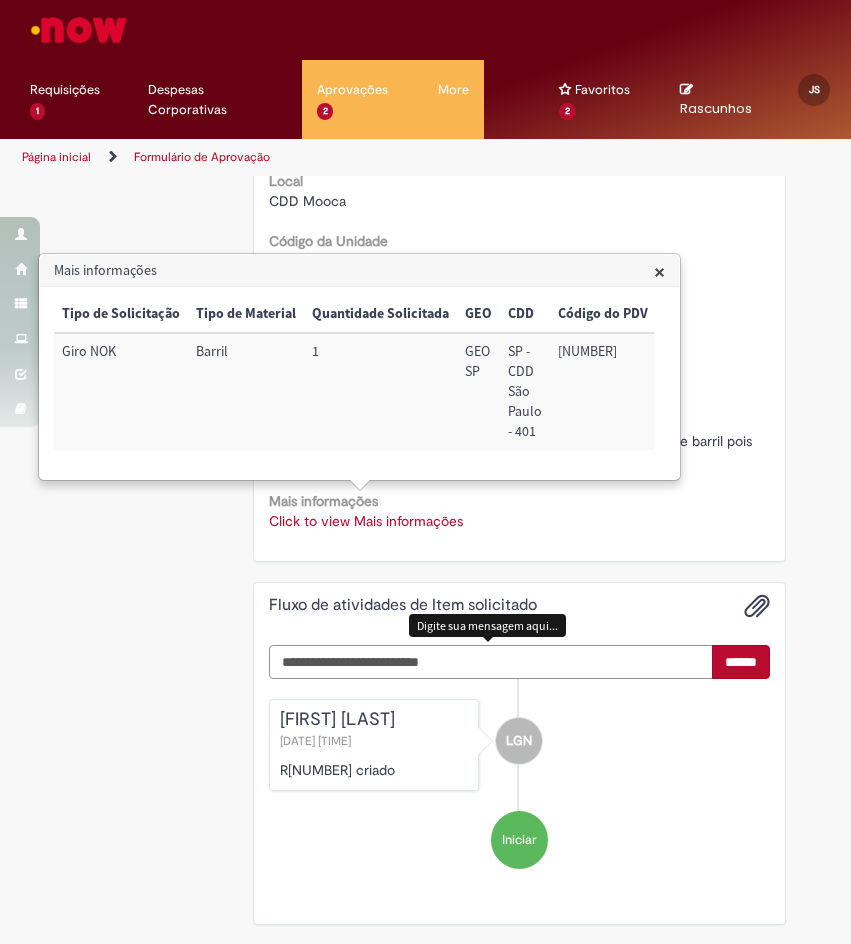 click at bounding box center (491, 662) 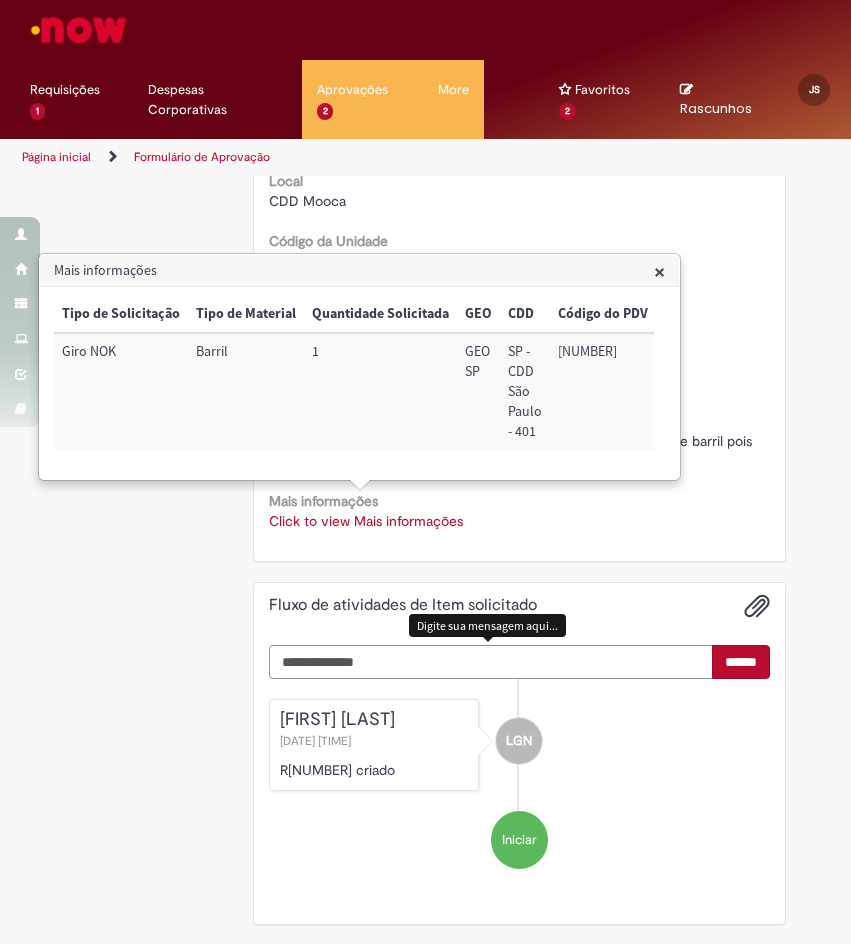 scroll, scrollTop: 898, scrollLeft: 0, axis: vertical 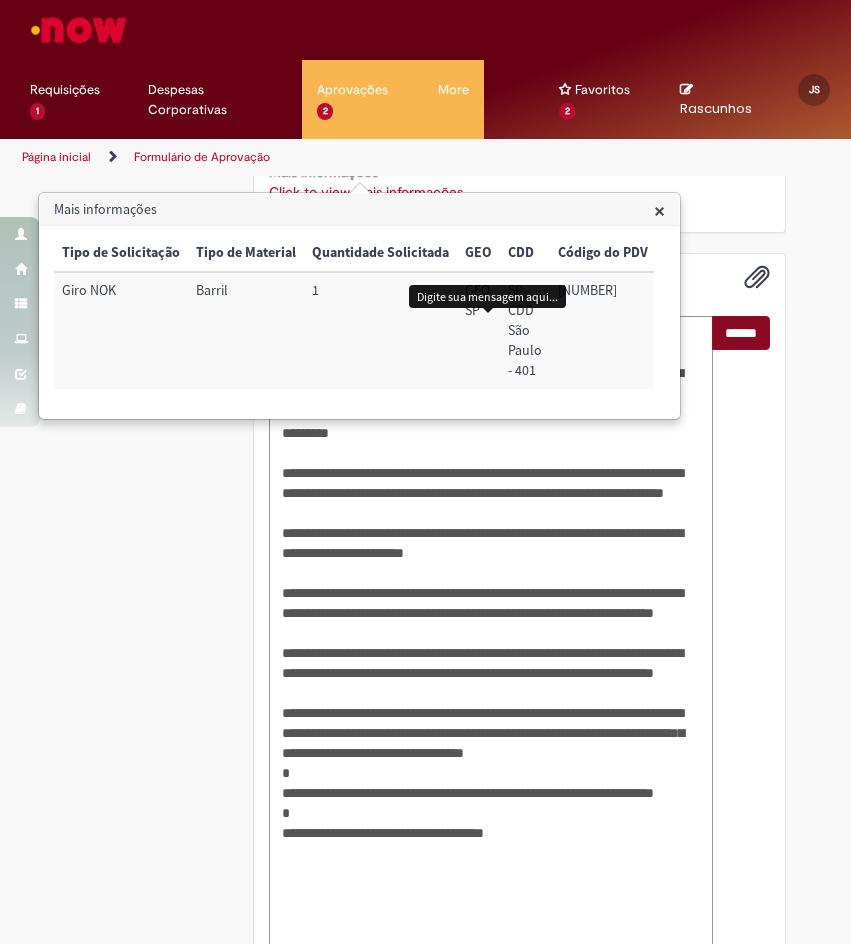 type on "**********" 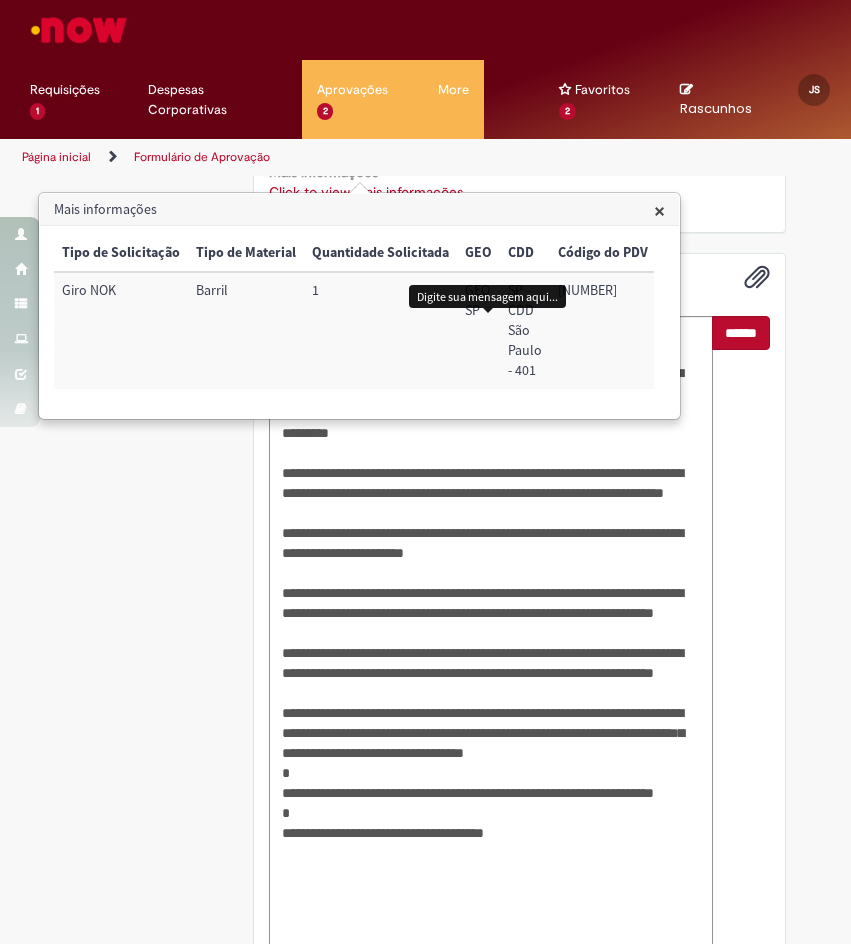 click on "******" at bounding box center (741, 333) 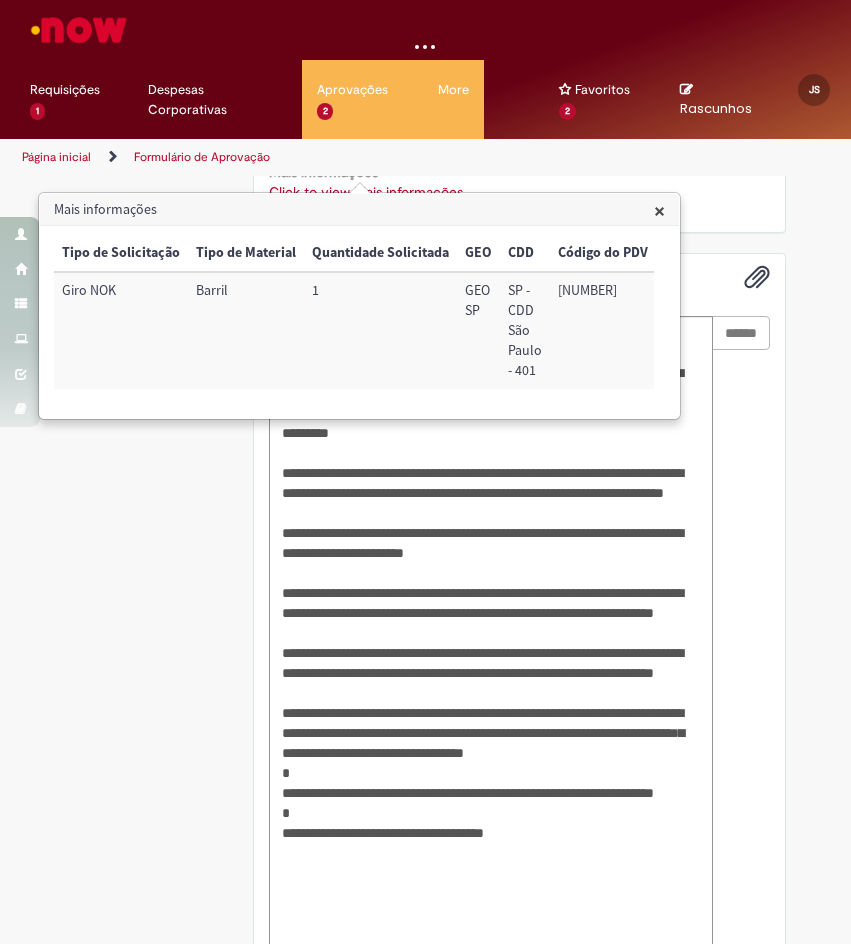 click on "×" at bounding box center [659, 210] 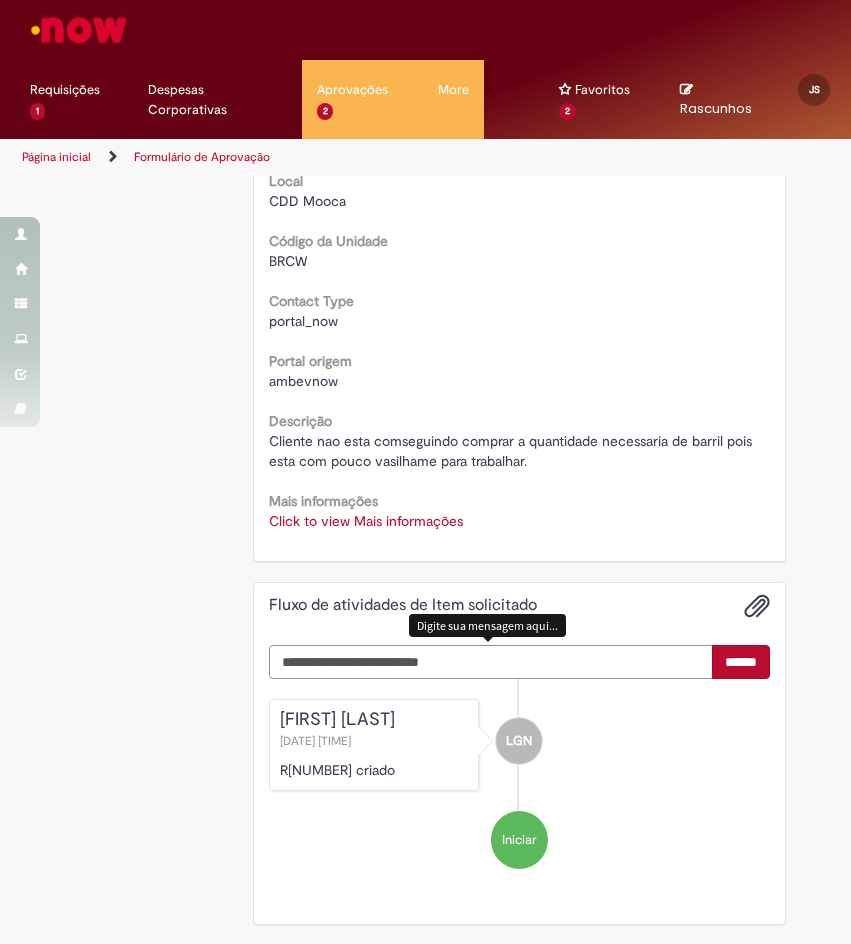 scroll, scrollTop: 571, scrollLeft: 0, axis: vertical 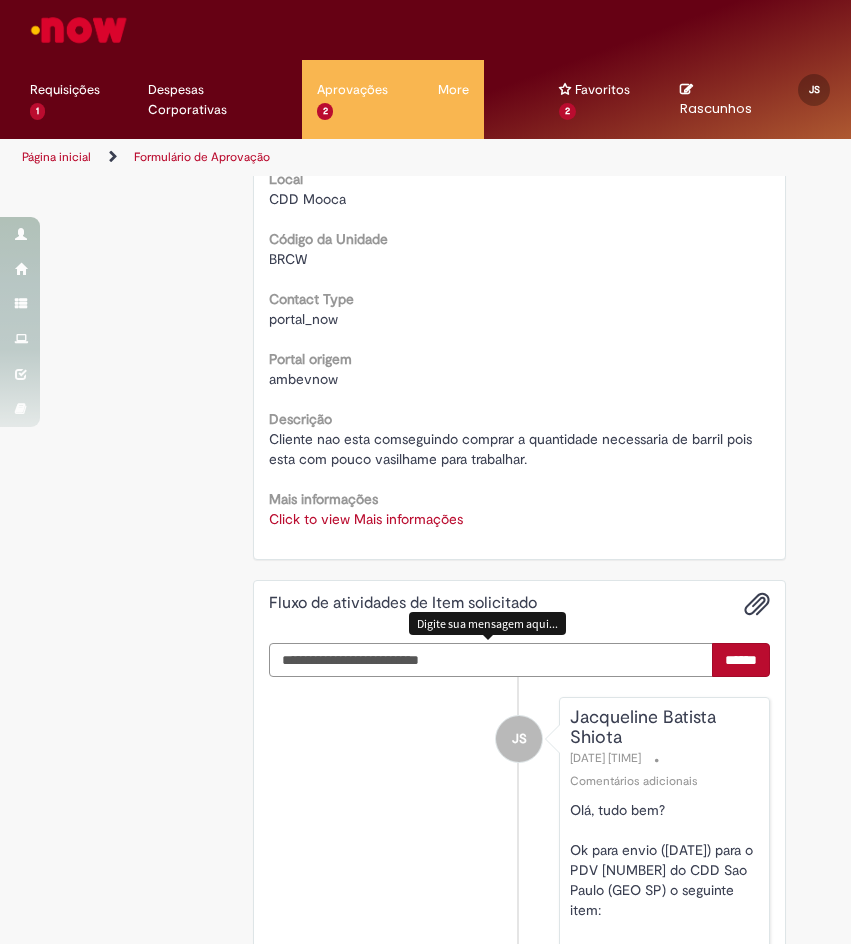 click at bounding box center [491, 660] 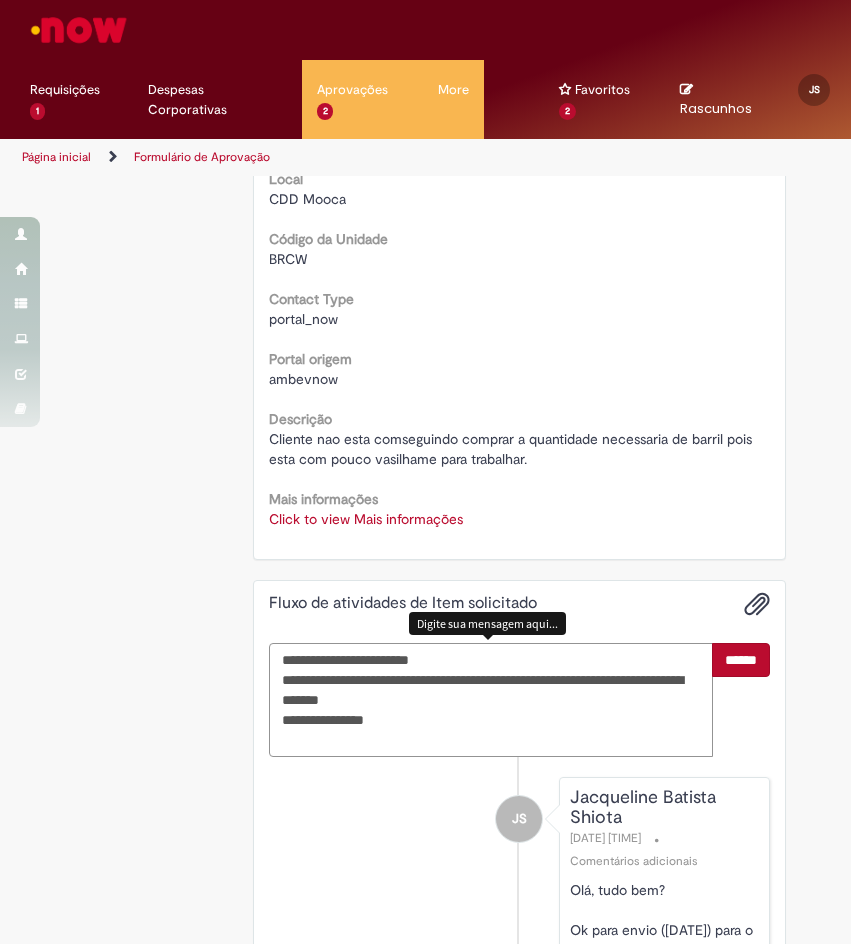 type on "**********" 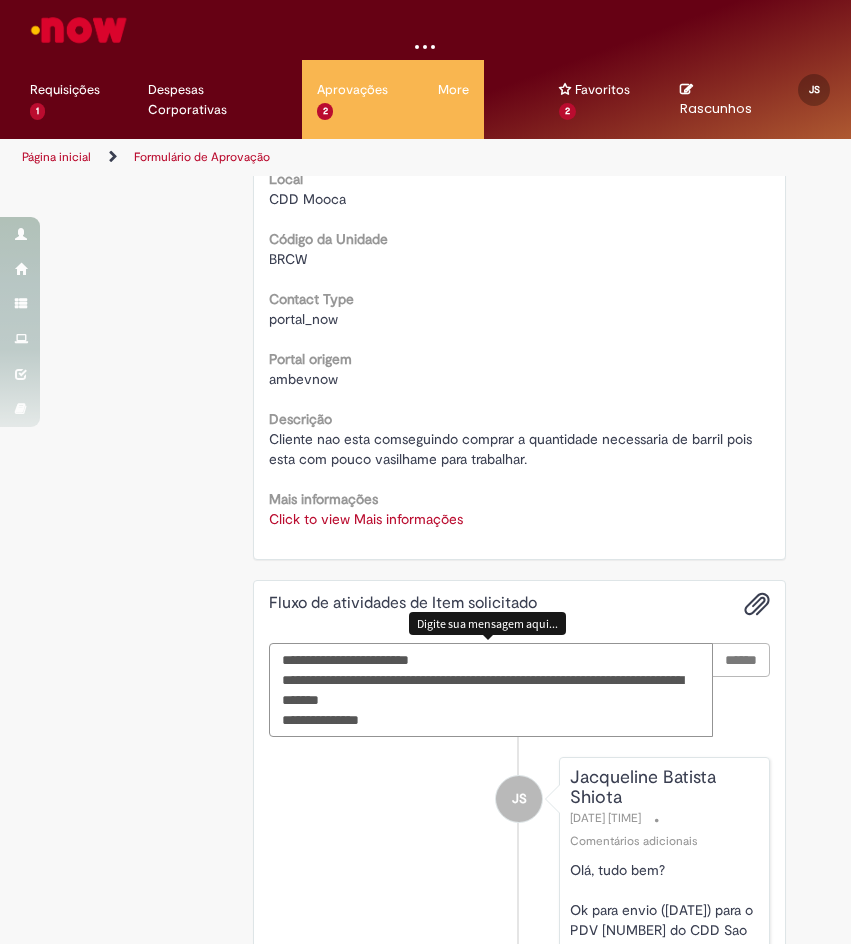 type 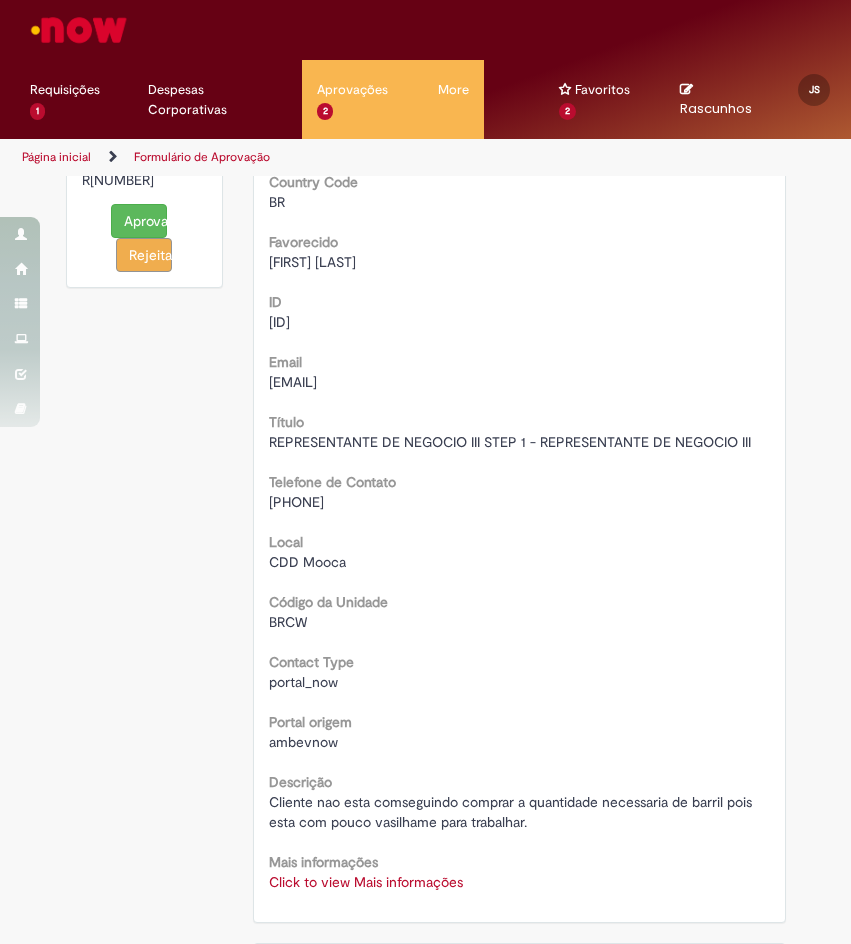 scroll, scrollTop: 0, scrollLeft: 0, axis: both 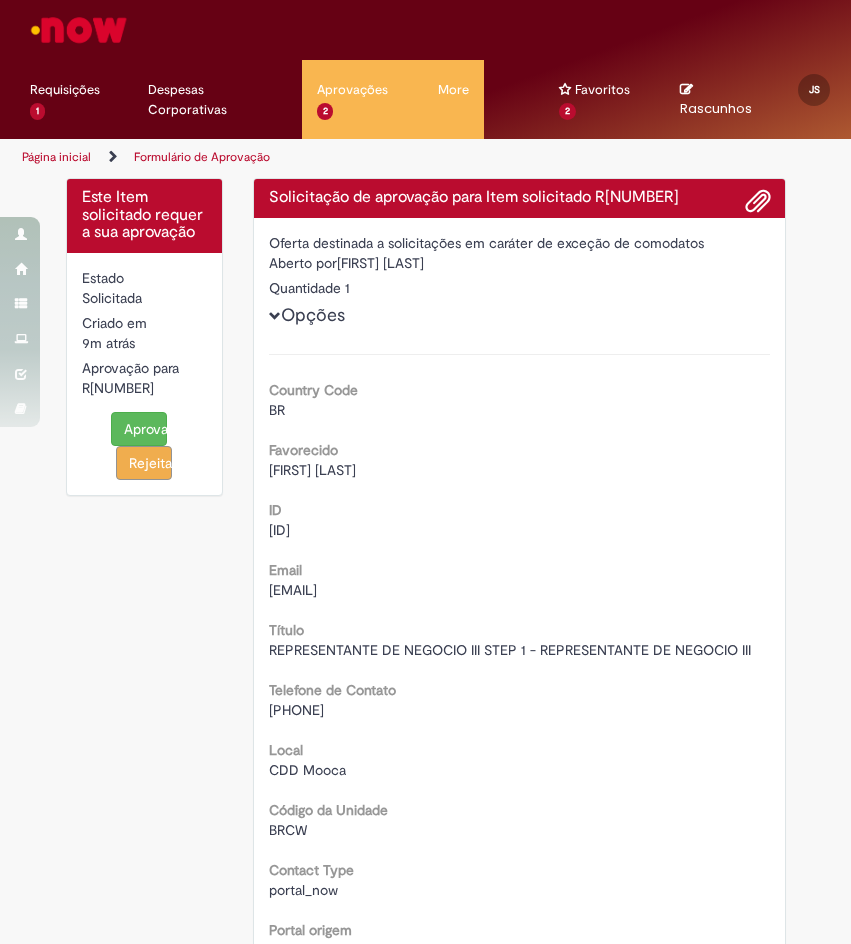 click on "Aprovar" at bounding box center [139, 429] 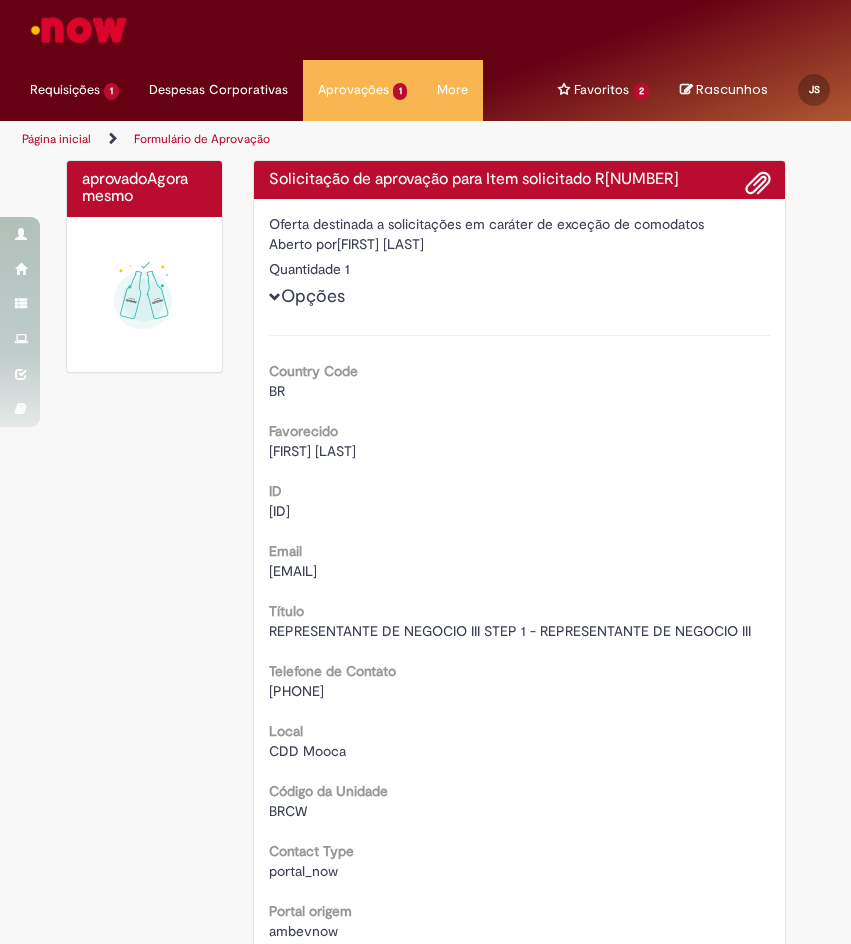 click on "Quantidade 1" at bounding box center (519, 269) 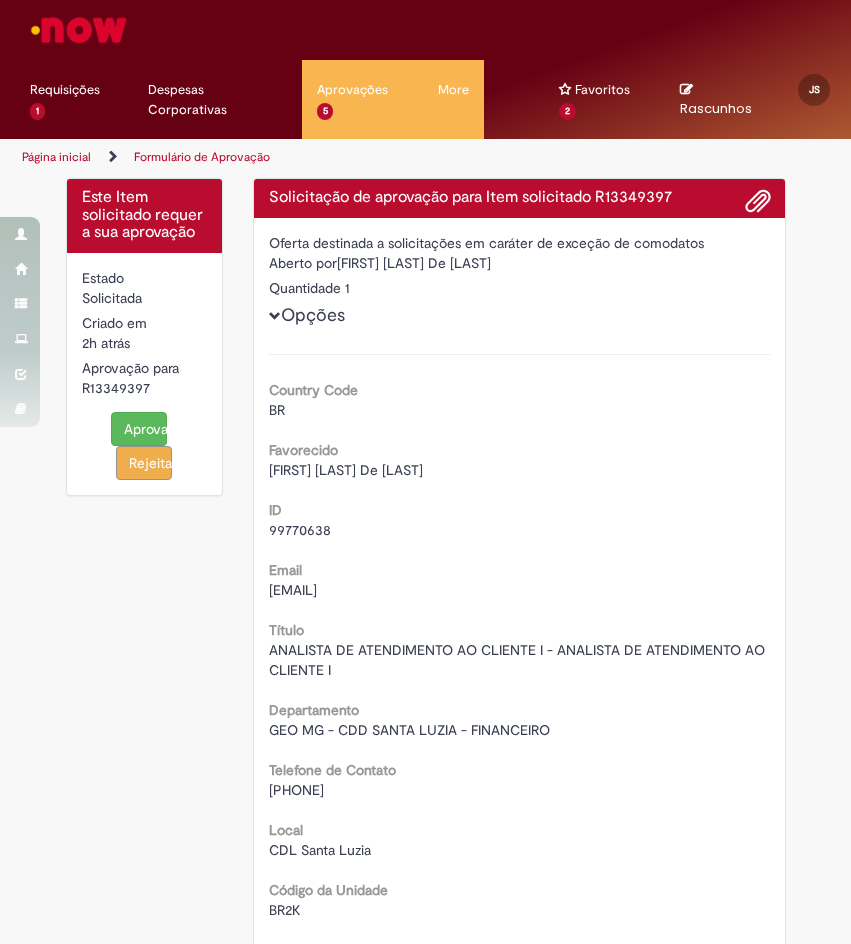 scroll, scrollTop: 0, scrollLeft: 0, axis: both 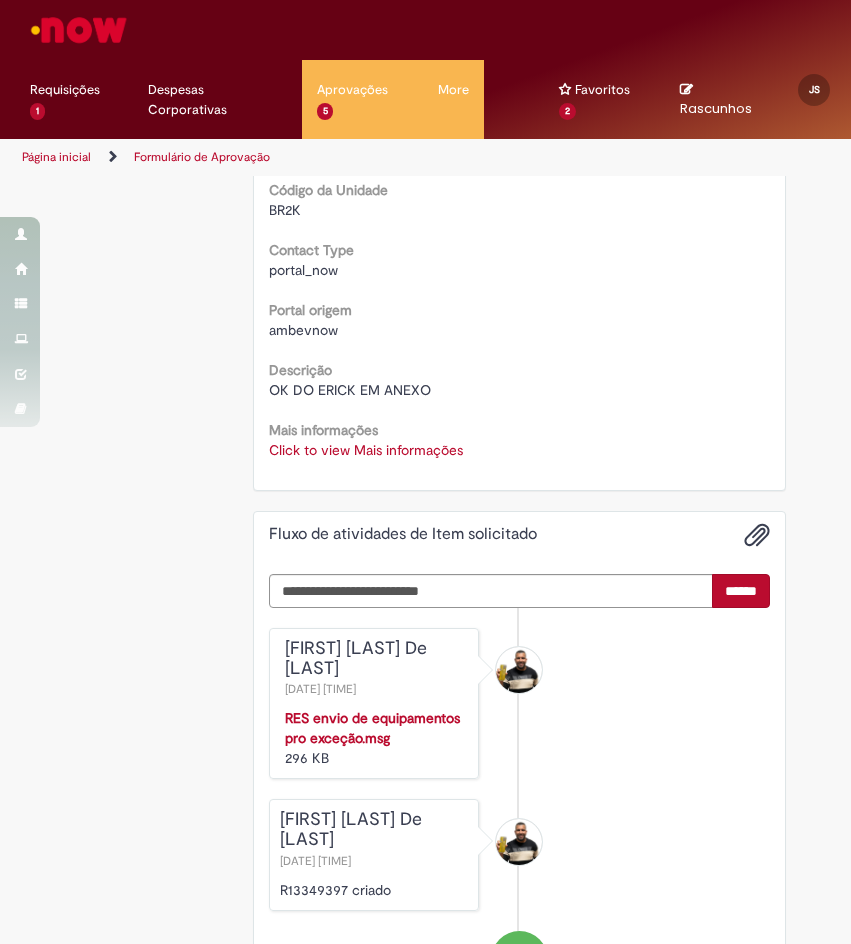 click on "Click to view Mais informações" at bounding box center (366, 450) 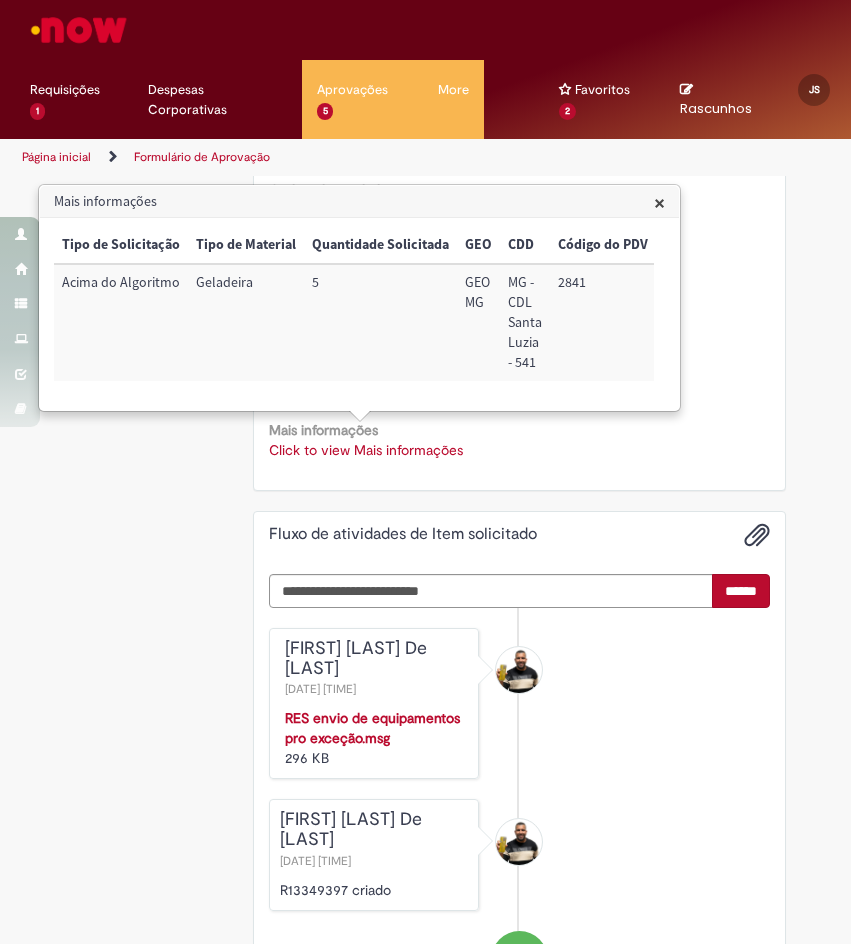 click on "2841" at bounding box center (603, 322) 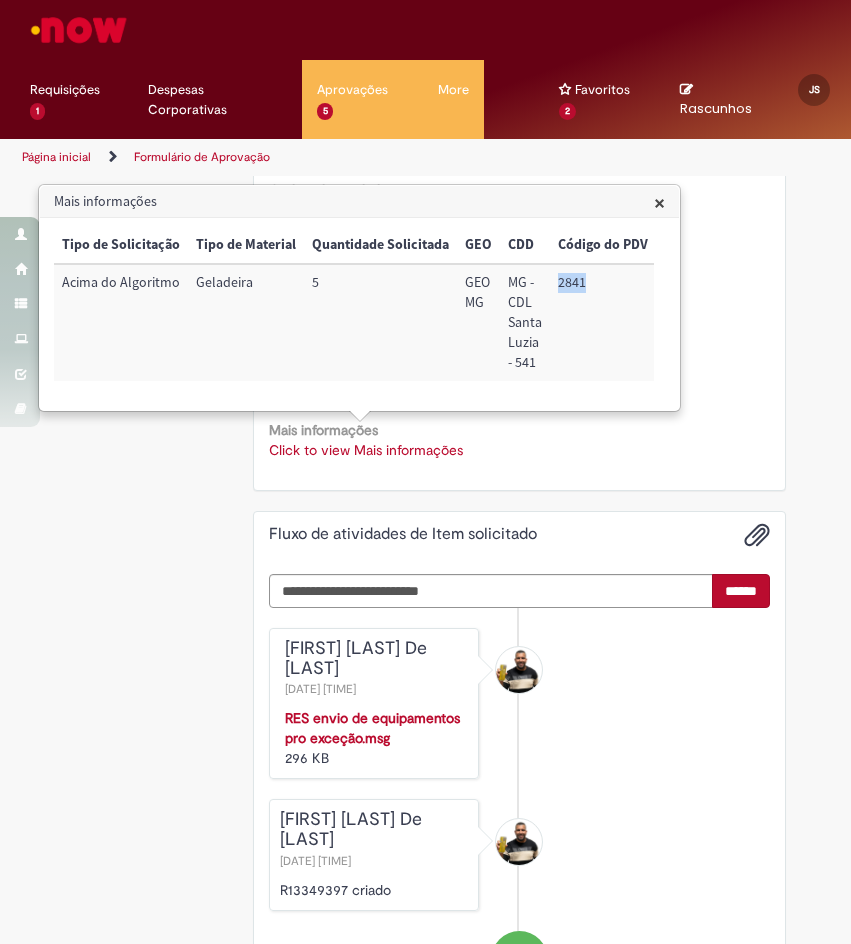 click on "2841" at bounding box center (603, 322) 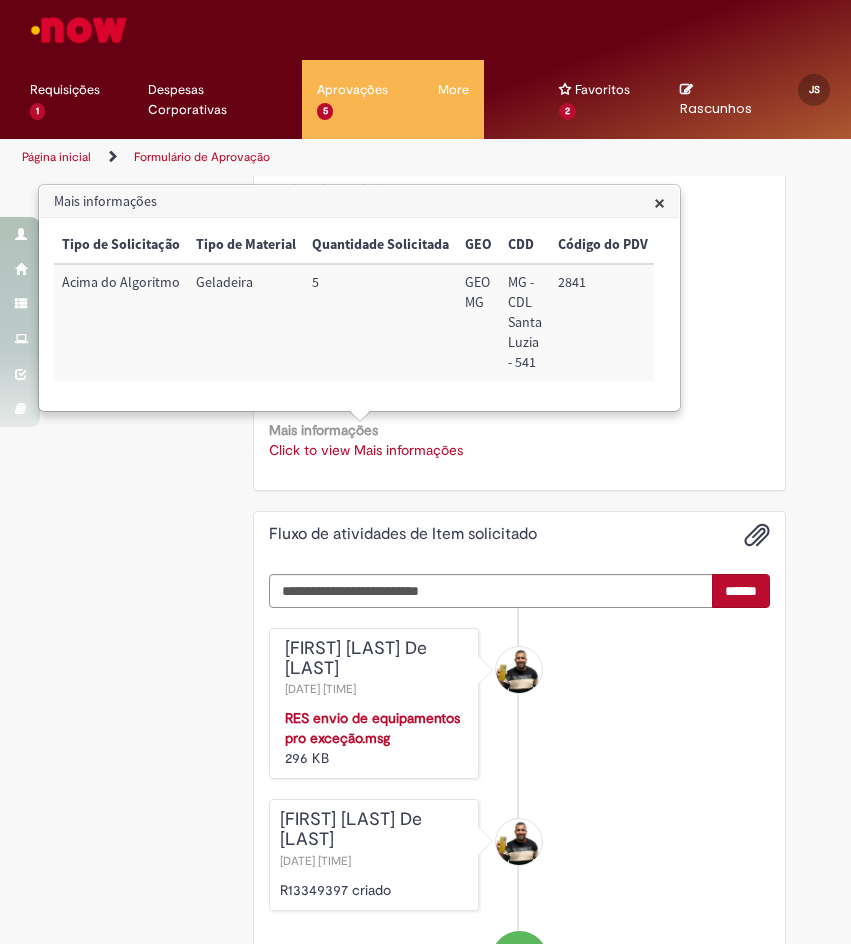 click on "Click to view Mais informações   Click to view Mais informações" at bounding box center (519, 450) 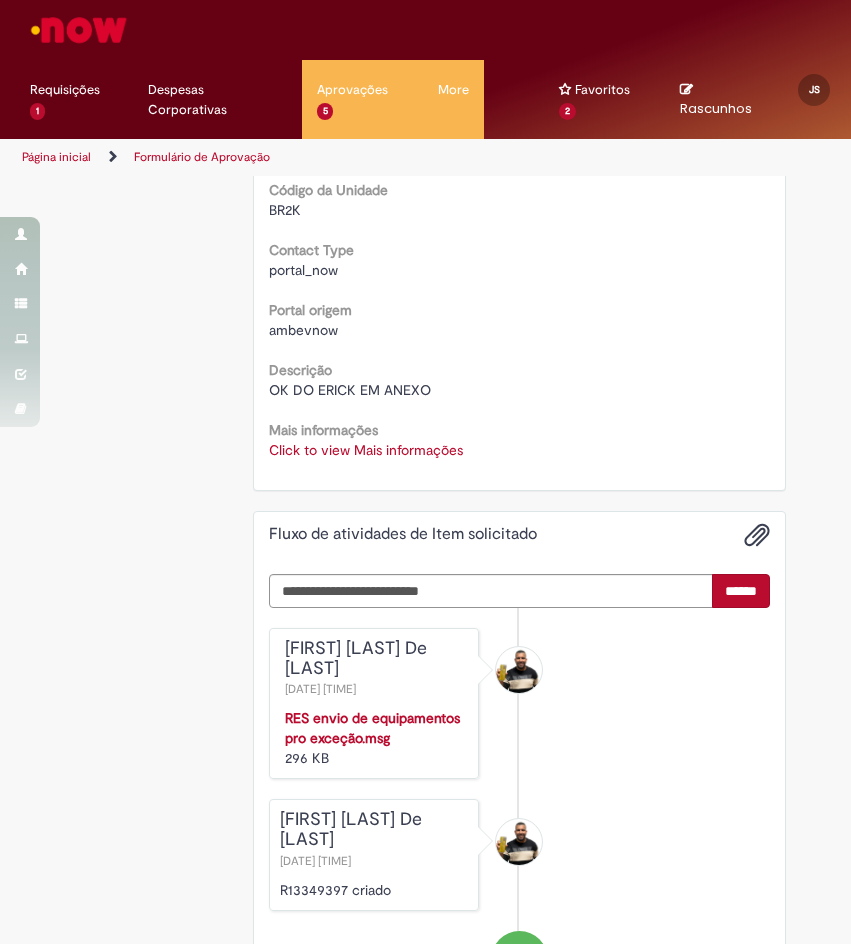 click on "Click to view Mais informações" at bounding box center (366, 450) 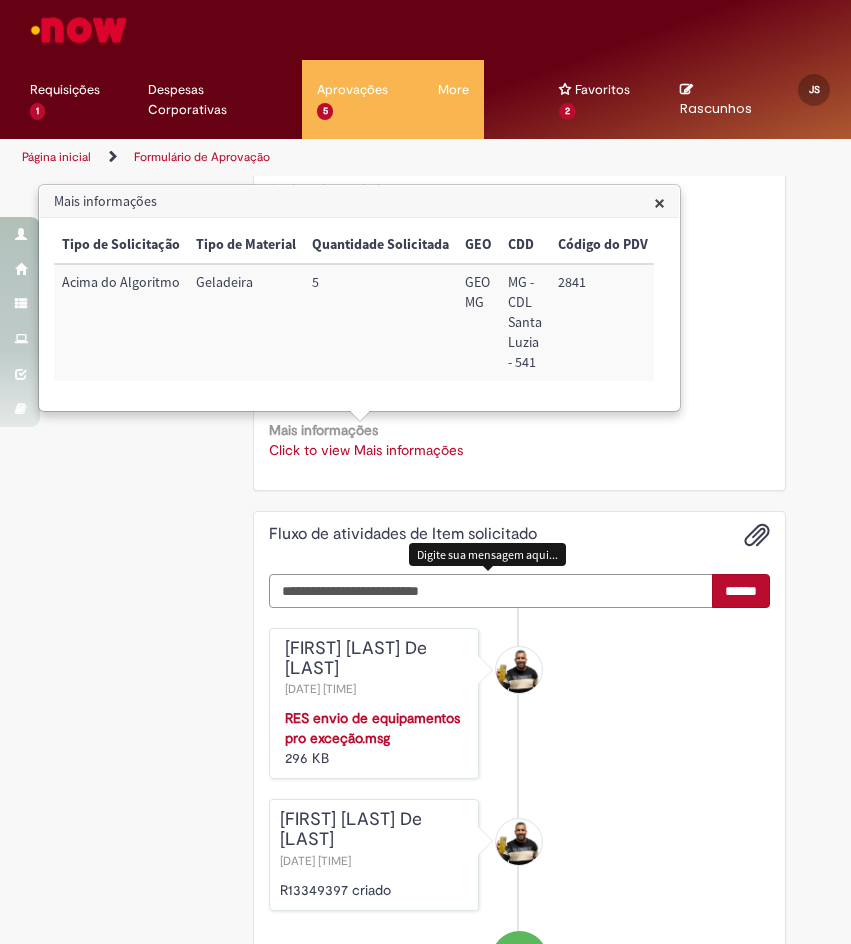 drag, startPoint x: 593, startPoint y: 586, endPoint x: 615, endPoint y: 583, distance: 22.203604 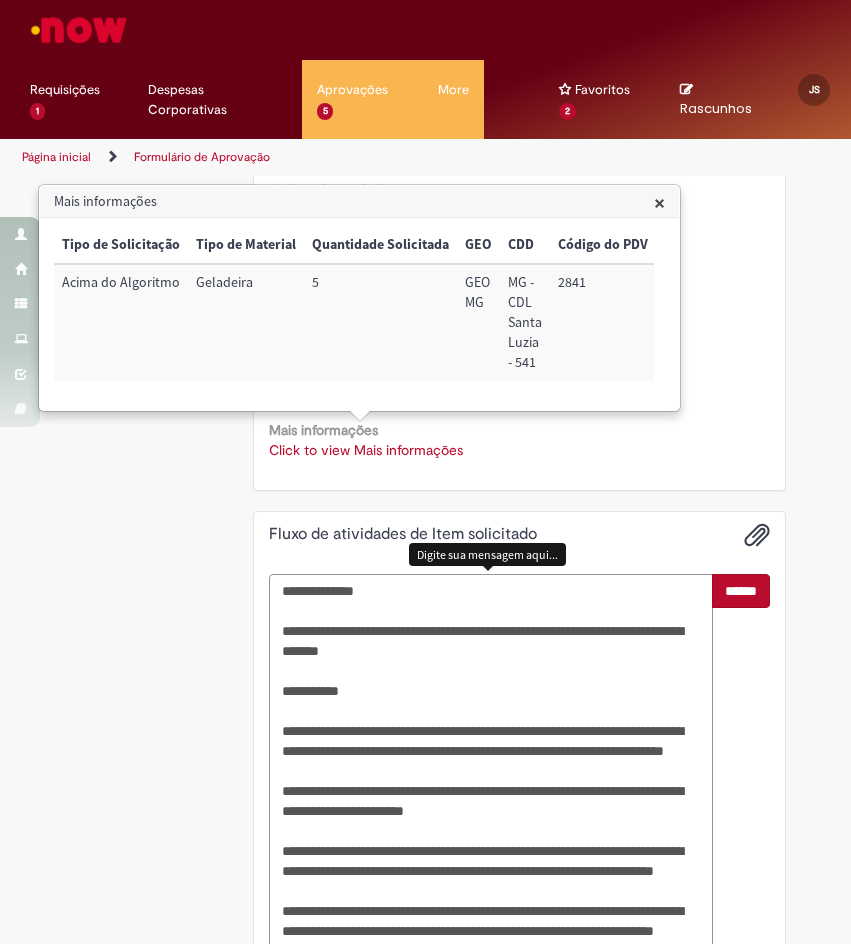 scroll, scrollTop: 958, scrollLeft: 0, axis: vertical 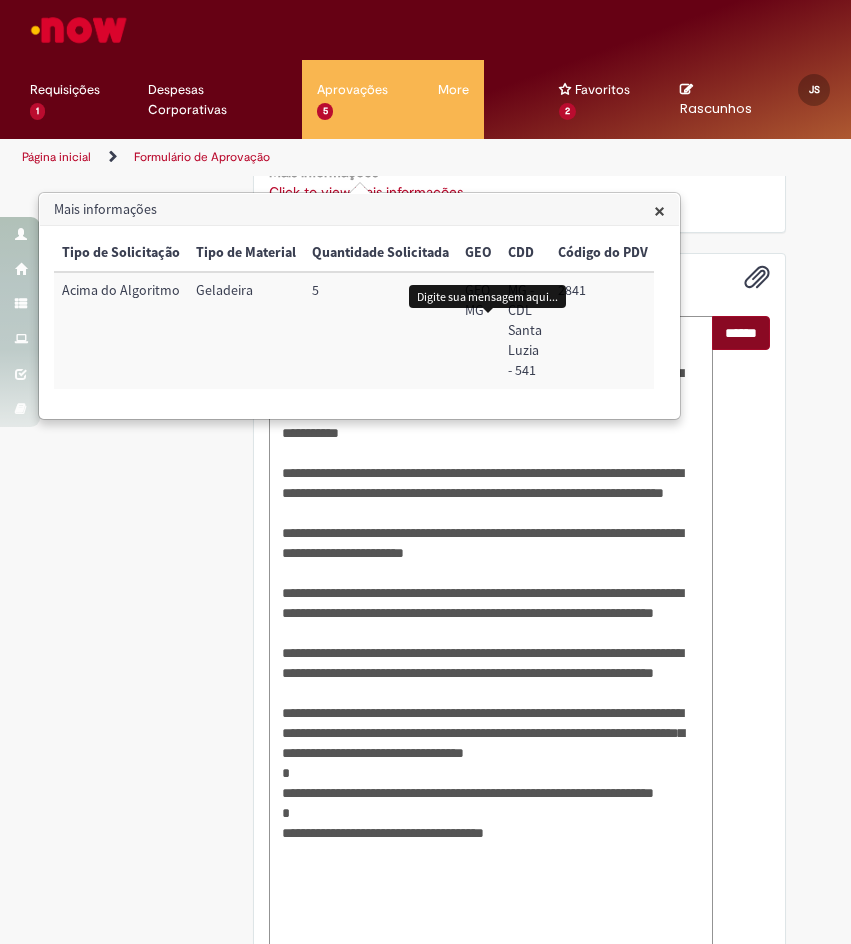 type on "**********" 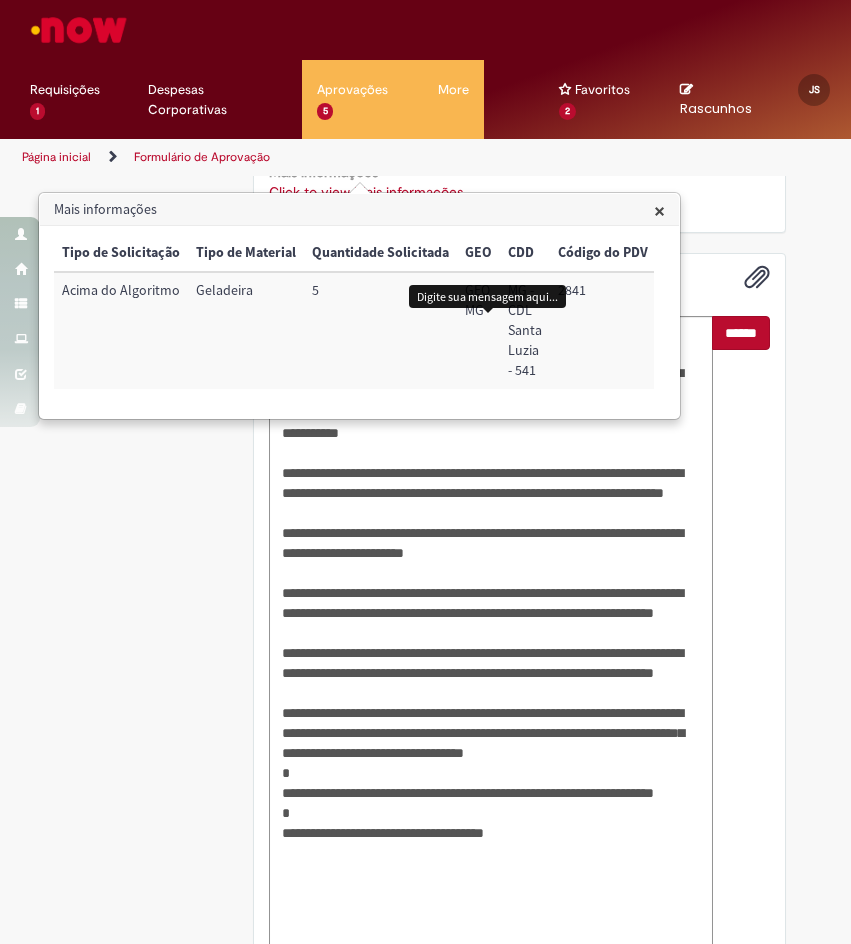 click on "******" at bounding box center [741, 333] 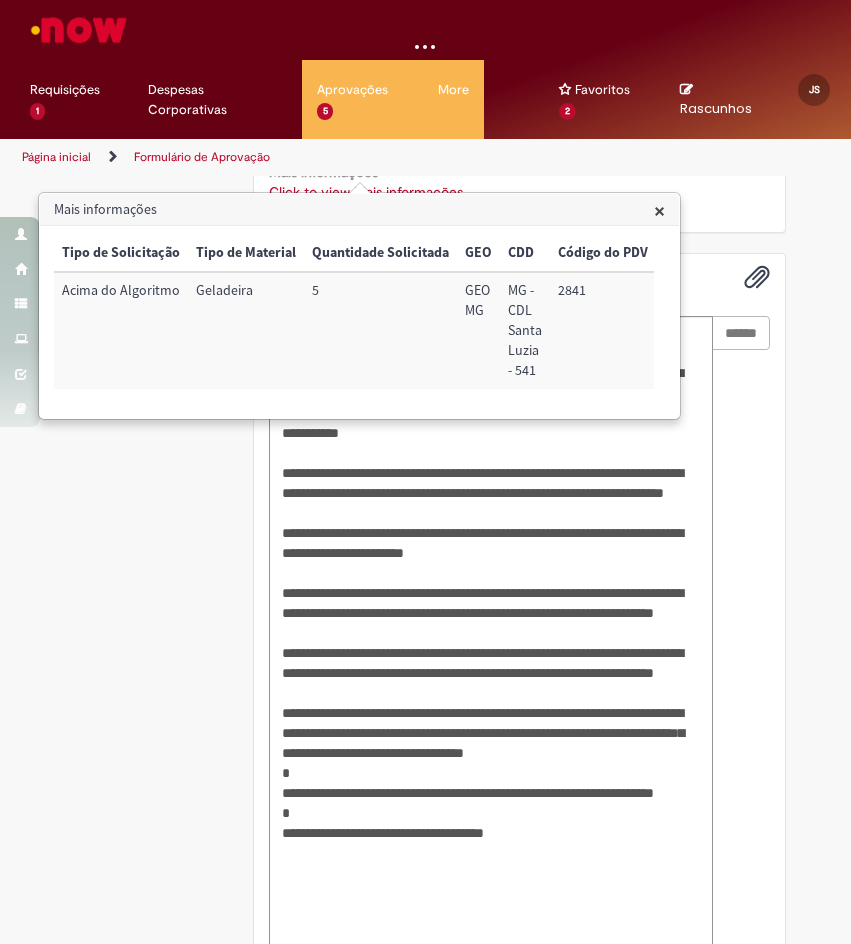 click on "×" at bounding box center (659, 210) 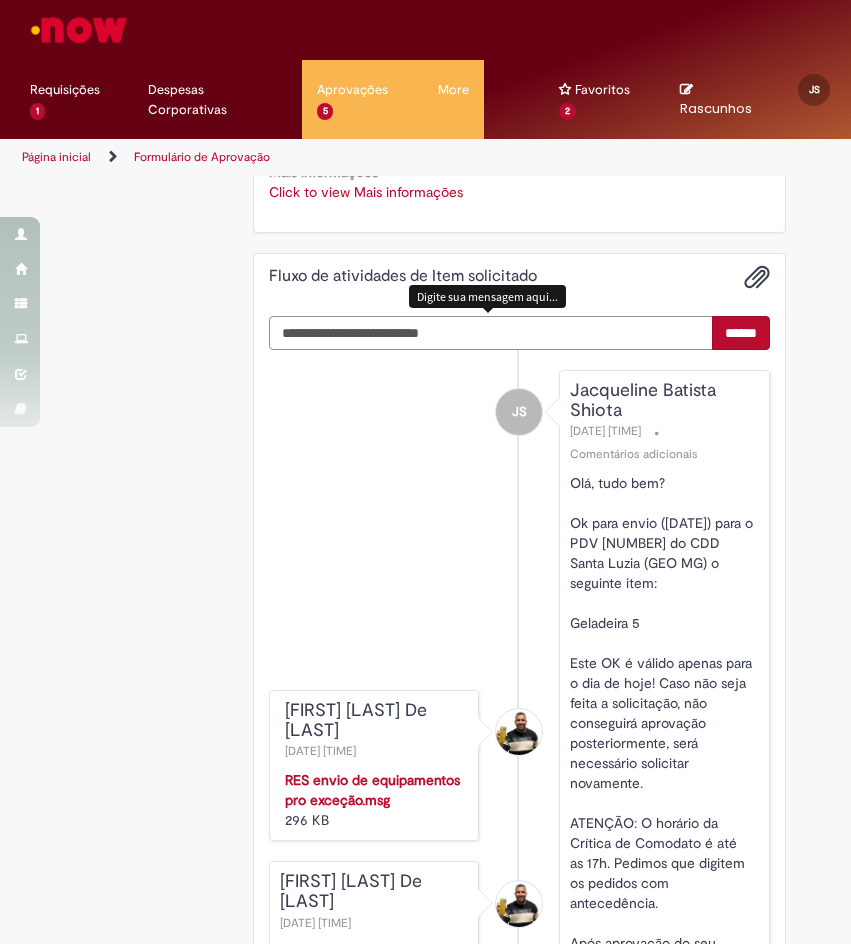 scroll, scrollTop: 803, scrollLeft: 0, axis: vertical 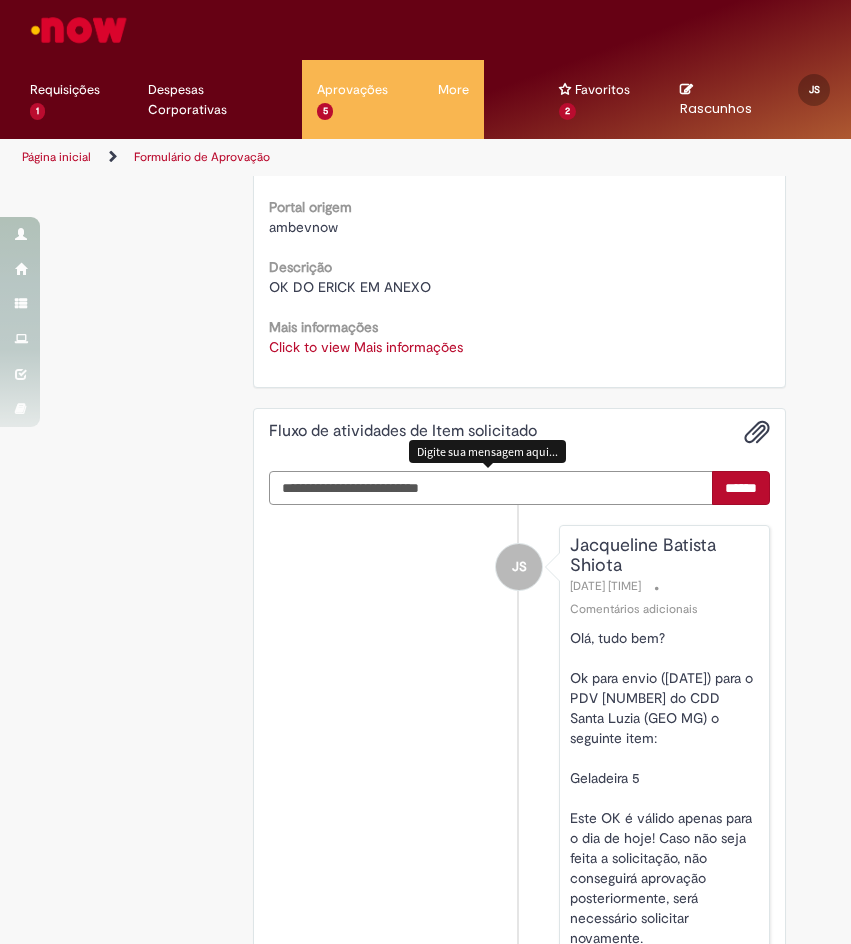 click at bounding box center (491, 488) 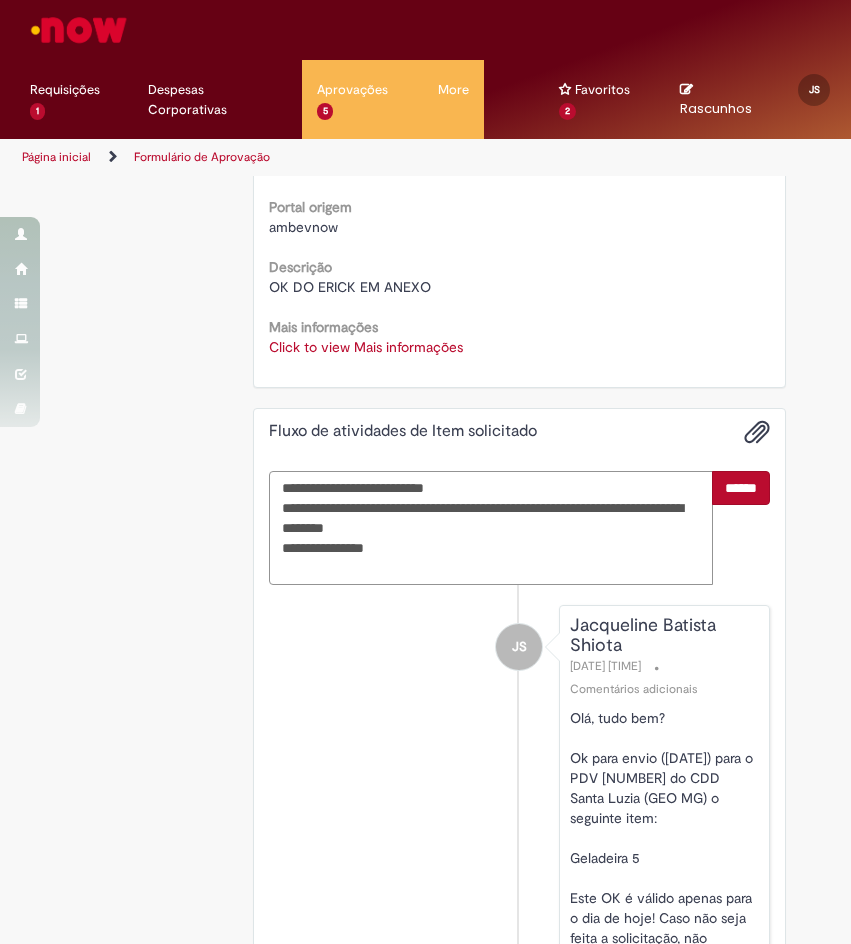 type on "**********" 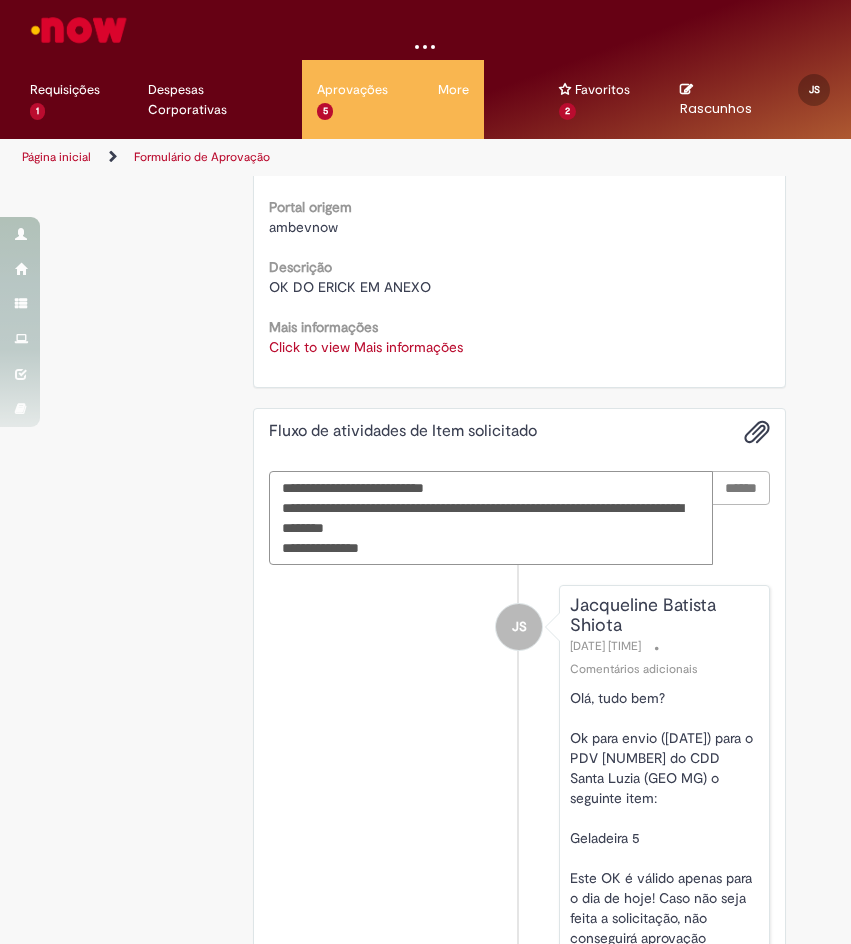 type 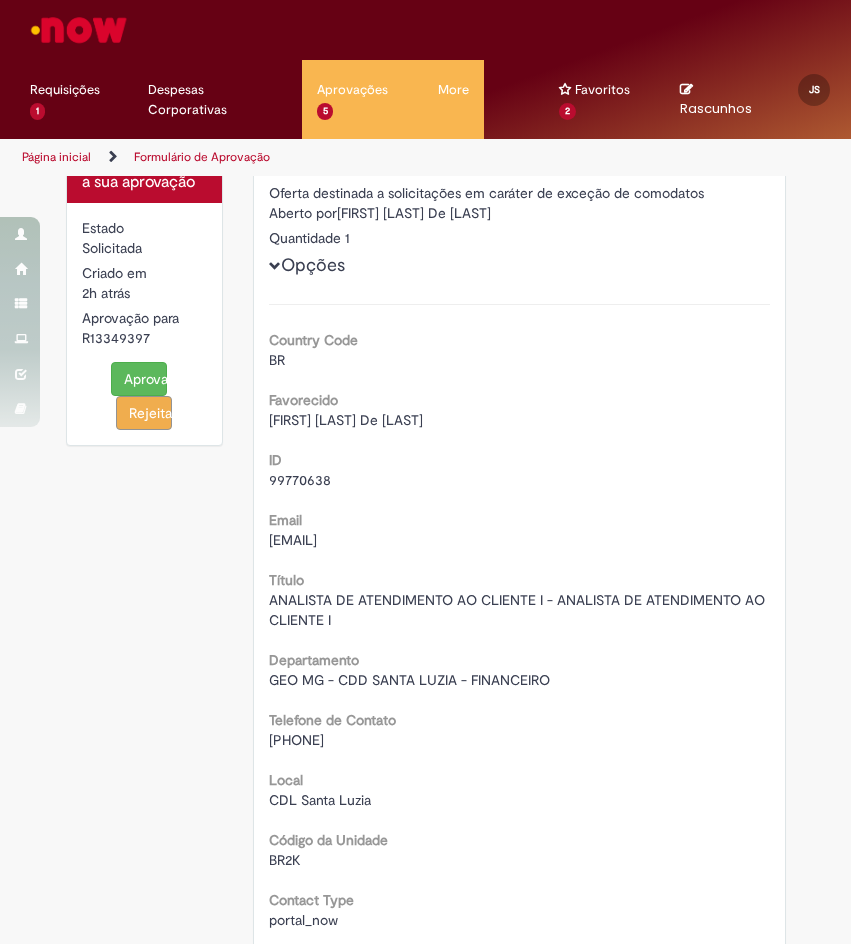scroll, scrollTop: 0, scrollLeft: 0, axis: both 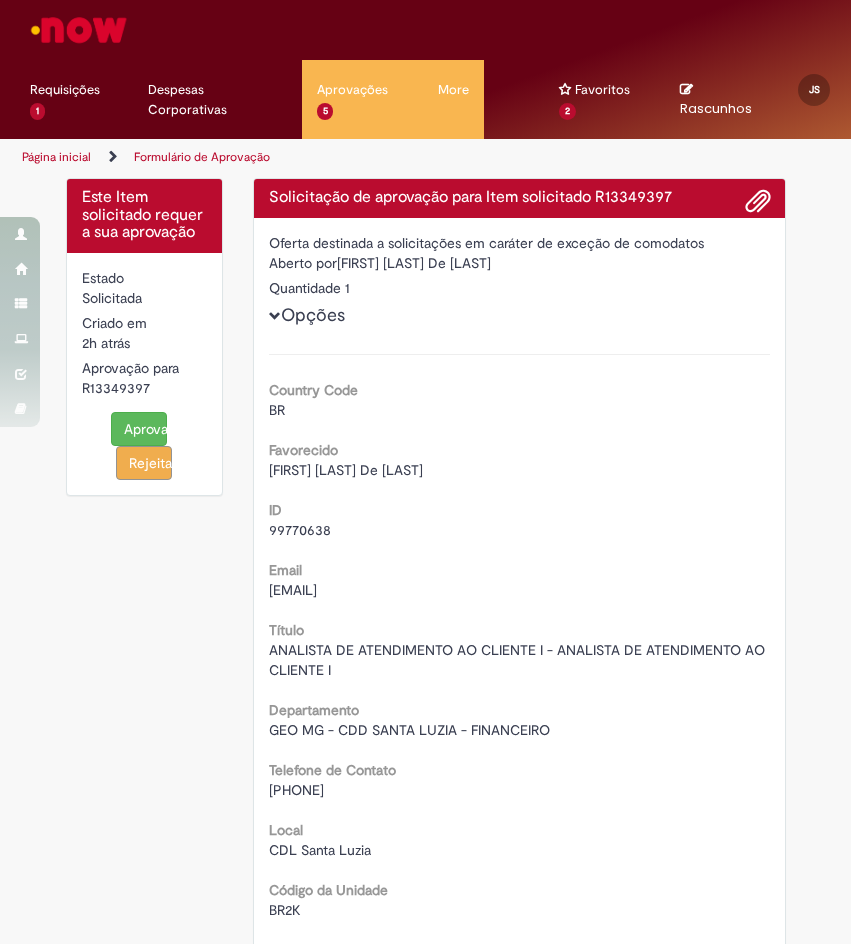 click on "Aprovar" at bounding box center [139, 429] 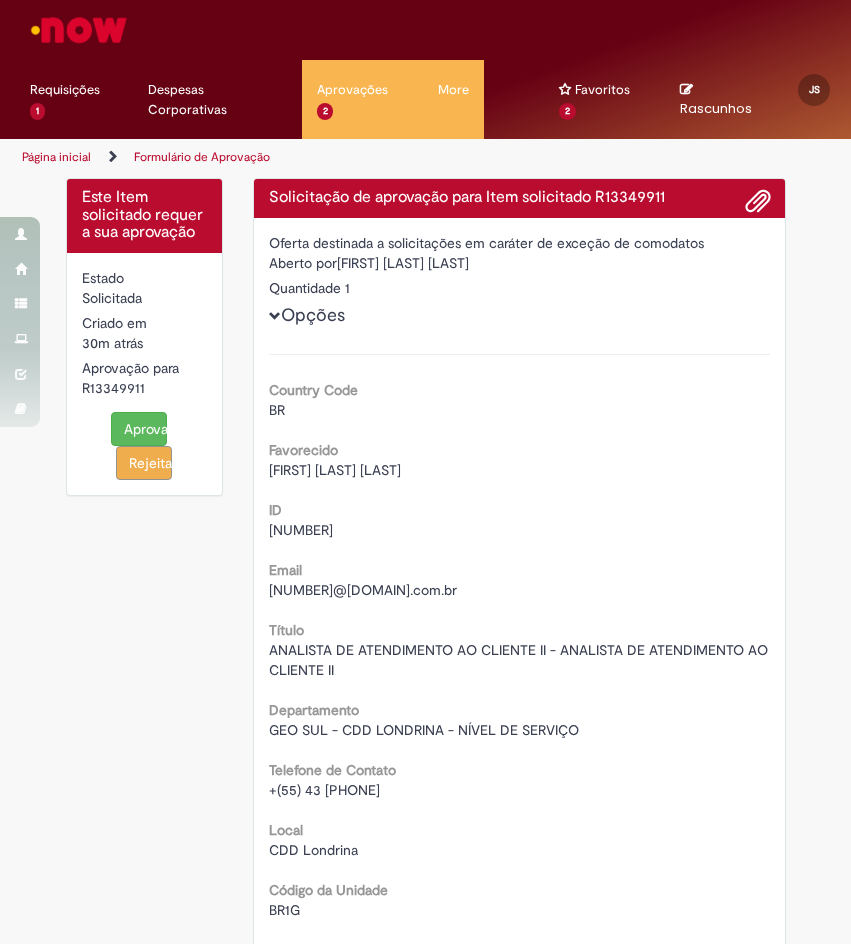 scroll, scrollTop: 0, scrollLeft: 0, axis: both 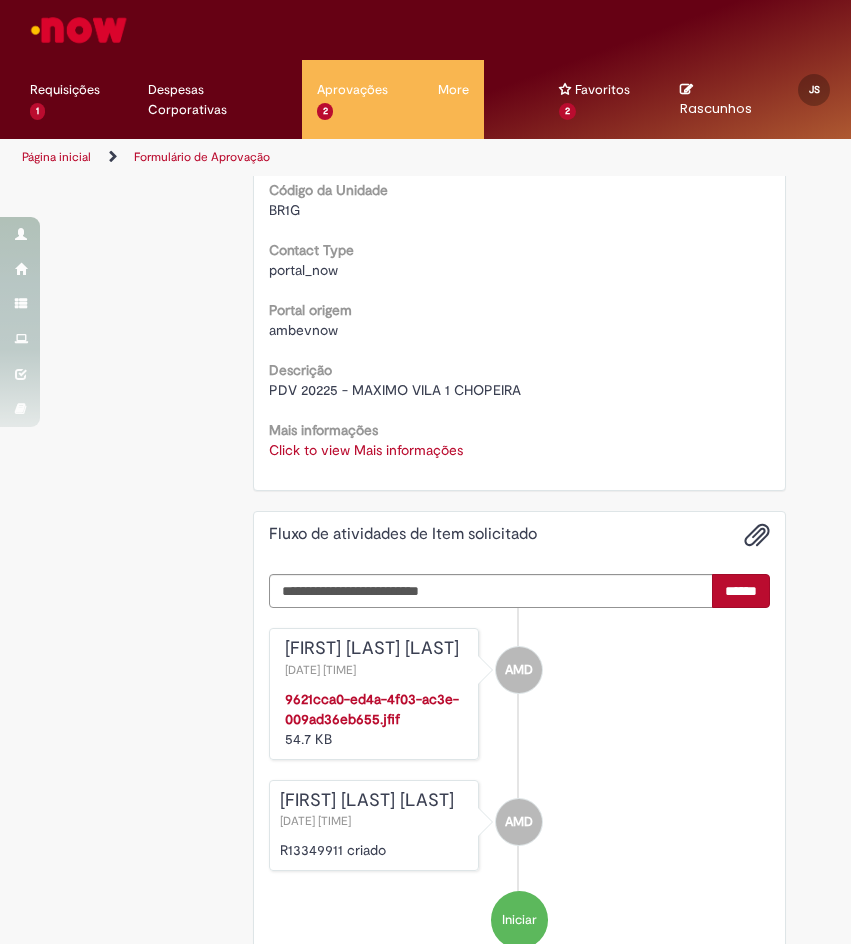 click on "Click to view Mais informações" at bounding box center [366, 450] 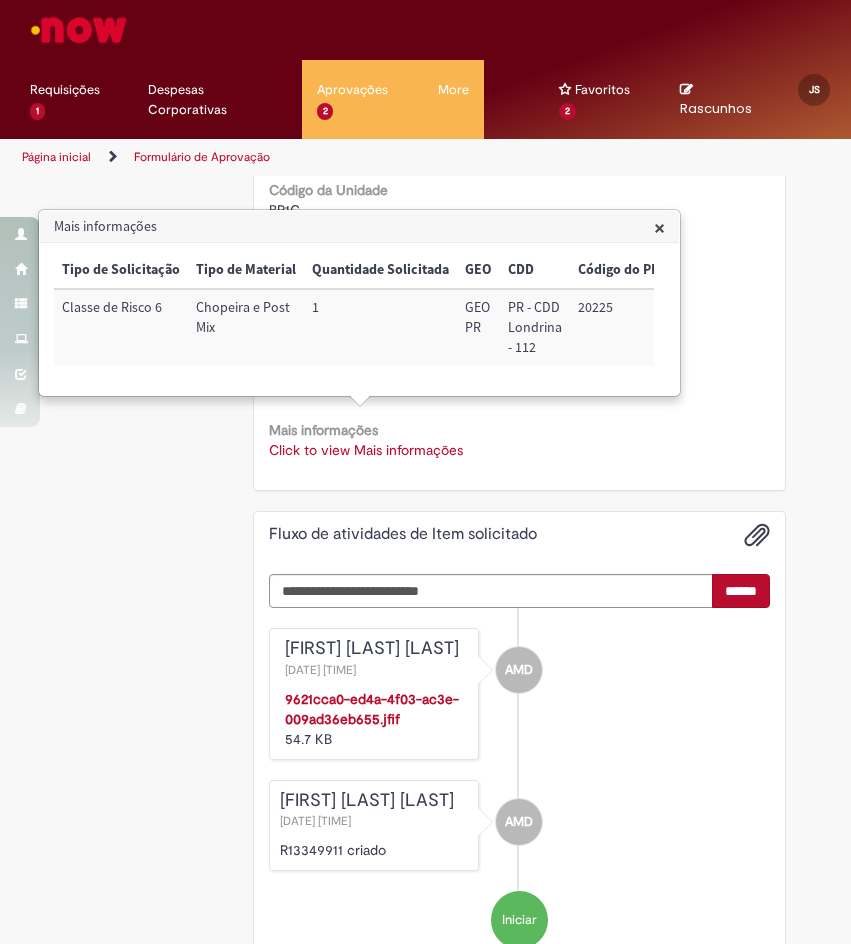 click on "9621cca0-ed4a-4f03-ac3e-009ad36eb655.jfif" at bounding box center (372, 709) 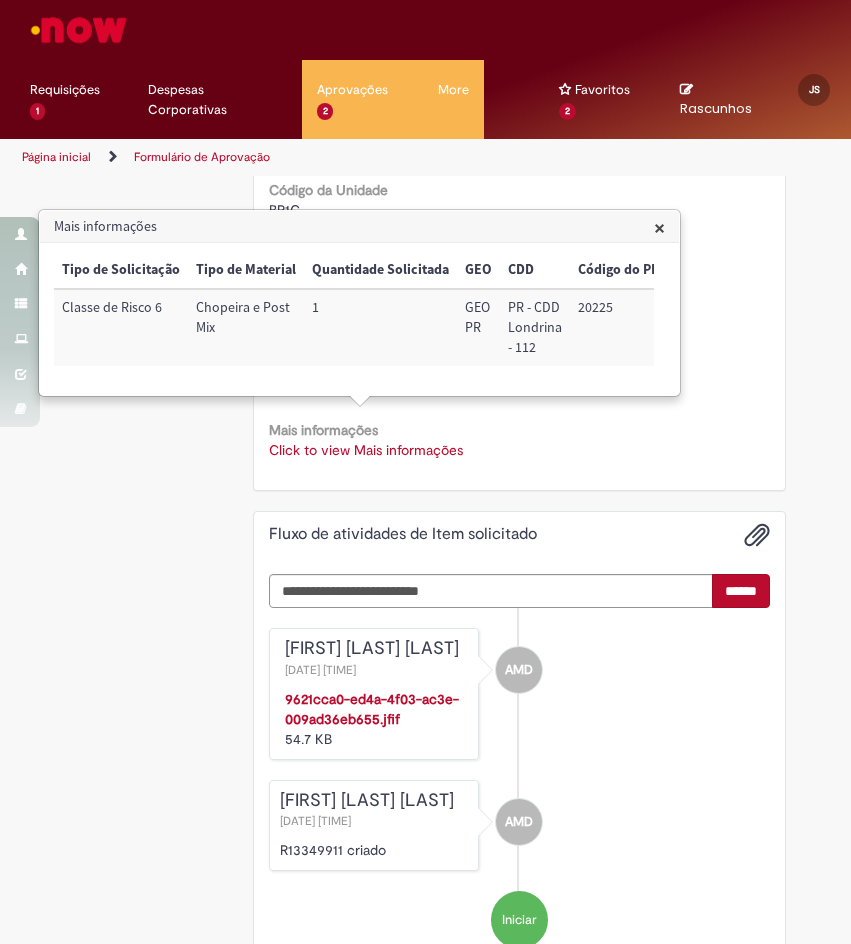 drag, startPoint x: 87, startPoint y: 312, endPoint x: 204, endPoint y: 309, distance: 117.03845 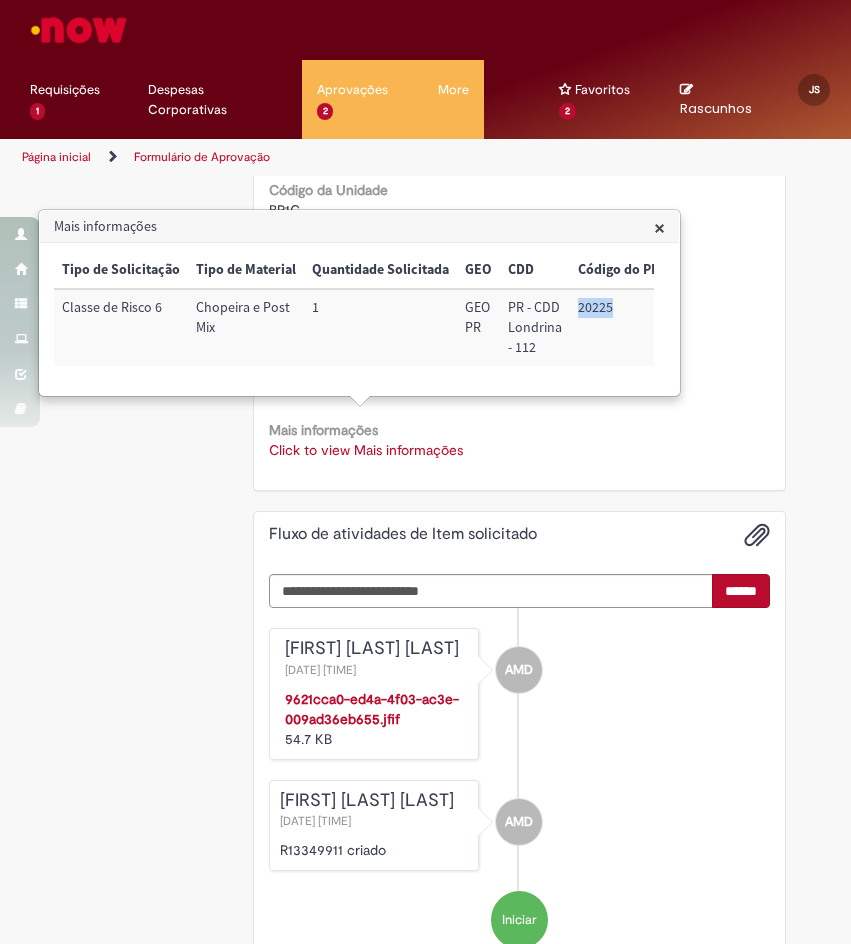 click on "20225" at bounding box center (623, 327) 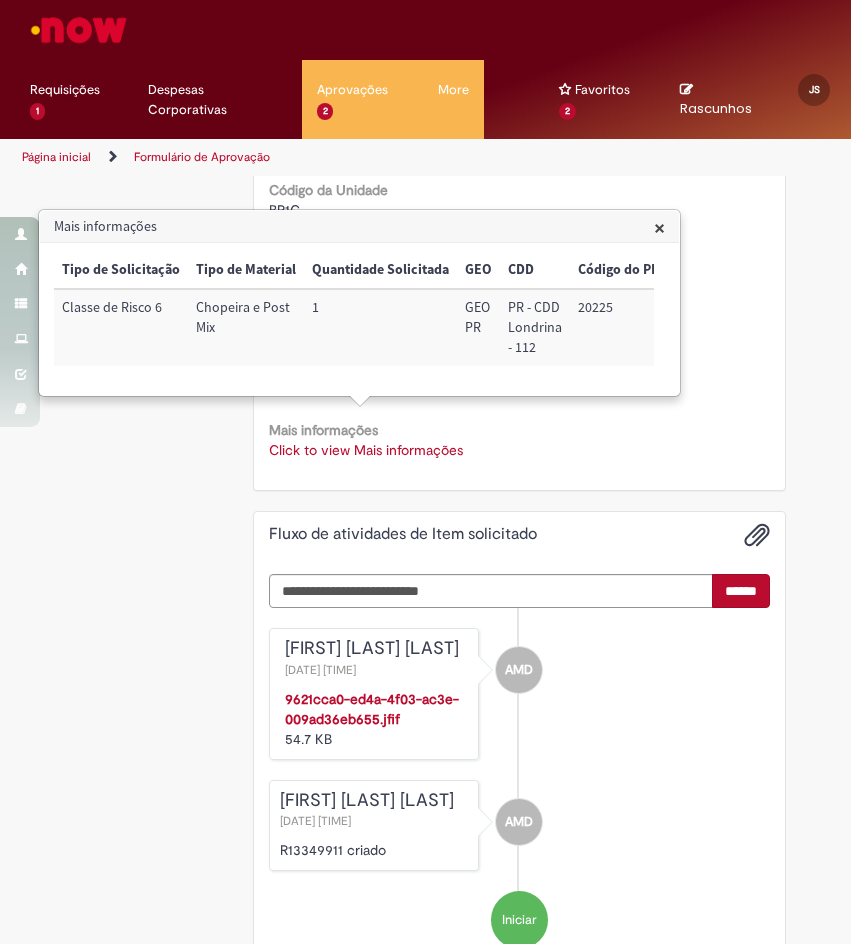 click on "Este Item solicitado requer a sua aprovação
Estado
Solicitada
Criado em
31m atrás 31 minutos atrás
Aprovação para
R13349911
Aprovar
Rejeitar
Solicitação de aprovação para Item solicitado R13349911
Oferta destinada a solicitações em caráter de exceção de comodatos
Aberto por  [FIRST] [LAST] [LAST]
Quantidade 1
Opções
Country Code
BR
Favorecido
[FIRST] [LAST] [LAST]
ID
[NUMBER]
Email
[NUMBER]@[DOMAIN].com.br
Título
Departamento" at bounding box center [426, 251] 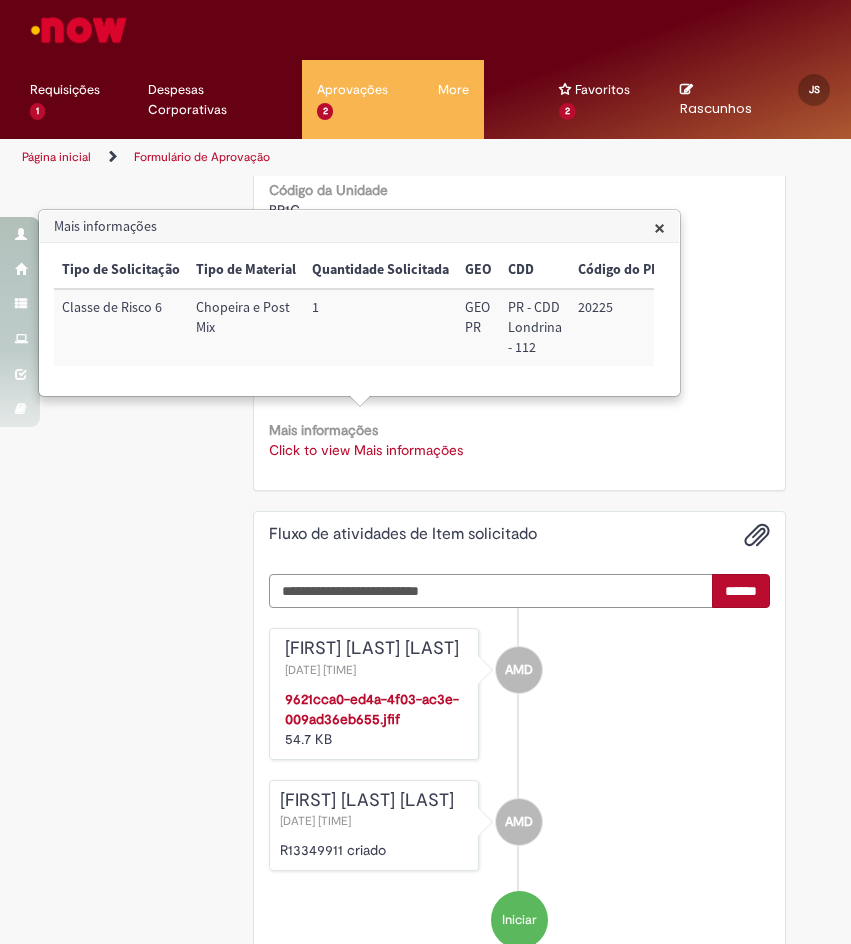 click at bounding box center (491, 591) 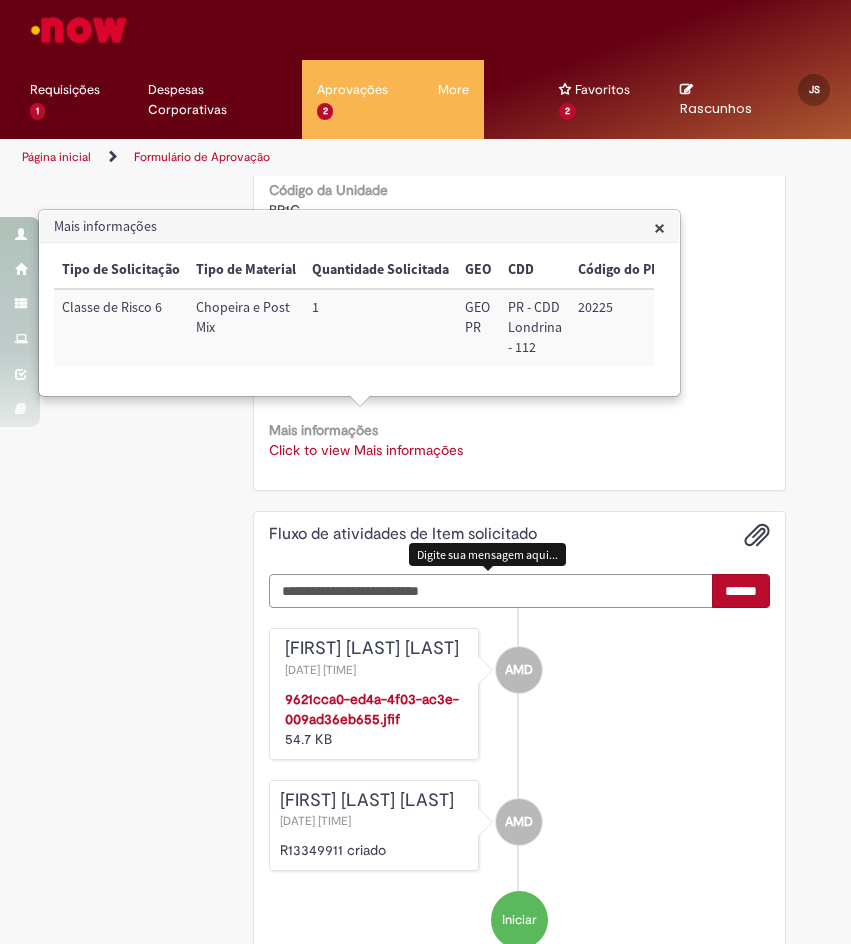 paste on "**********" 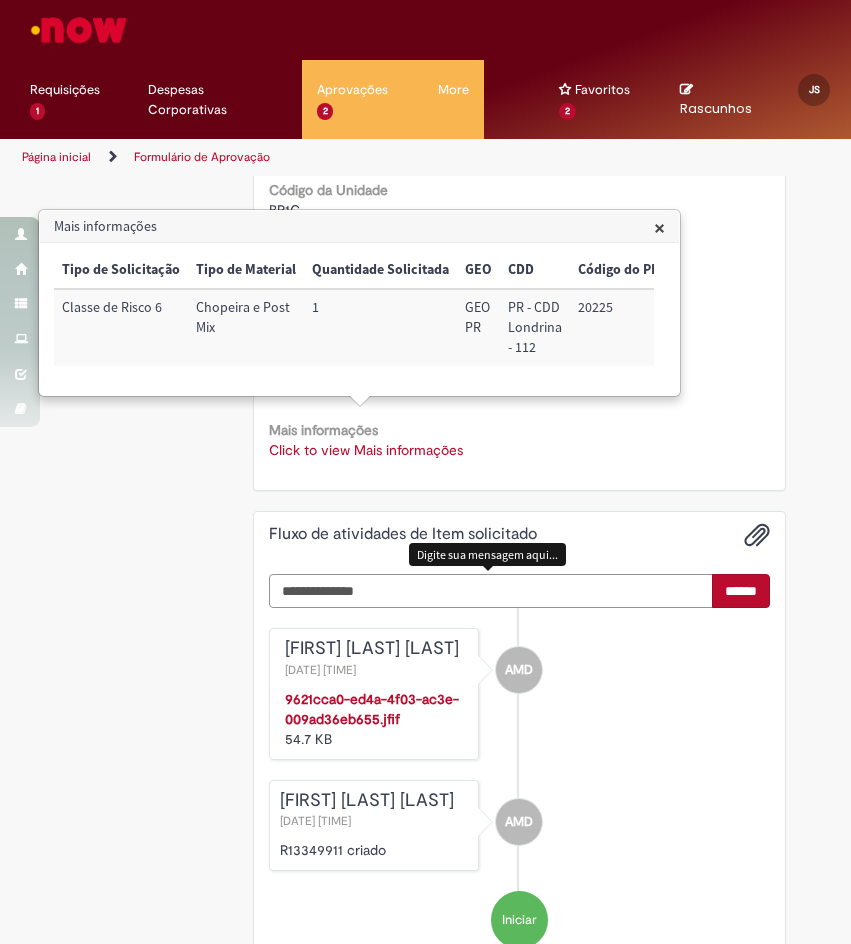 scroll, scrollTop: 958, scrollLeft: 0, axis: vertical 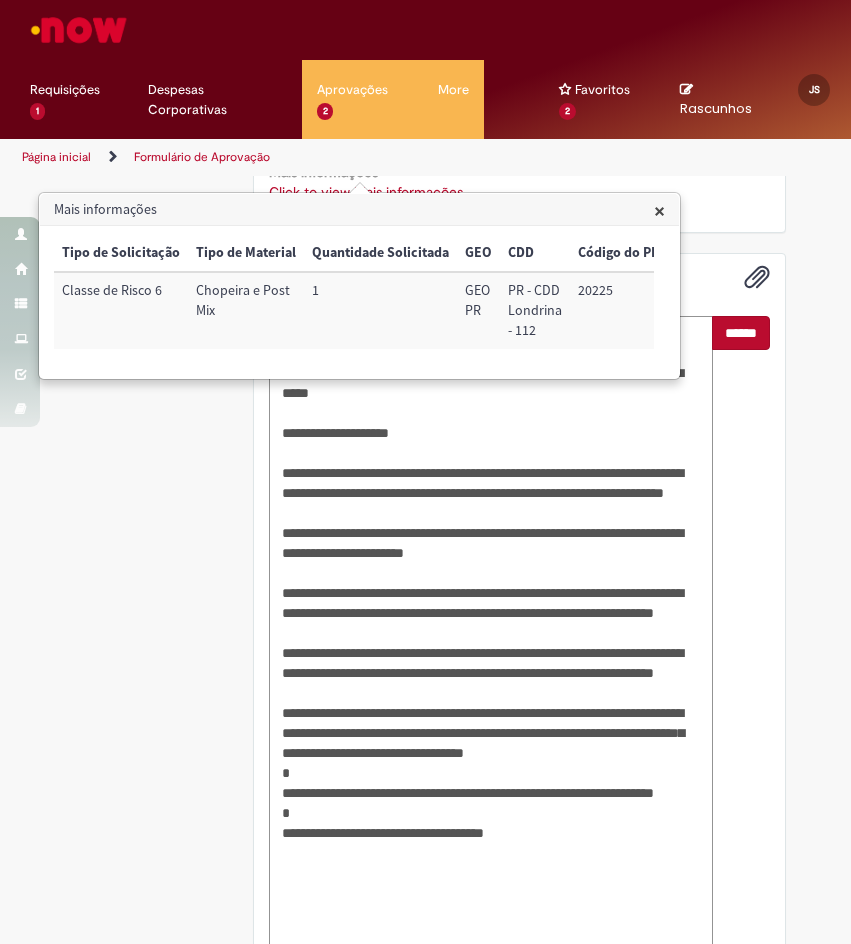 type on "**********" 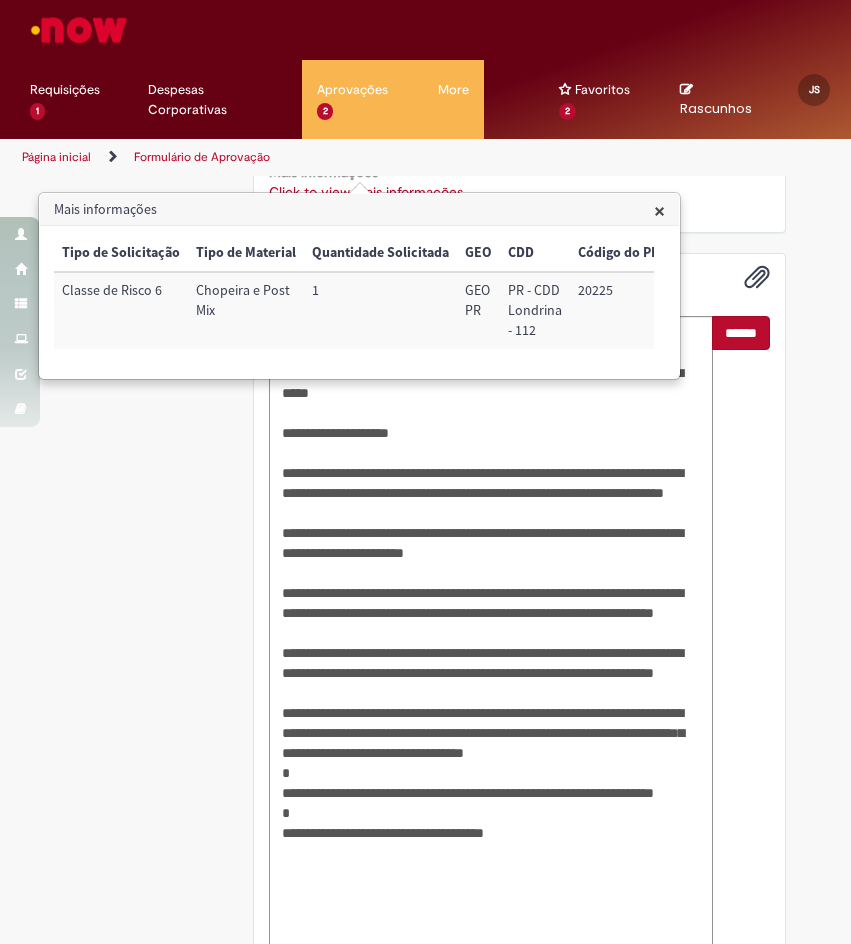 click on "******" at bounding box center (741, 333) 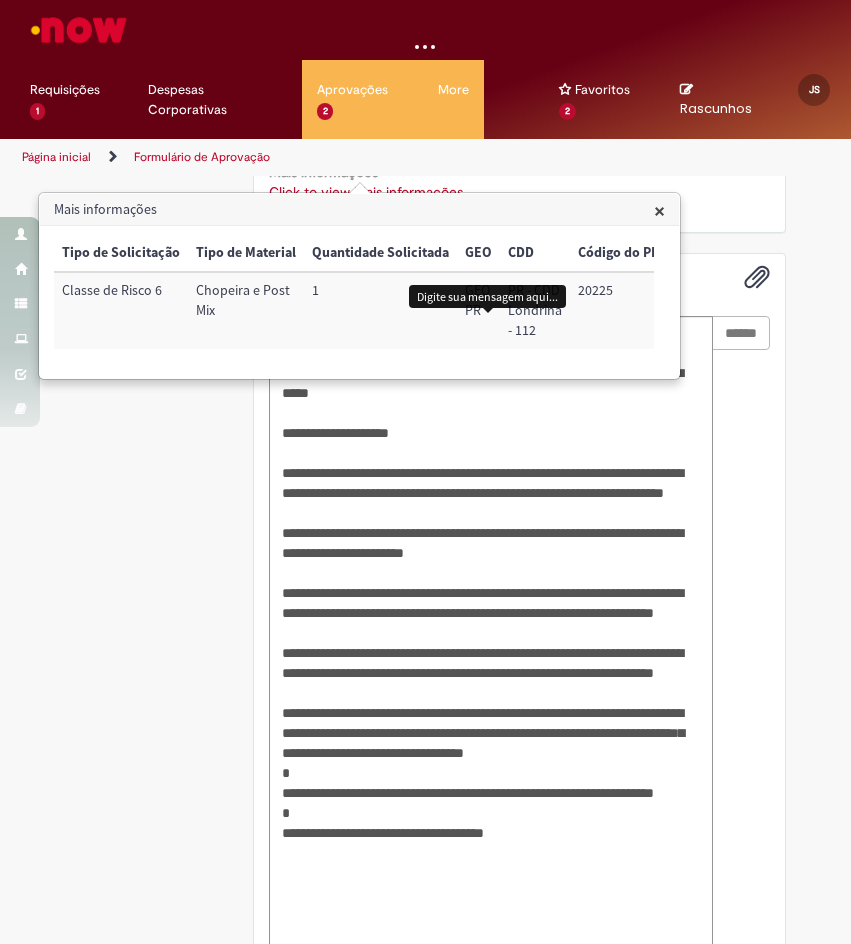 click on "Mais informações" at bounding box center (359, 210) 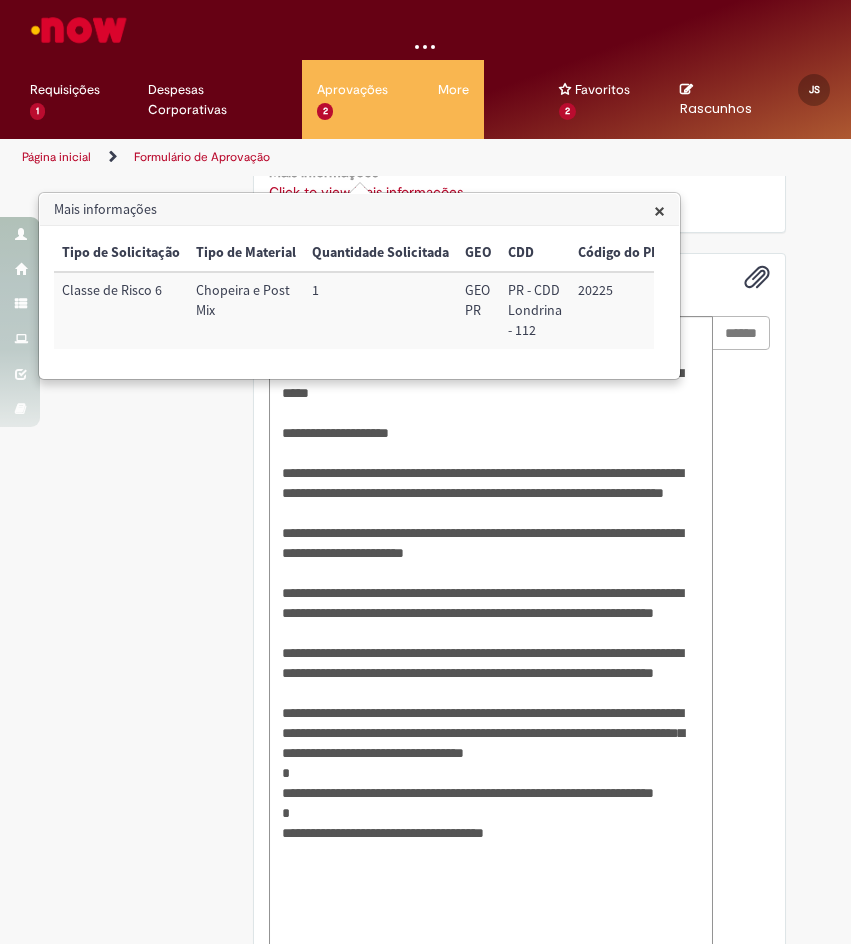 click on "×" at bounding box center (659, 210) 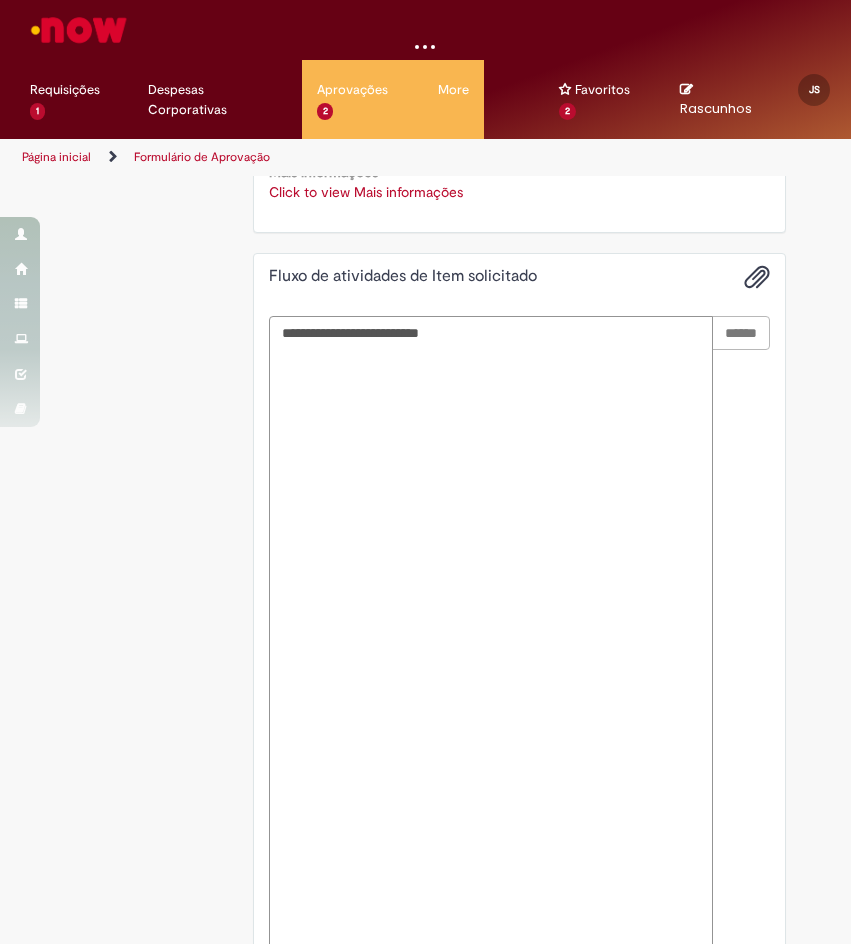 scroll, scrollTop: 926, scrollLeft: 0, axis: vertical 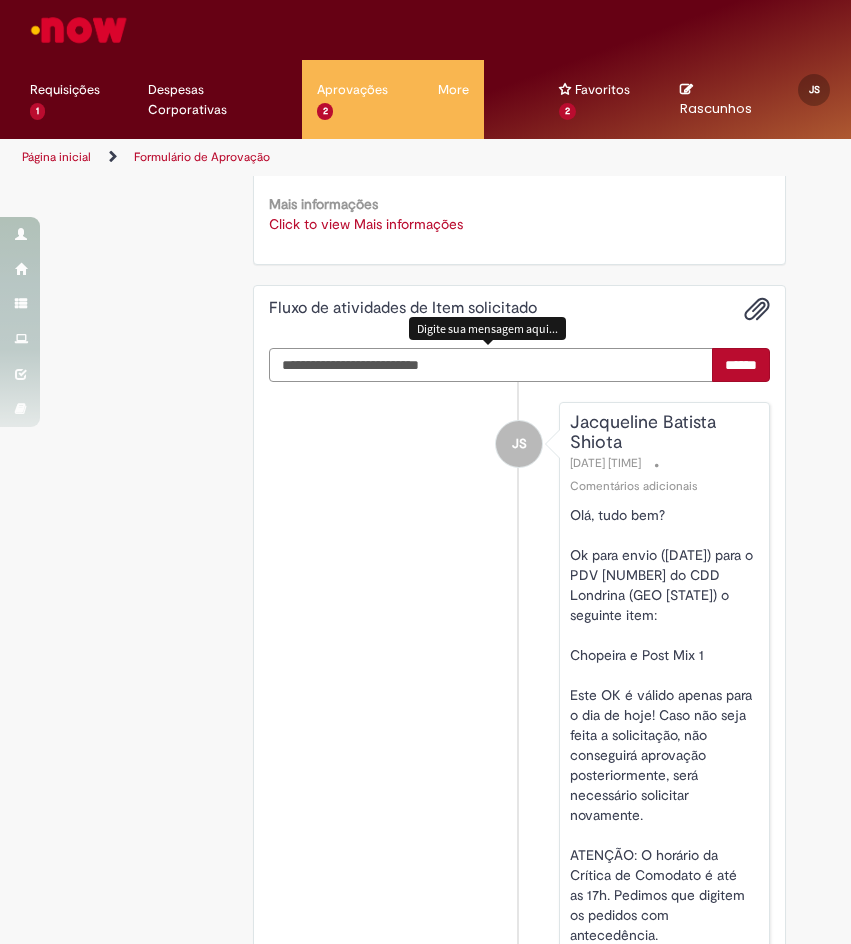 click at bounding box center (491, 365) 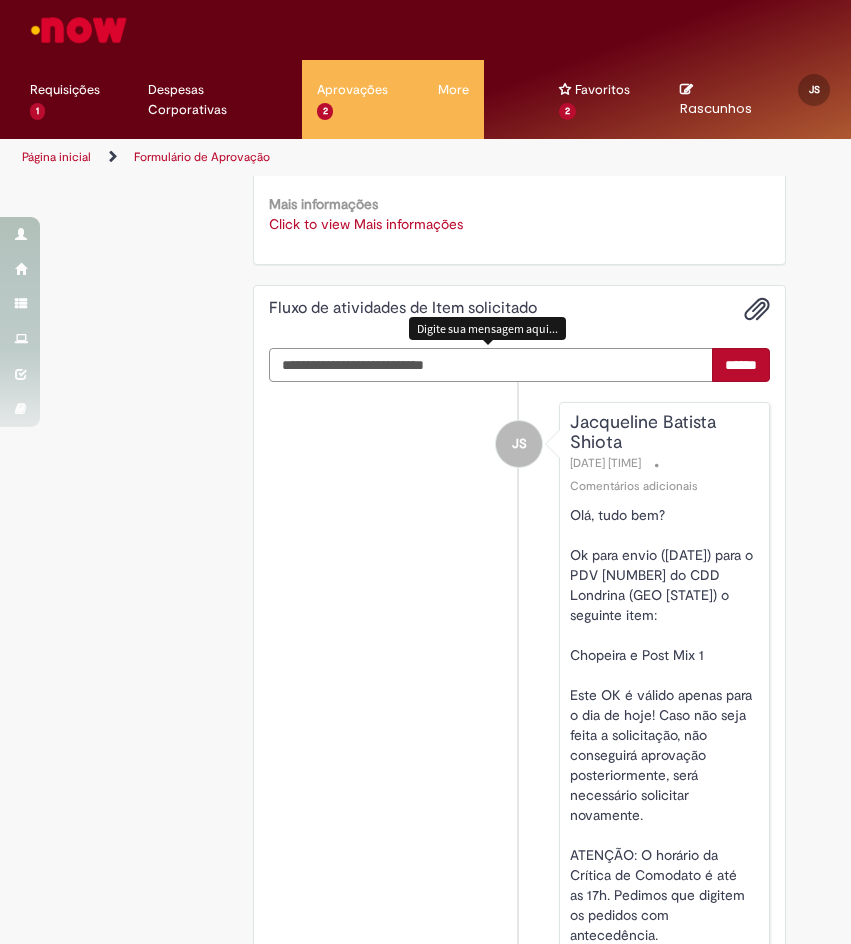 type on "**********" 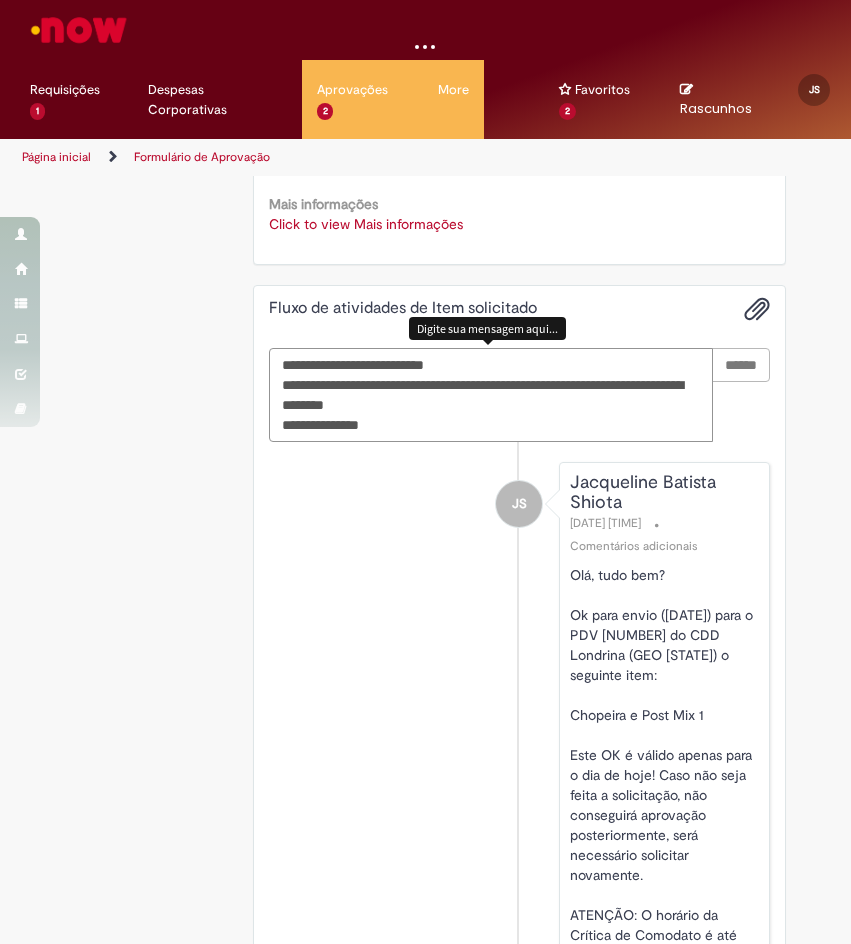 type 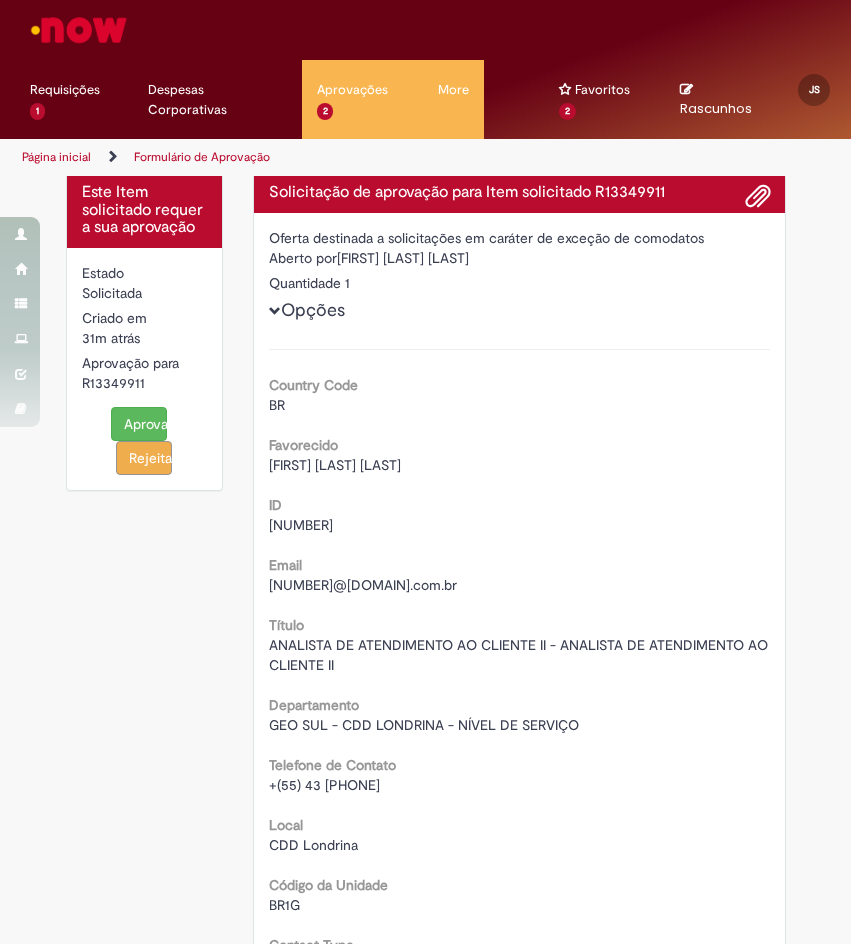 scroll, scrollTop: 0, scrollLeft: 0, axis: both 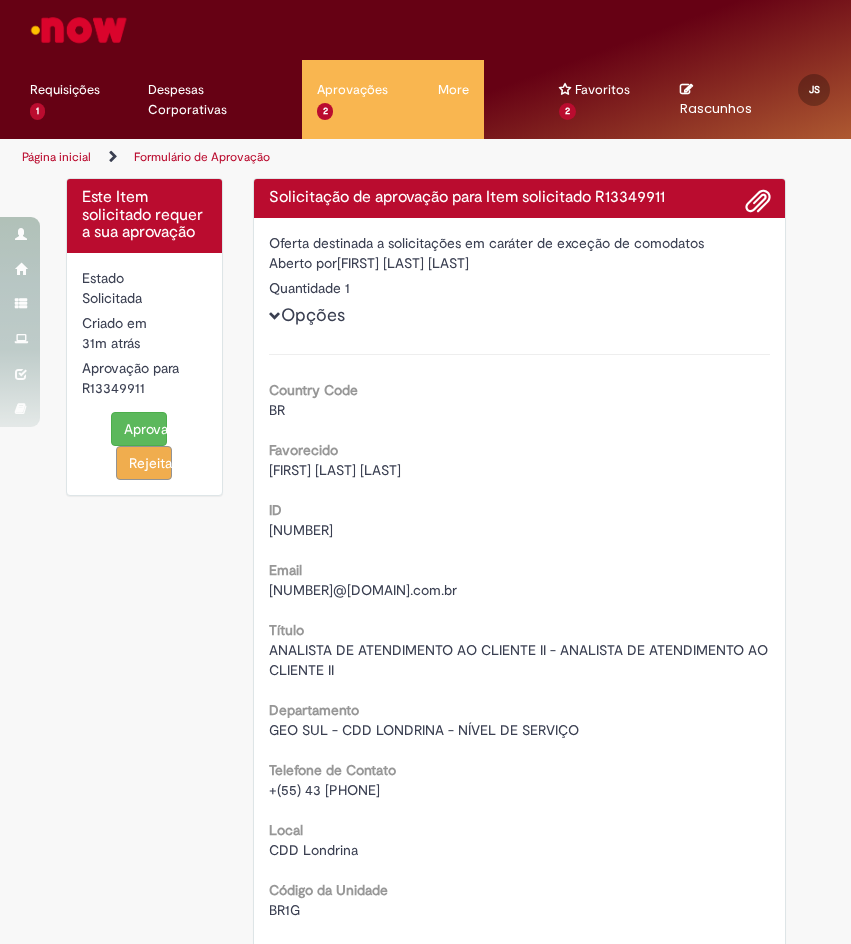 click on "Aprovar" at bounding box center [139, 429] 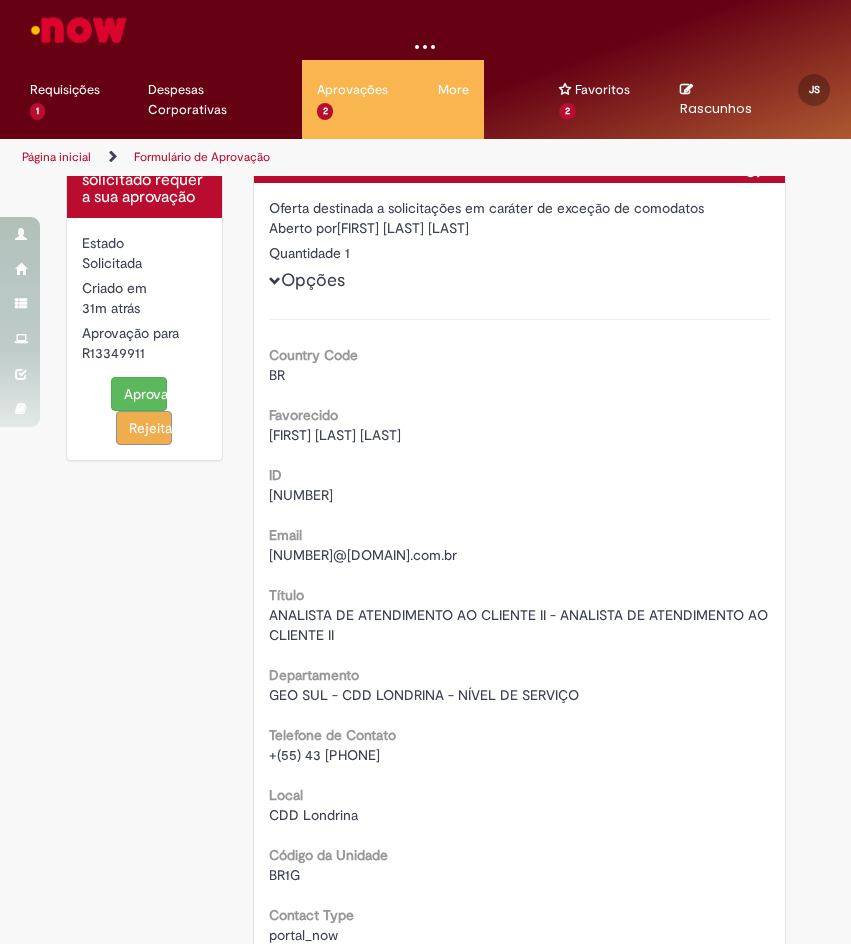 scroll, scrollTop: 0, scrollLeft: 0, axis: both 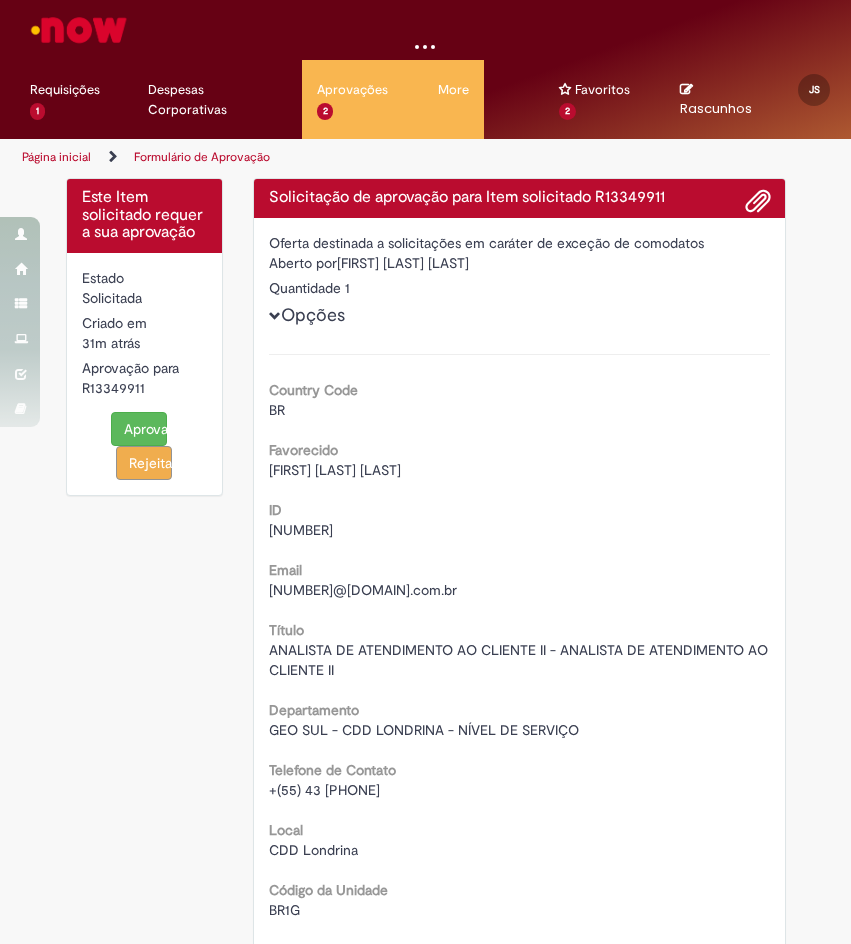 click on "Aprovar" at bounding box center (139, 429) 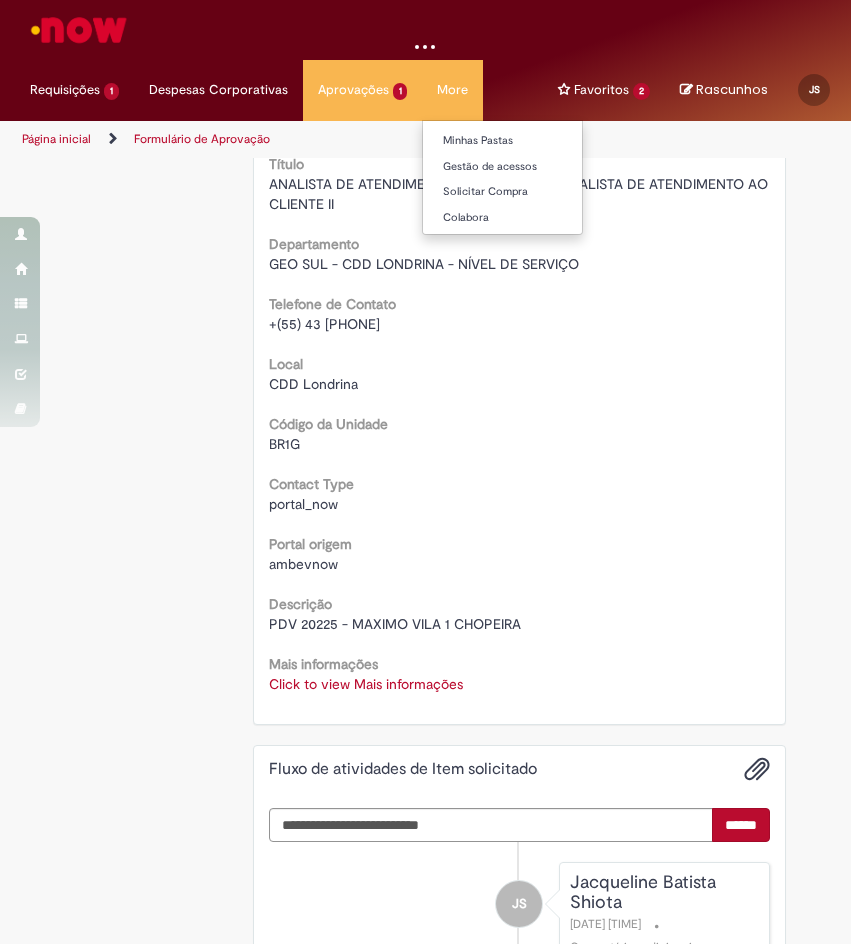 scroll, scrollTop: 800, scrollLeft: 0, axis: vertical 